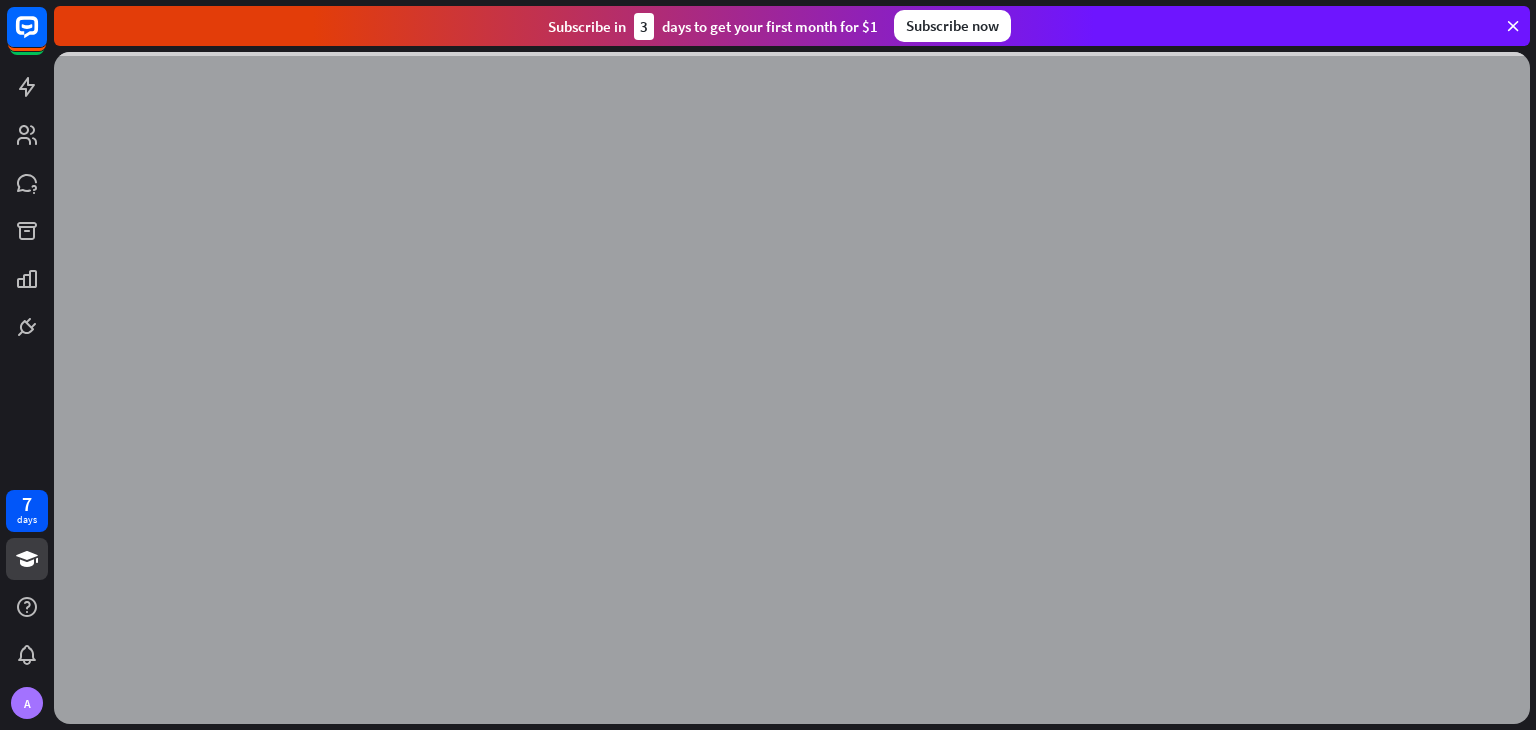scroll, scrollTop: 0, scrollLeft: 0, axis: both 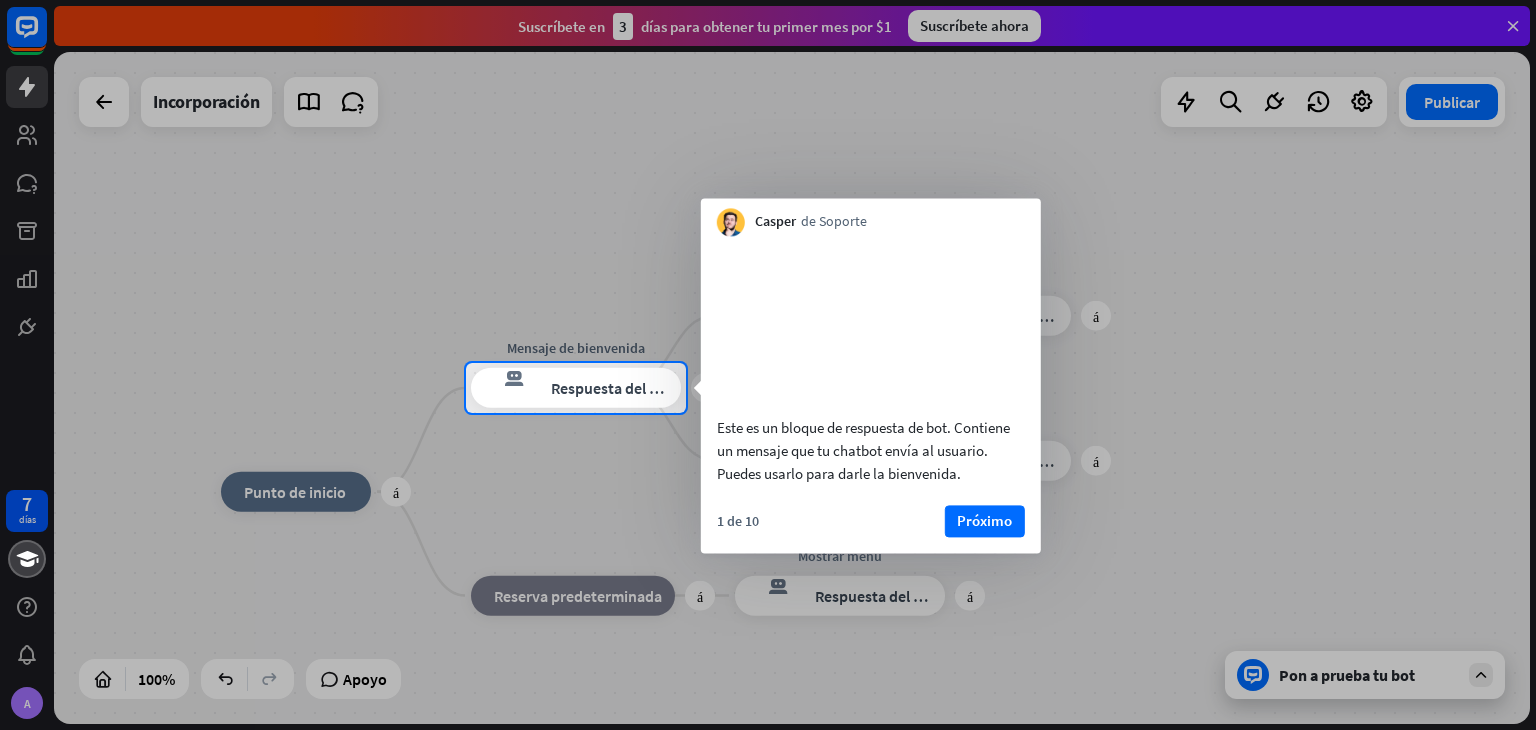 click at bounding box center [768, 181] 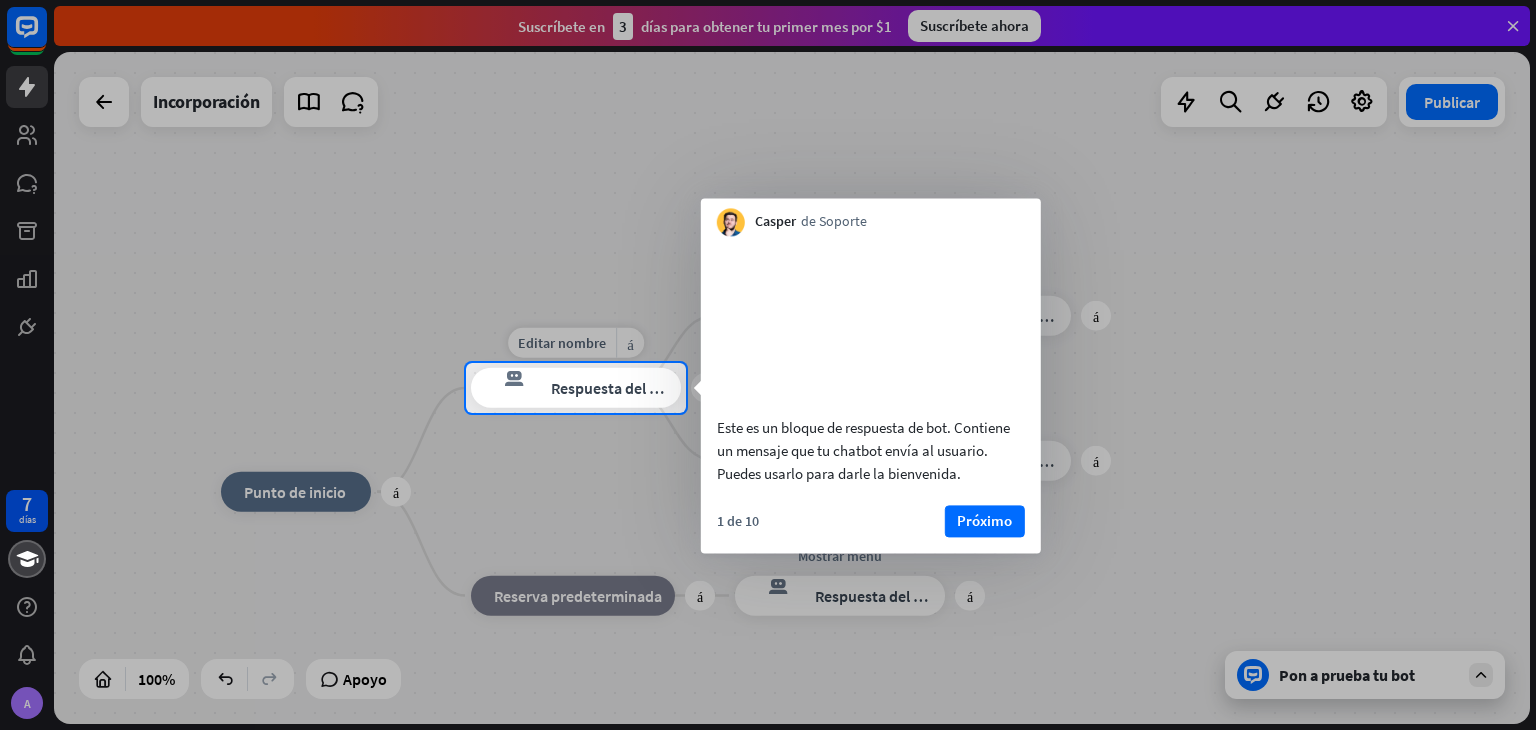 click on "Respuesta del bot" at bounding box center [612, 388] 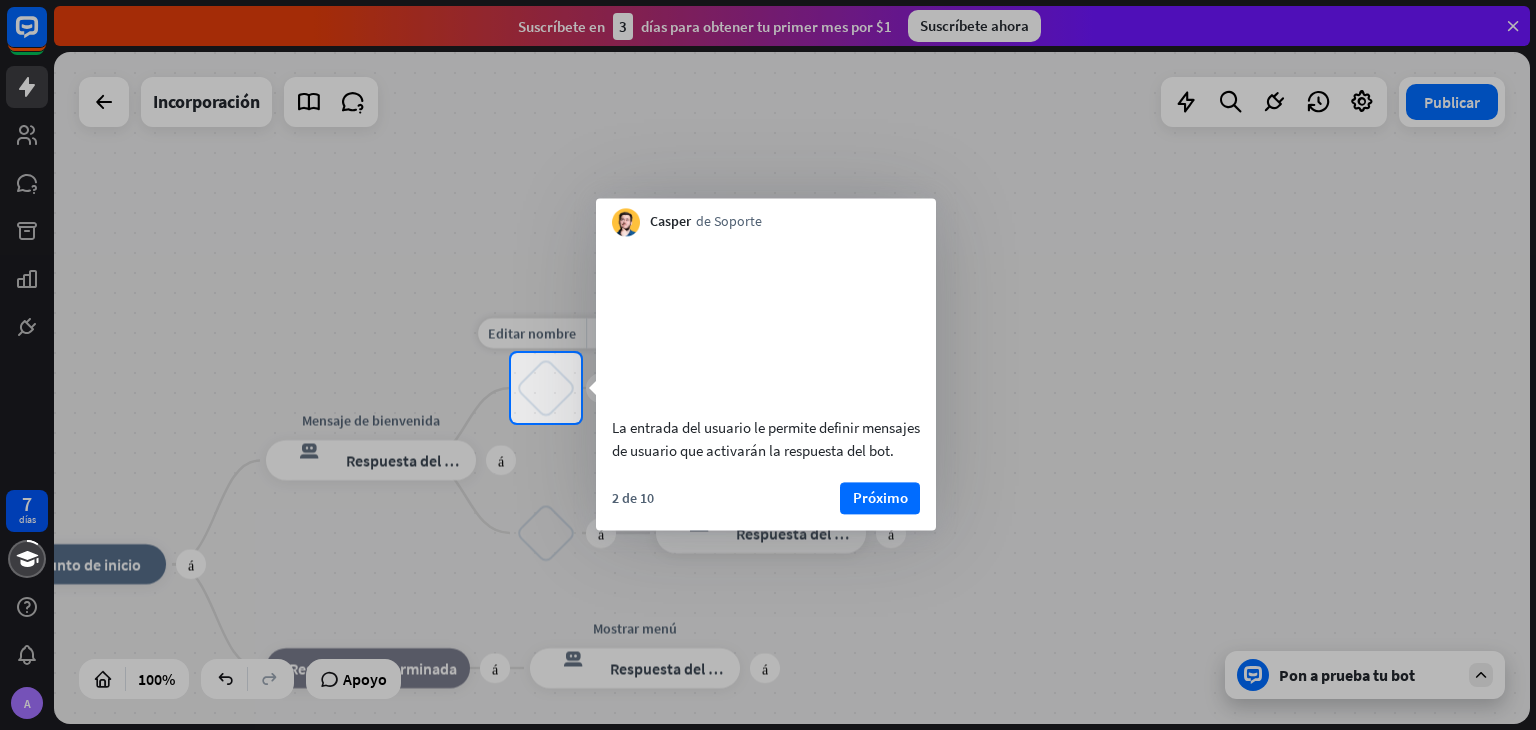 click on "bloquear_entrada_de_usuario" at bounding box center [546, 388] 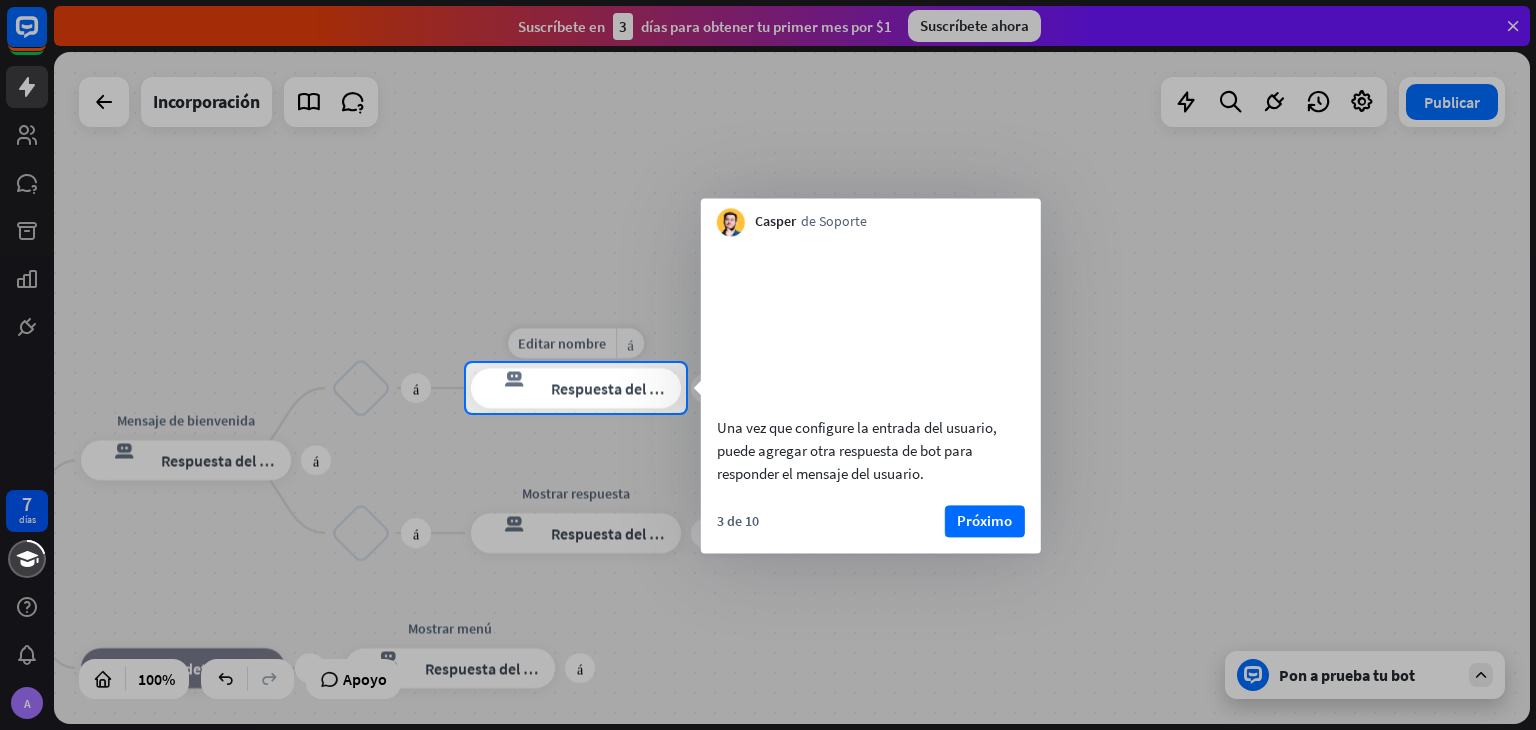 click on "Respuesta del bot" at bounding box center [612, 388] 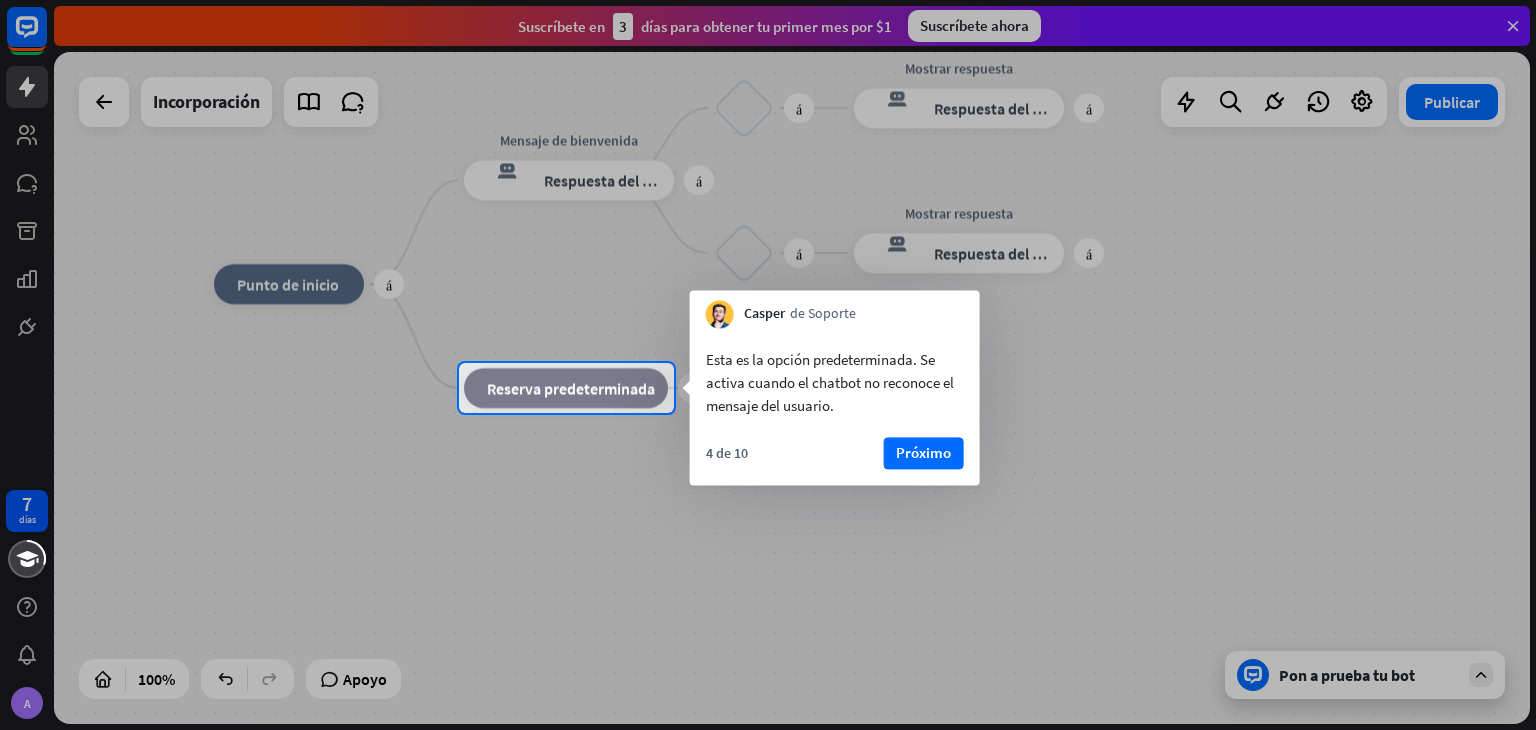 click at bounding box center (768, 181) 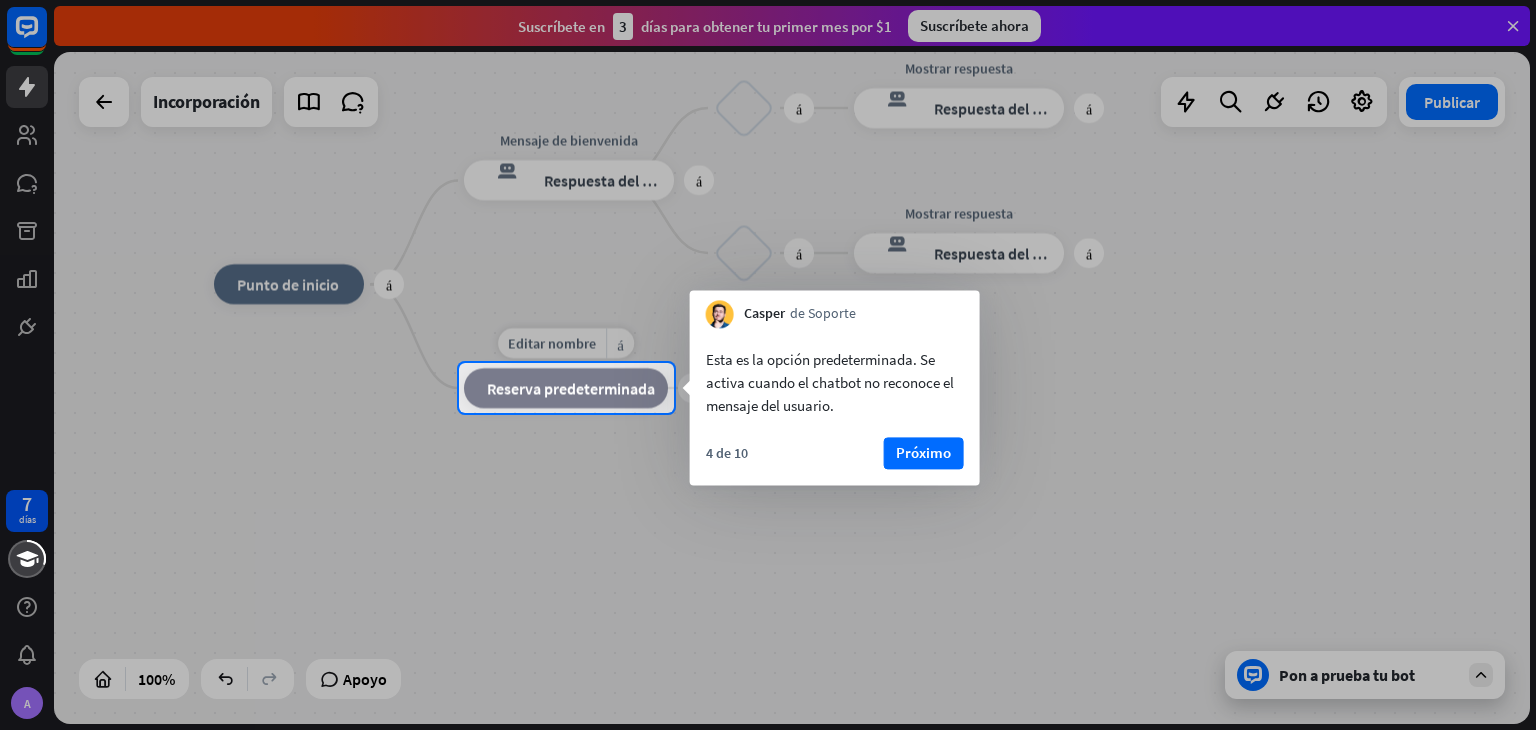 click on "Reserva predeterminada" at bounding box center (571, 388) 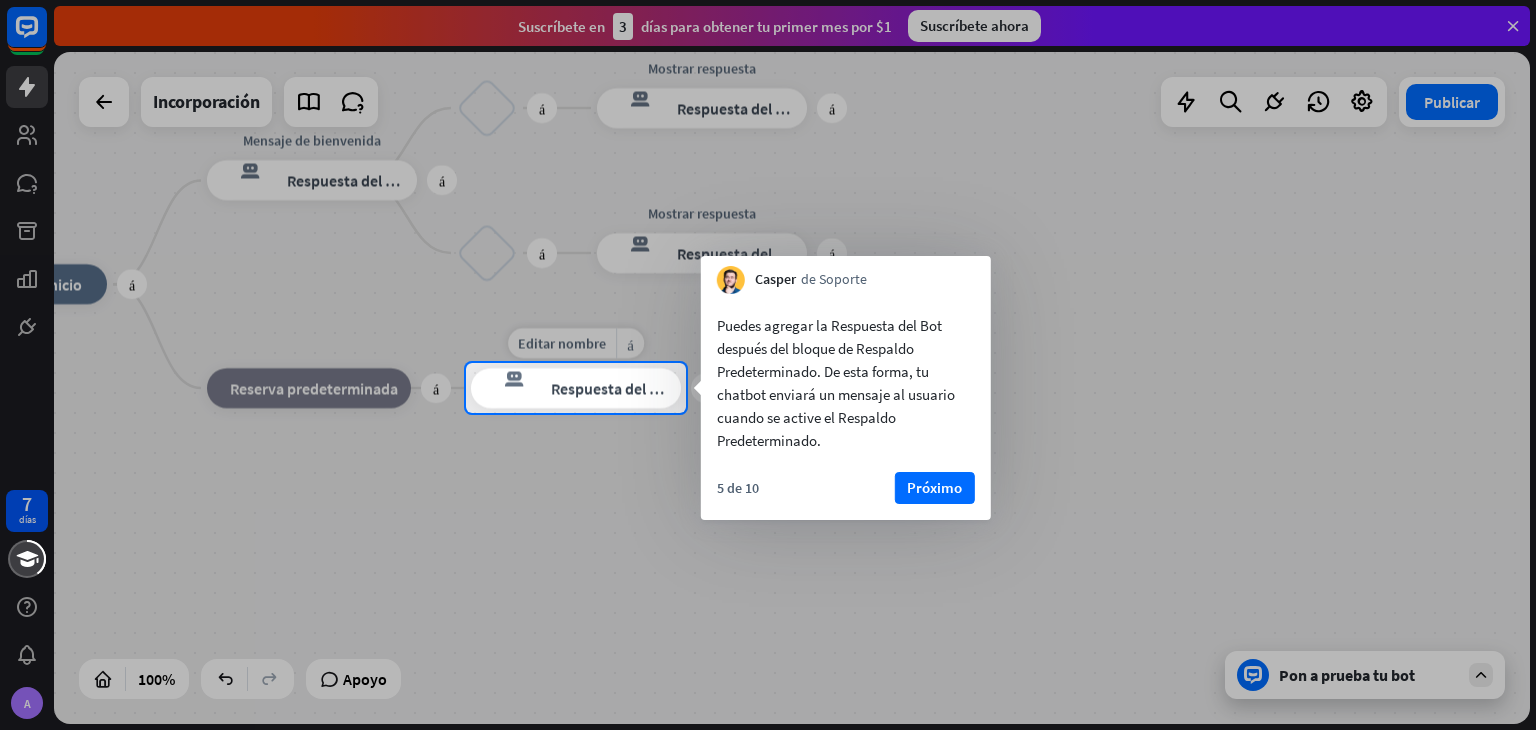 click on "respuesta del bot de bloqueo   Respuesta del bot" at bounding box center (576, 388) 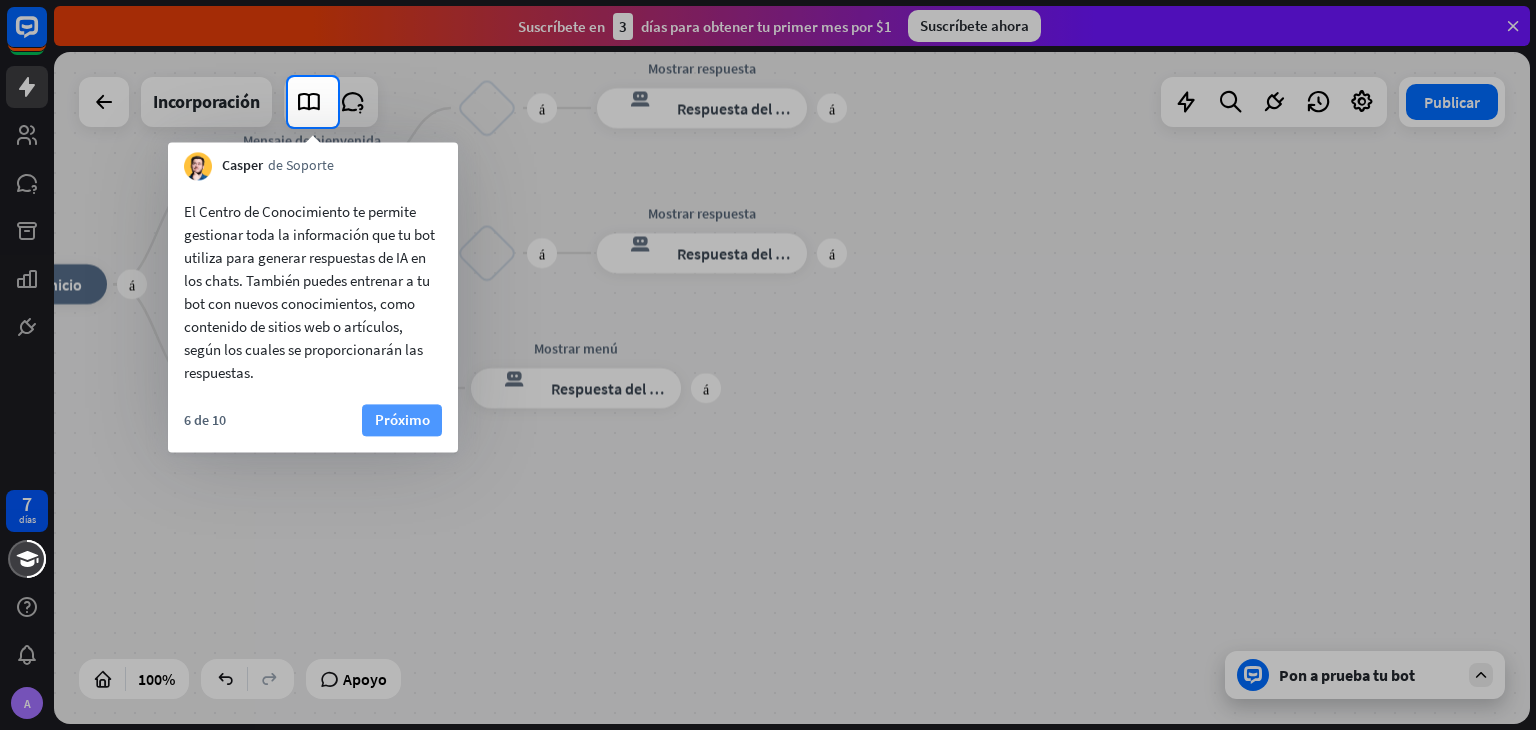 click on "Próximo" at bounding box center (402, 420) 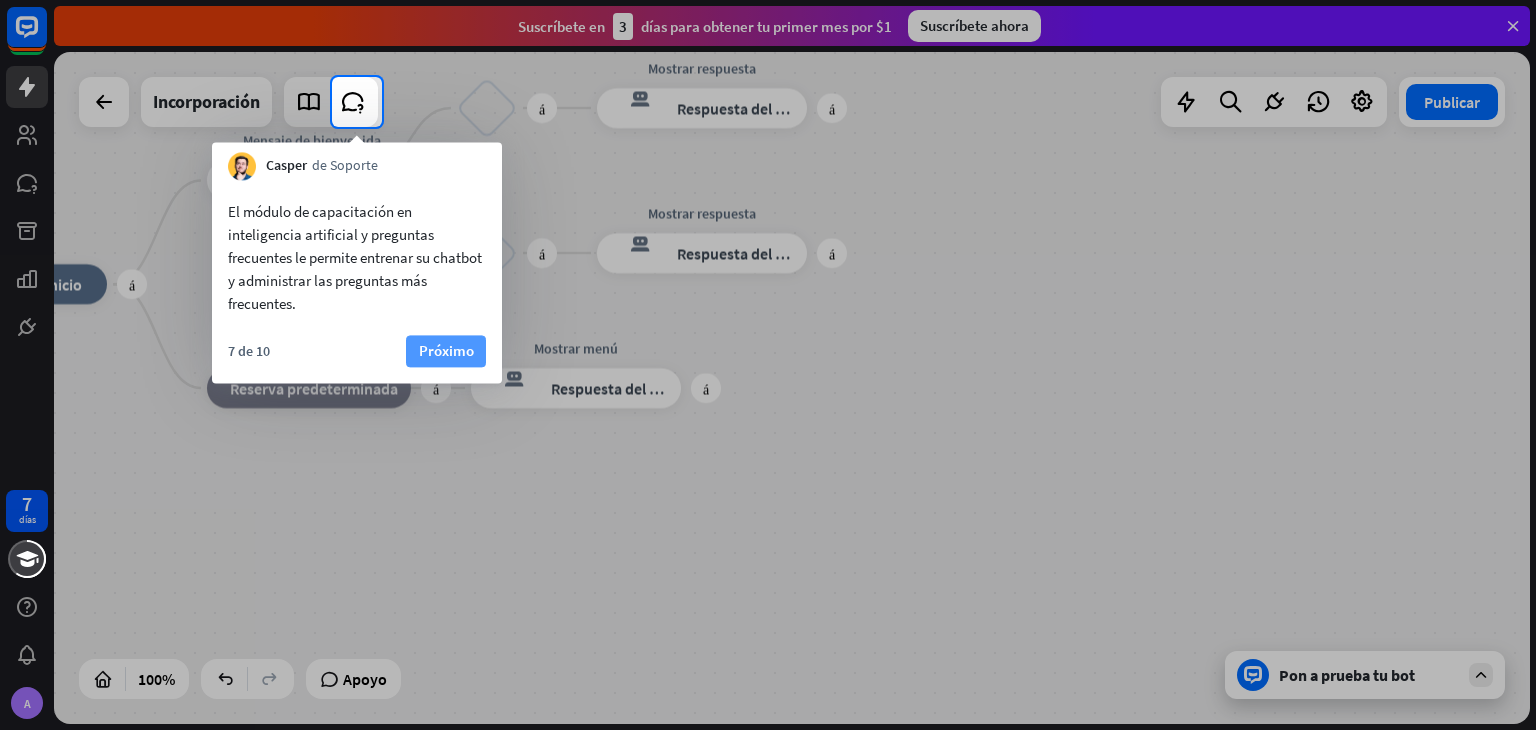 click on "Próximo" at bounding box center [446, 350] 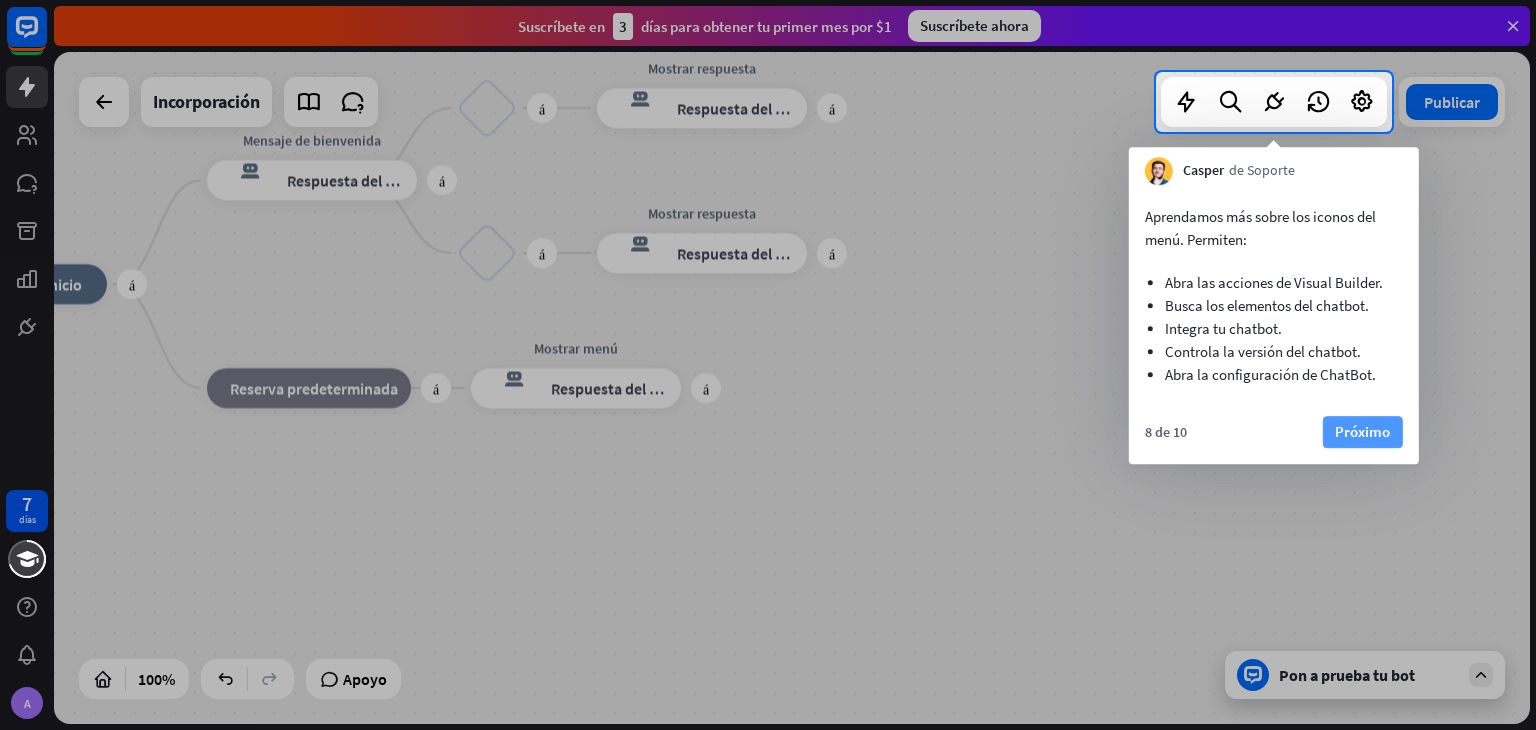 click on "Próximo" at bounding box center [1362, 431] 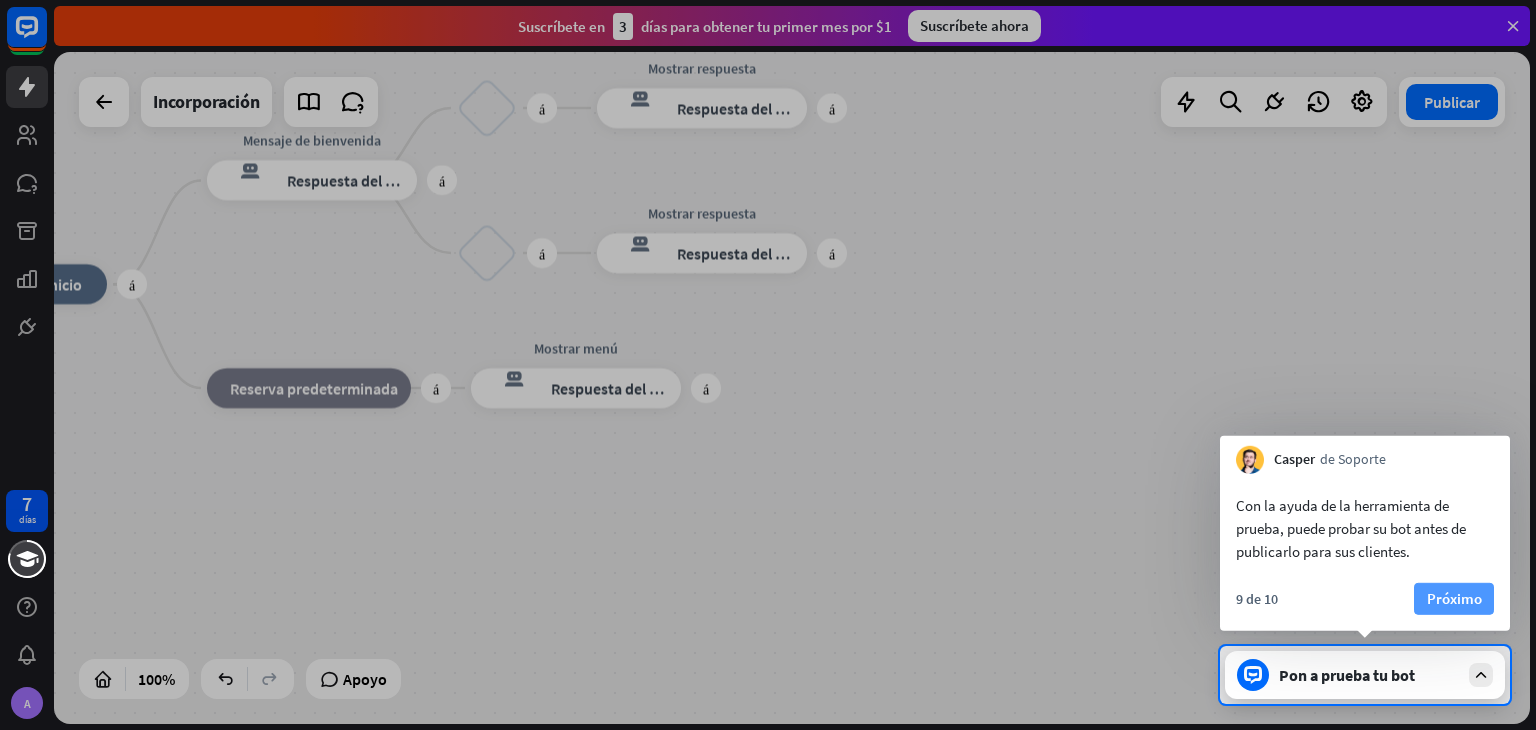 click on "Próximo" at bounding box center [1454, 599] 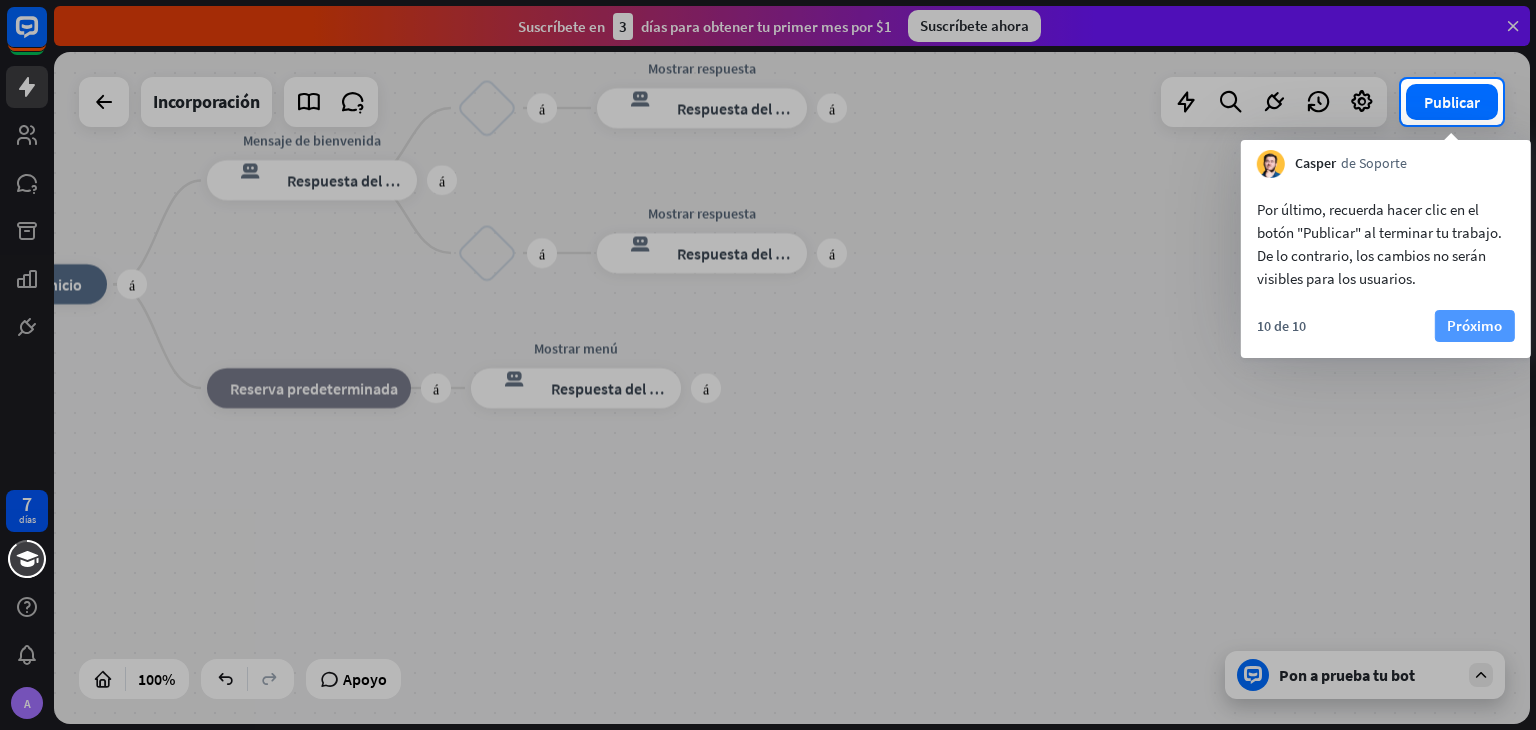 click on "Próximo" at bounding box center [1474, 325] 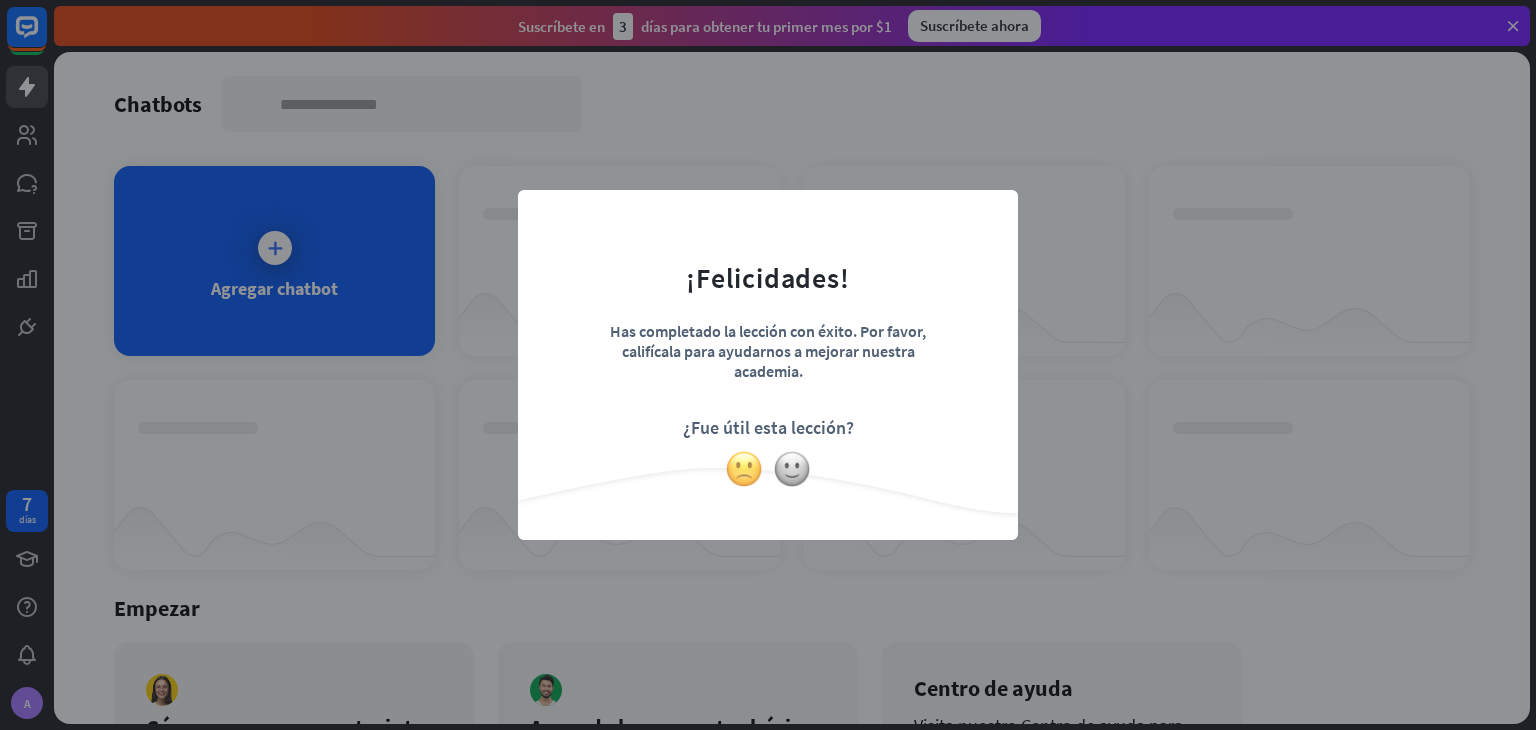 click at bounding box center [744, 469] 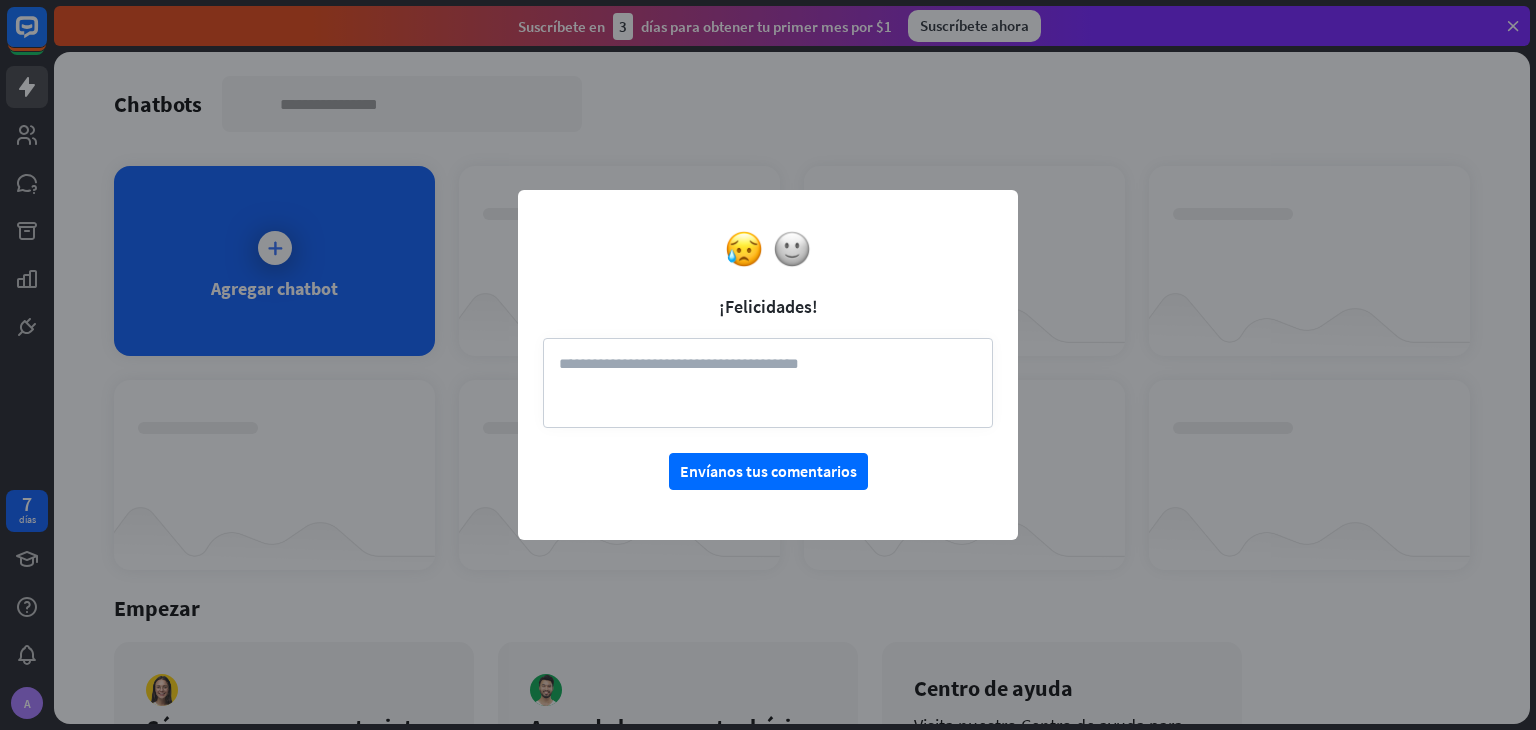 click on "cerca
¡Felicidades!
Envíanos tus comentarios" at bounding box center (768, 365) 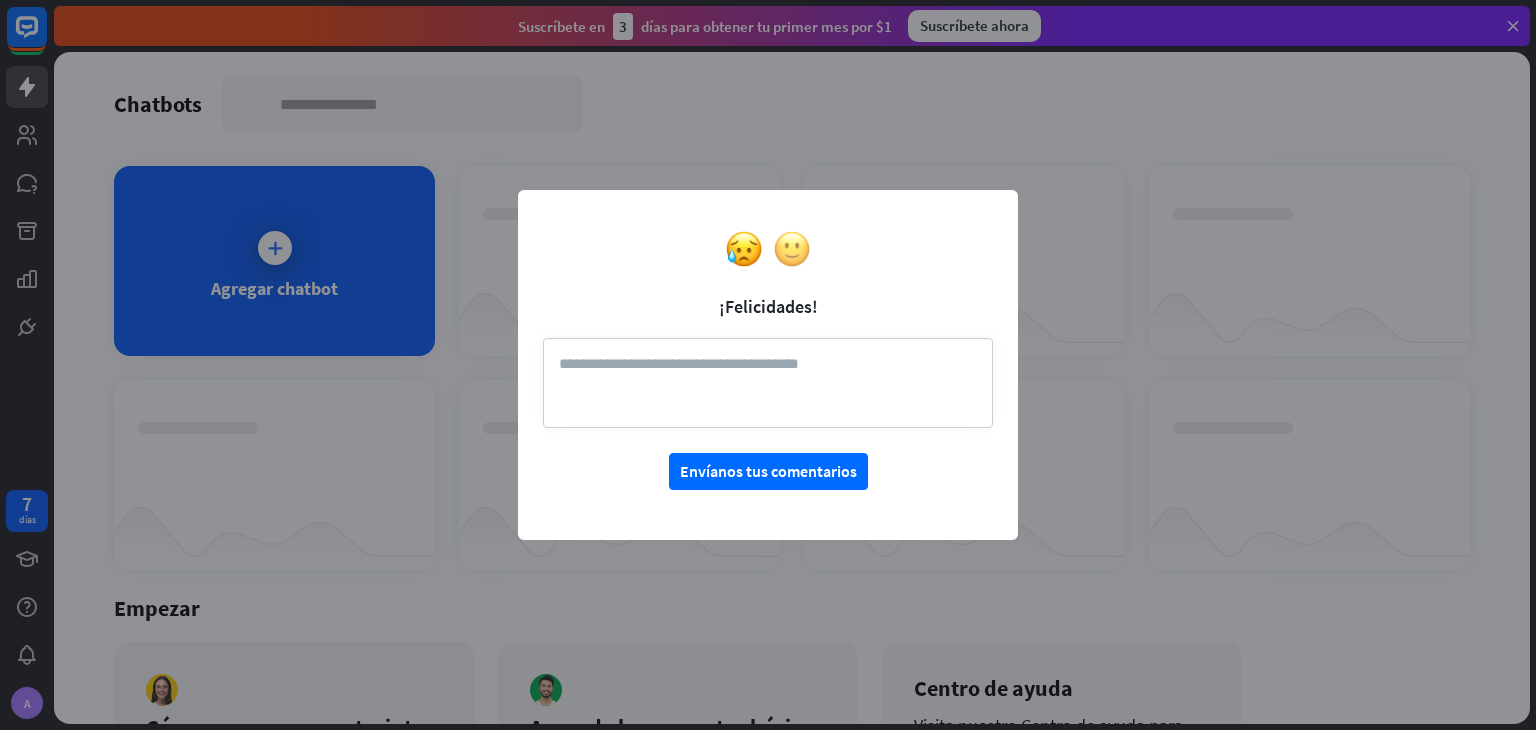click at bounding box center [792, 249] 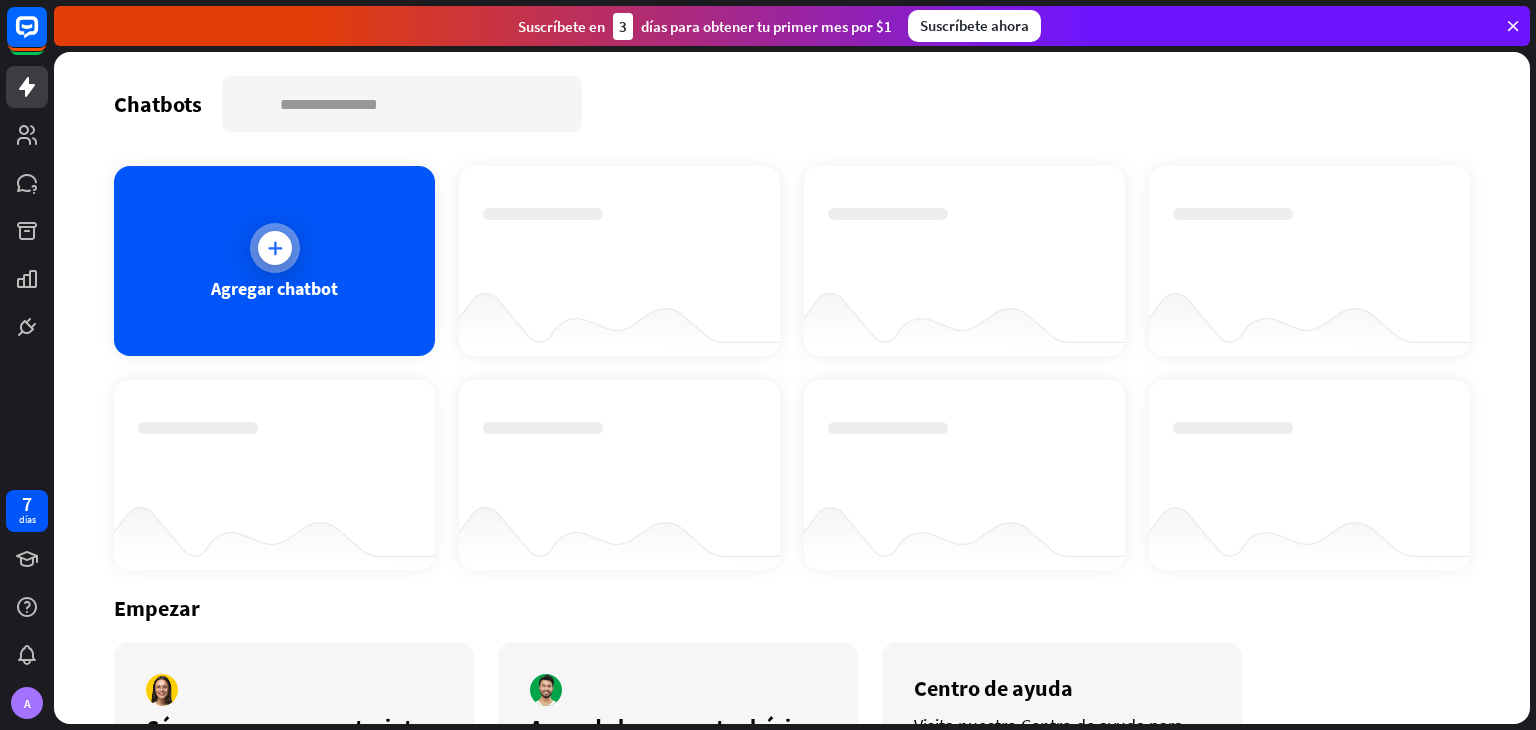 click at bounding box center (275, 248) 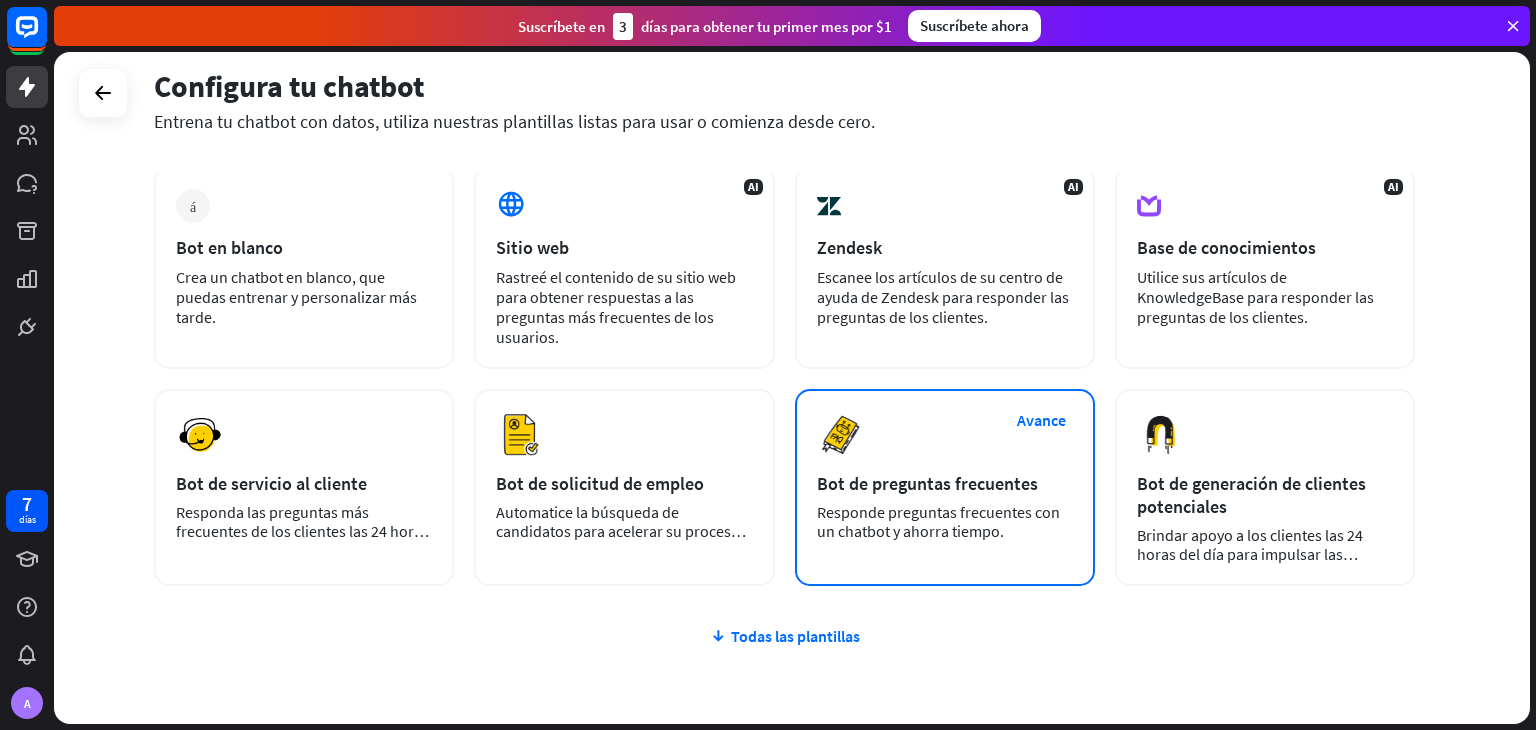 scroll, scrollTop: 196, scrollLeft: 0, axis: vertical 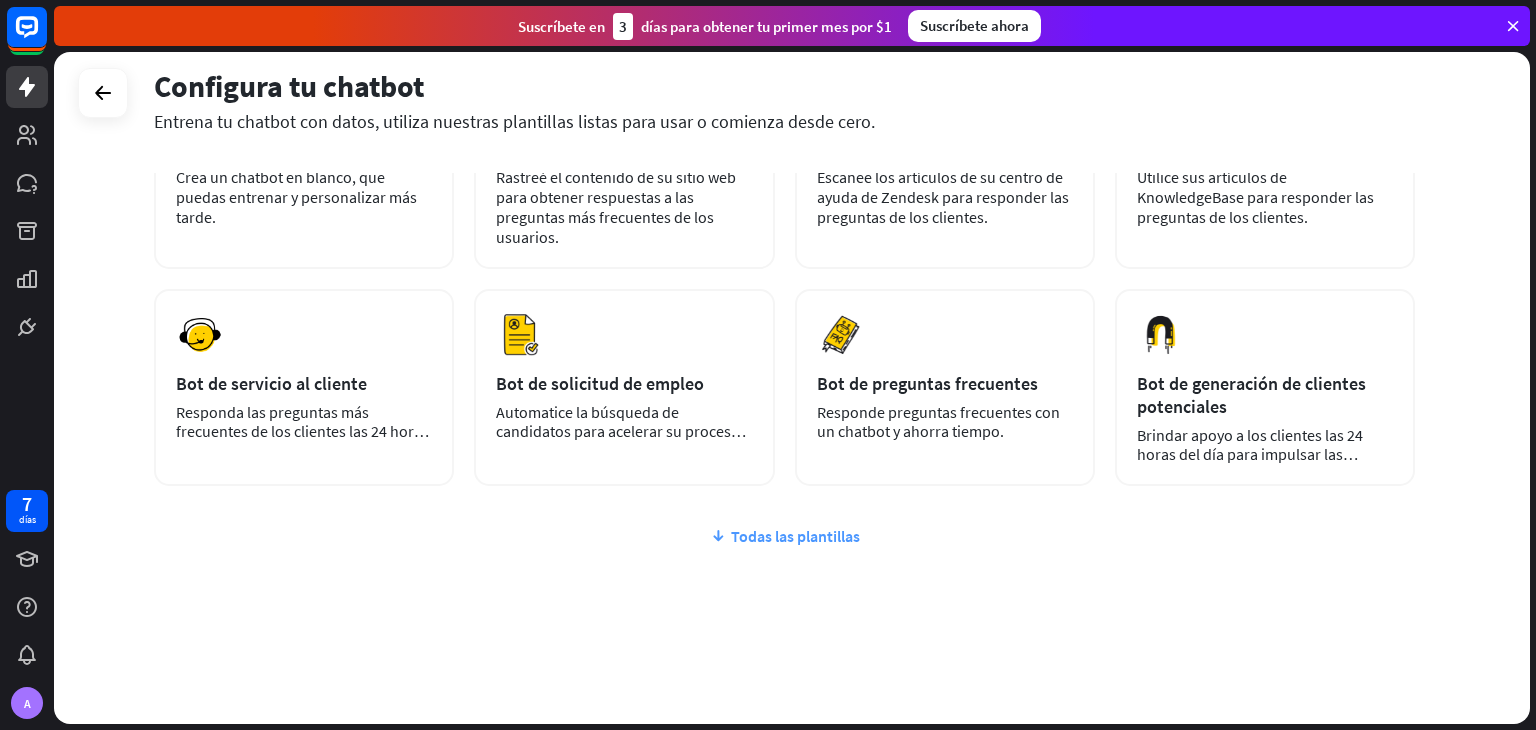 click on "Todas las plantillas" at bounding box center (795, 536) 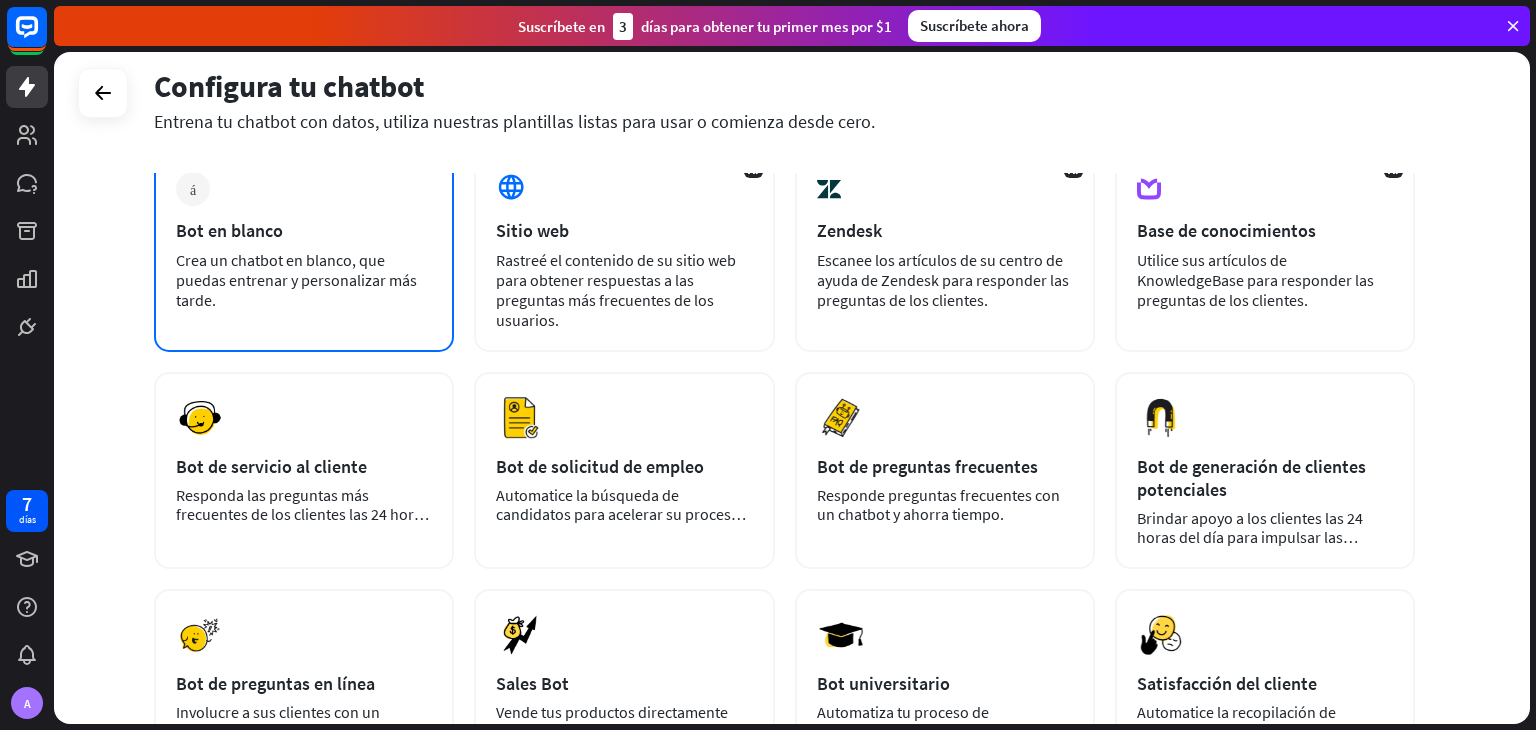 scroll, scrollTop: 116, scrollLeft: 0, axis: vertical 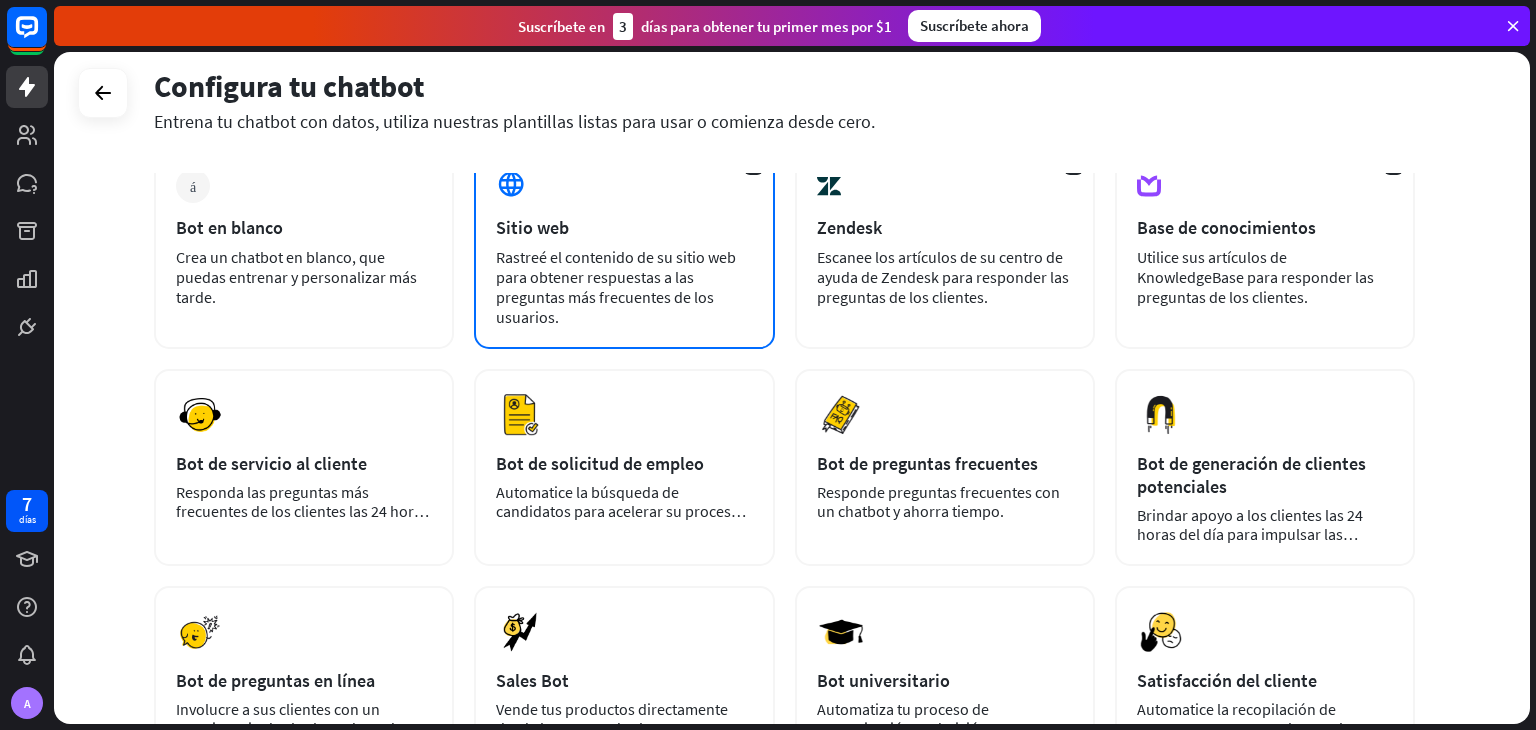 click on "Sitio web" at bounding box center (624, 227) 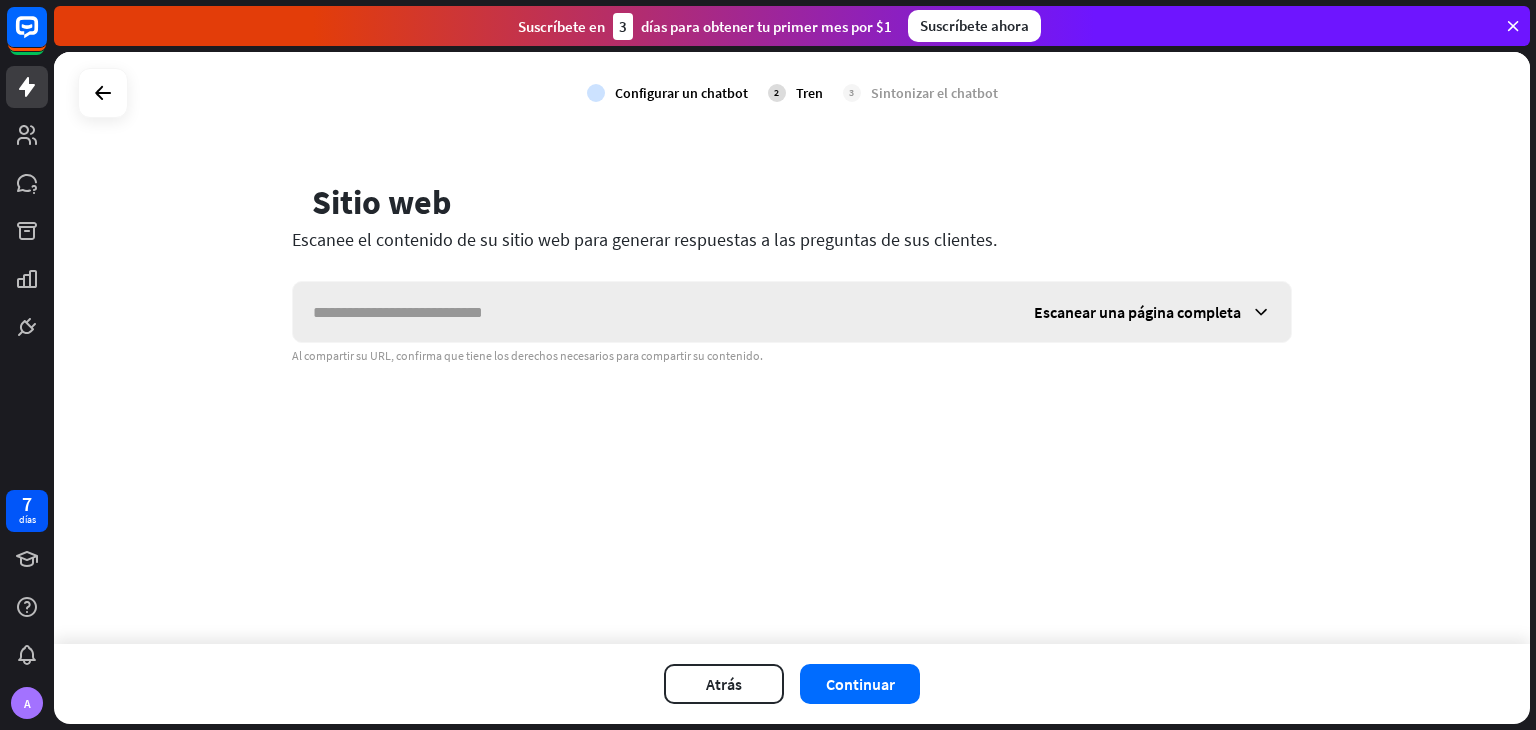 click on "Escanear una página completa" at bounding box center (1137, 312) 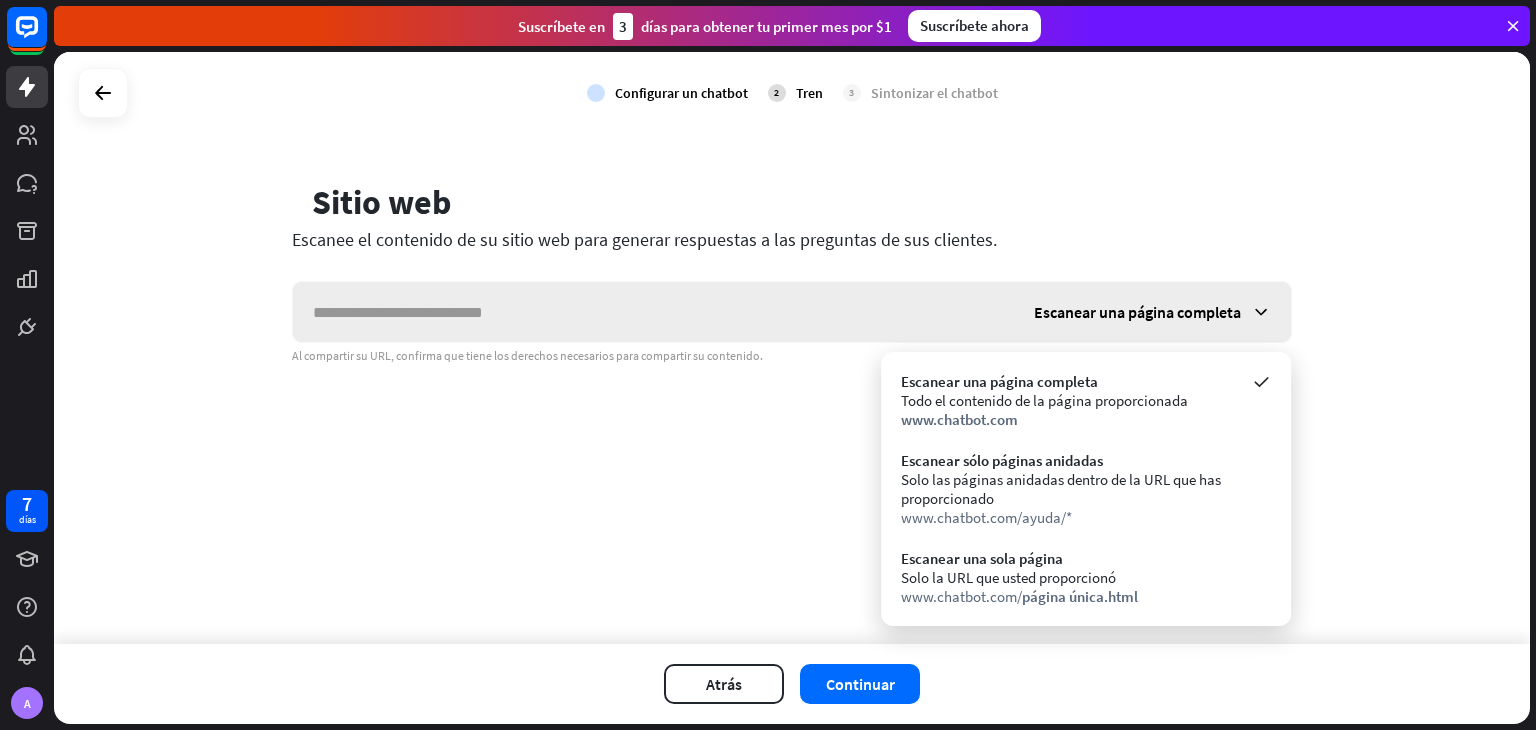 click on "Escanear una página completa" at bounding box center [1137, 312] 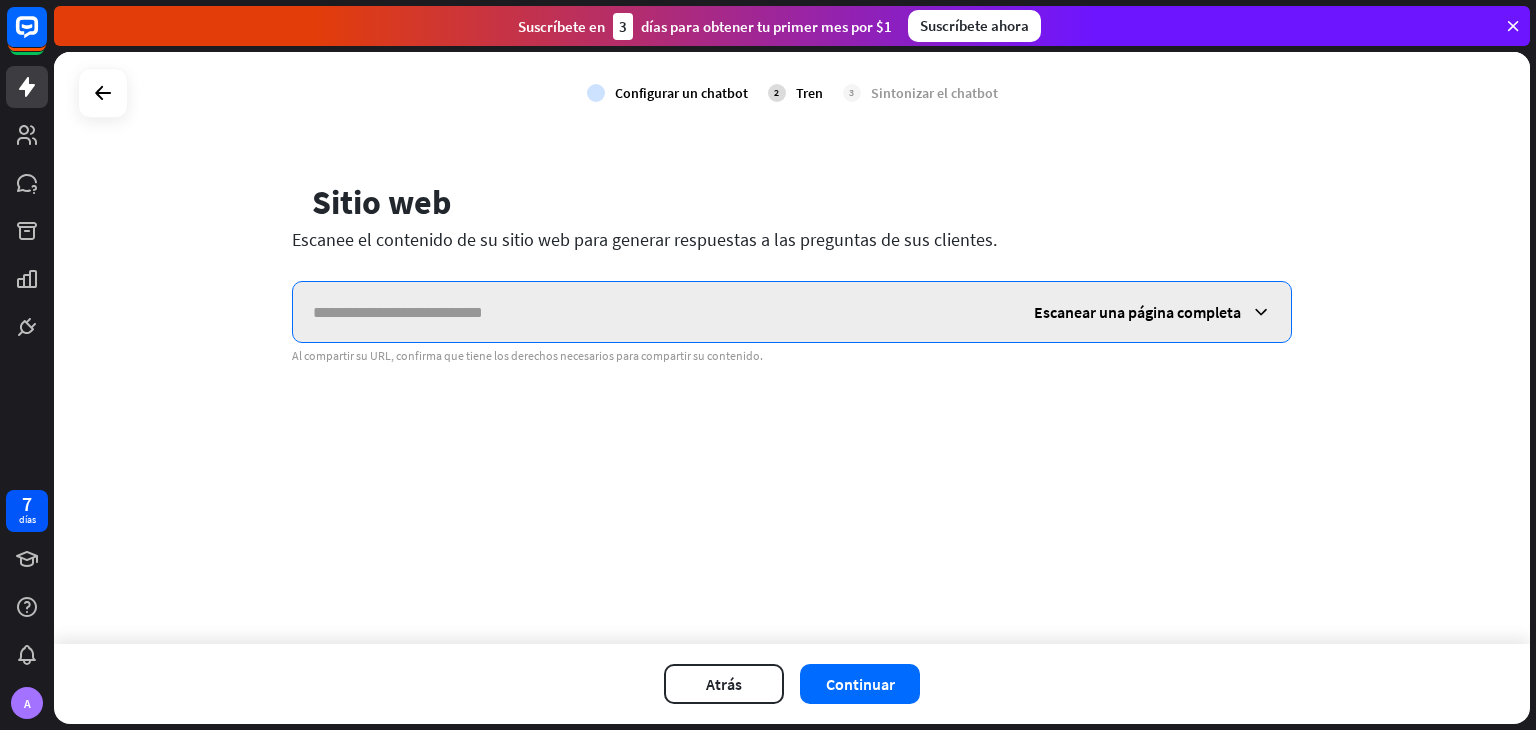 click at bounding box center [653, 312] 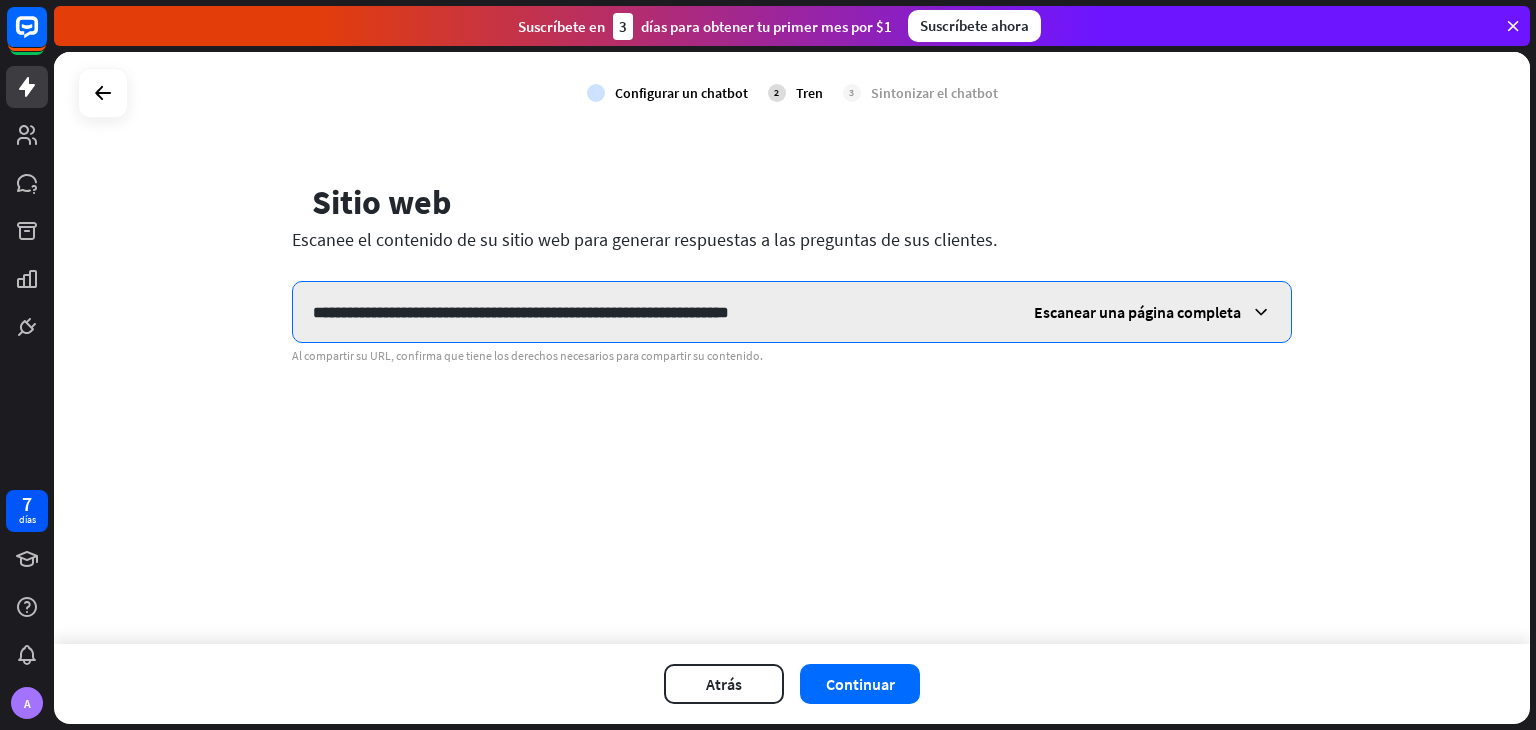 type on "**********" 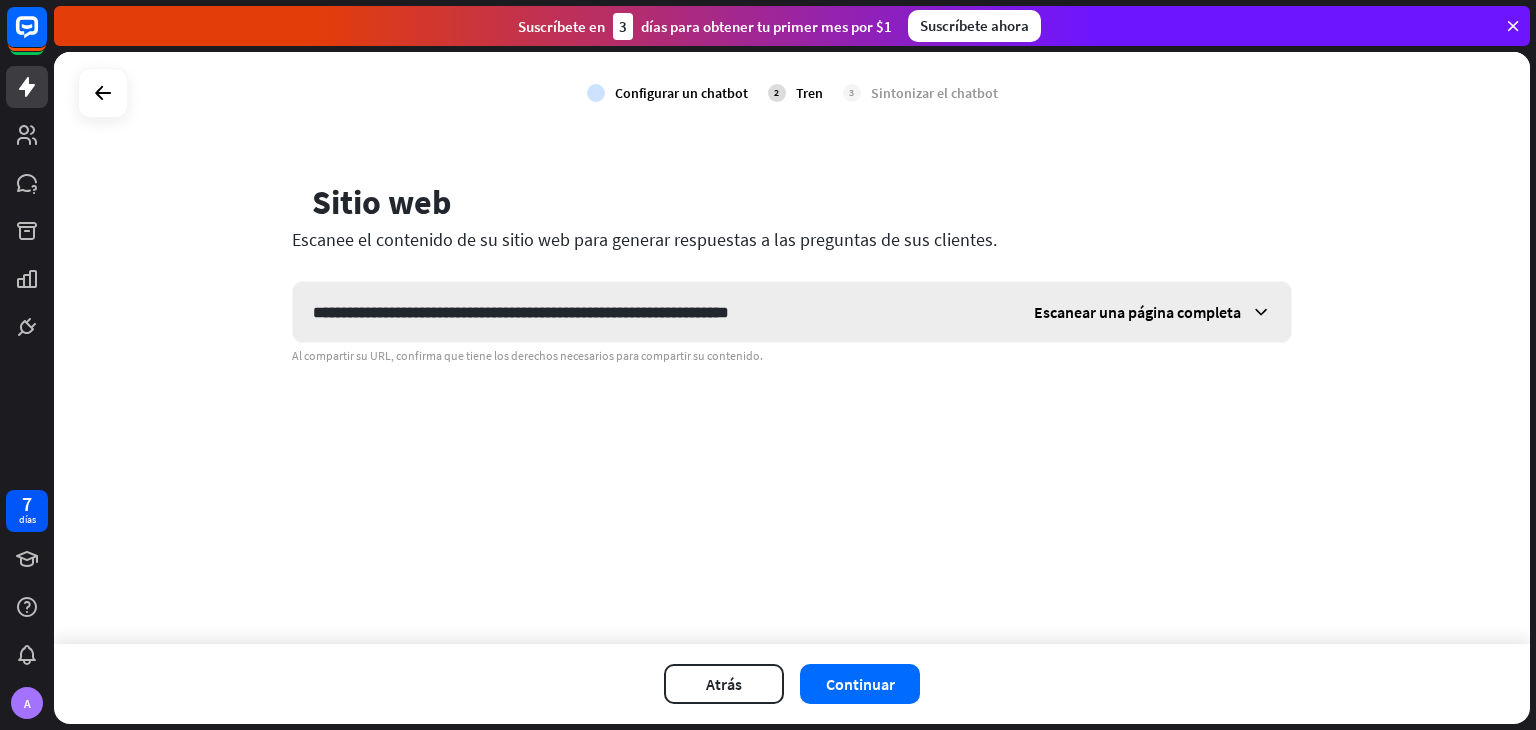 click on "Escanear una página completa" at bounding box center [1137, 312] 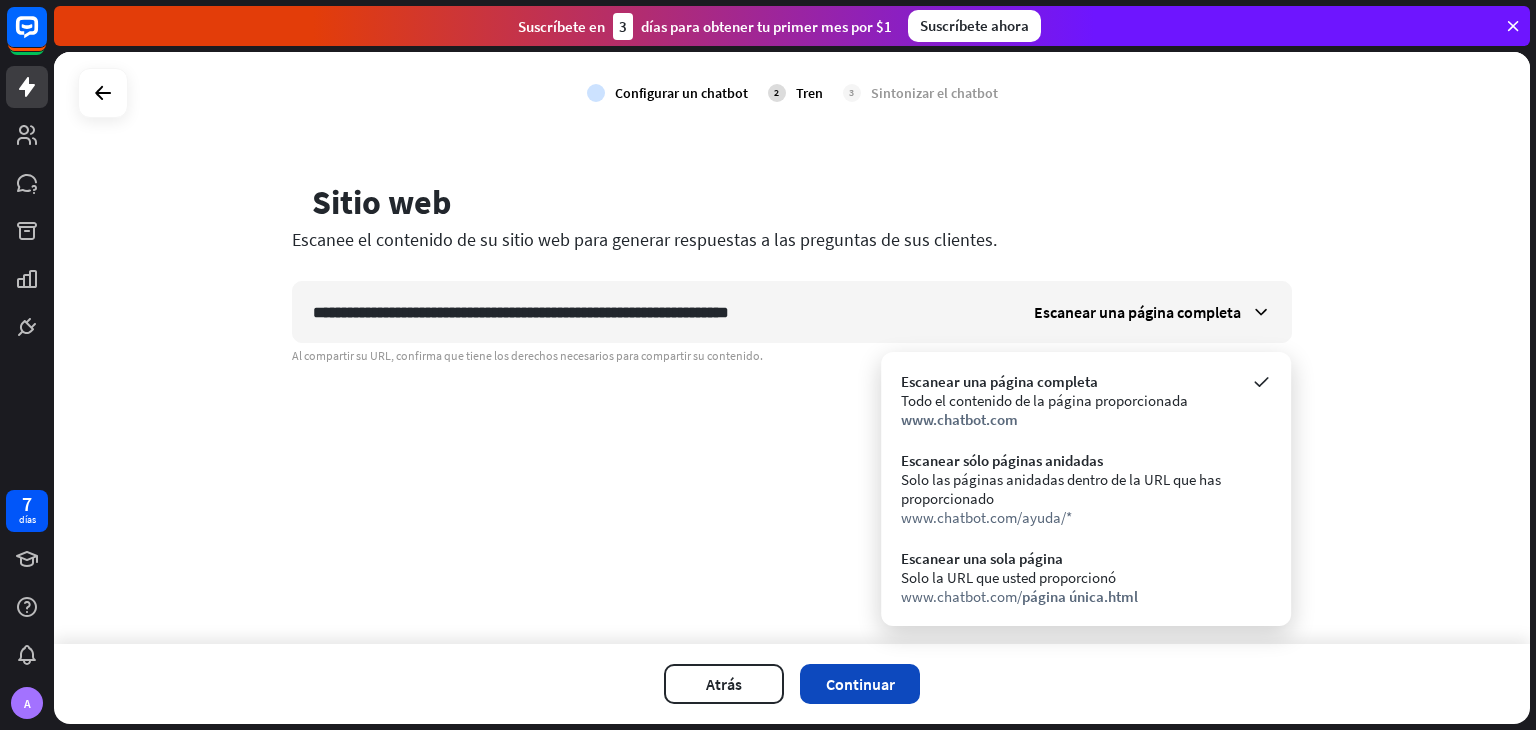 click on "Continuar" at bounding box center (860, 684) 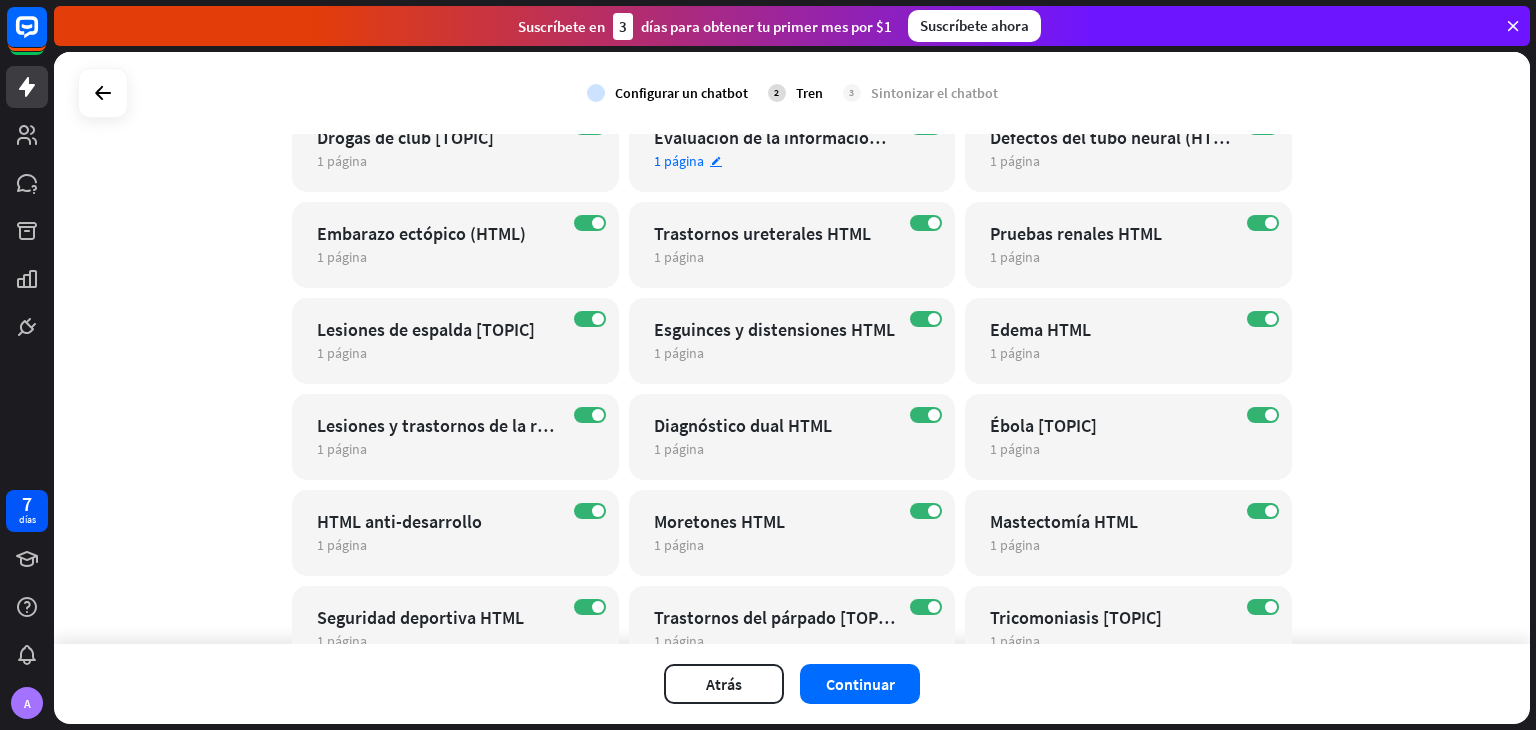 scroll, scrollTop: 522, scrollLeft: 0, axis: vertical 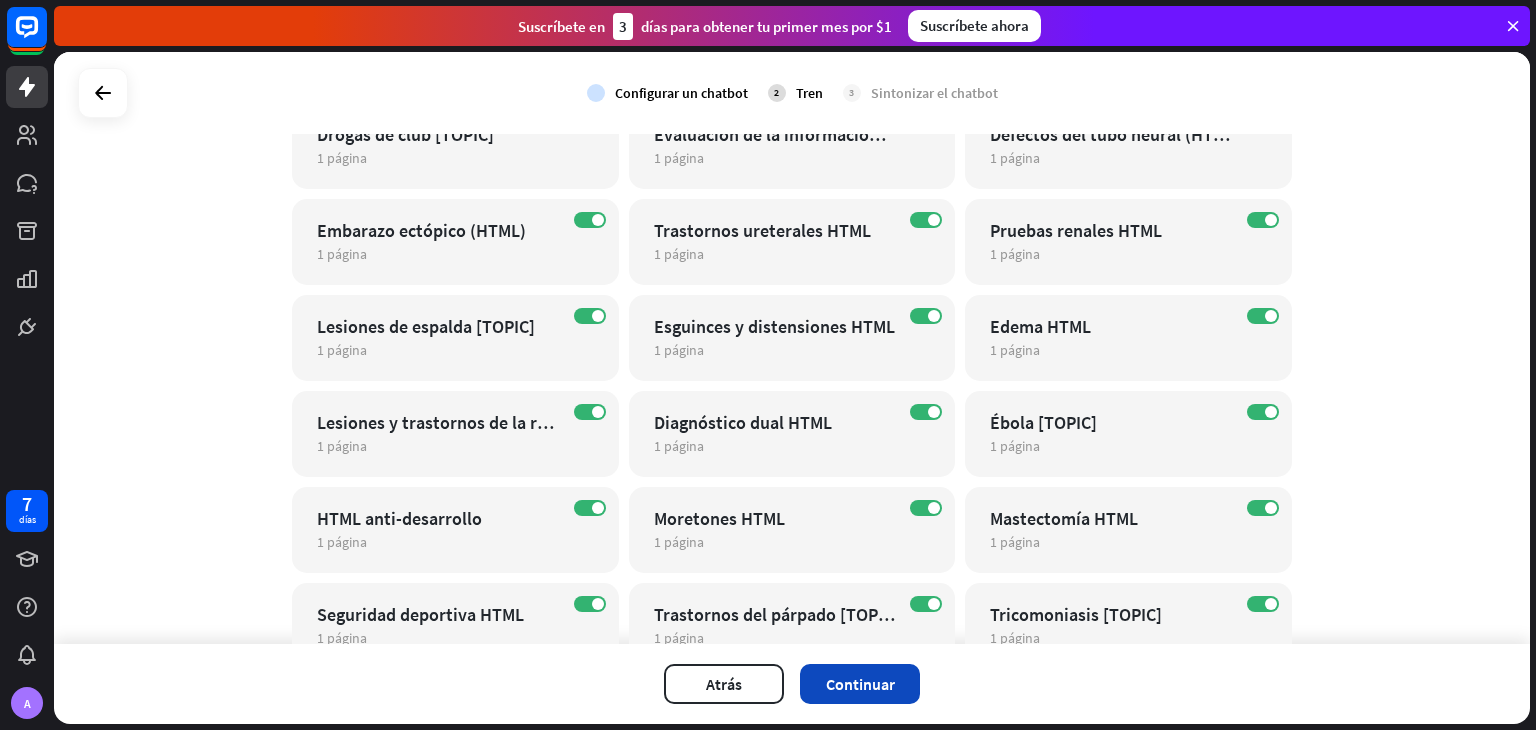 click on "Continuar" at bounding box center [860, 684] 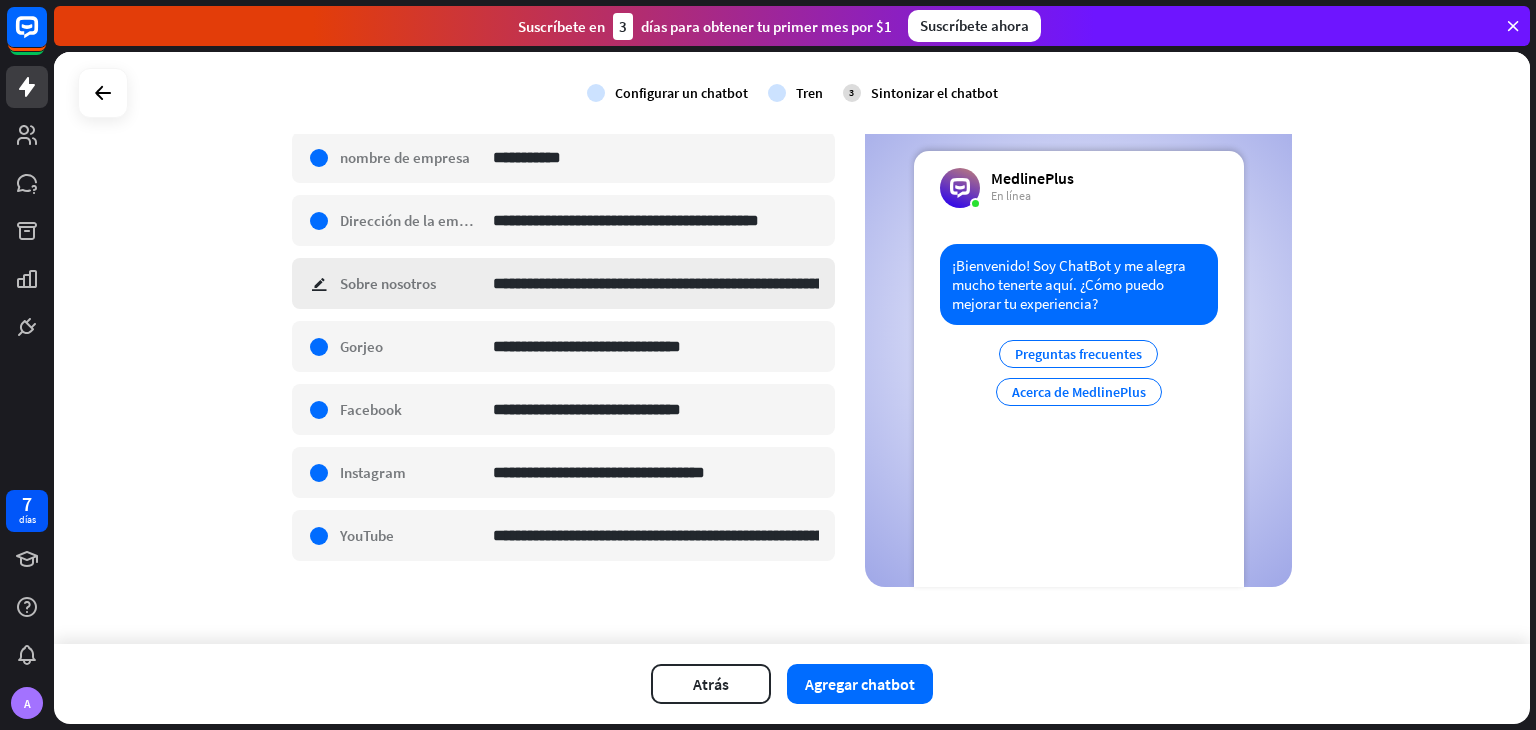 scroll, scrollTop: 0, scrollLeft: 0, axis: both 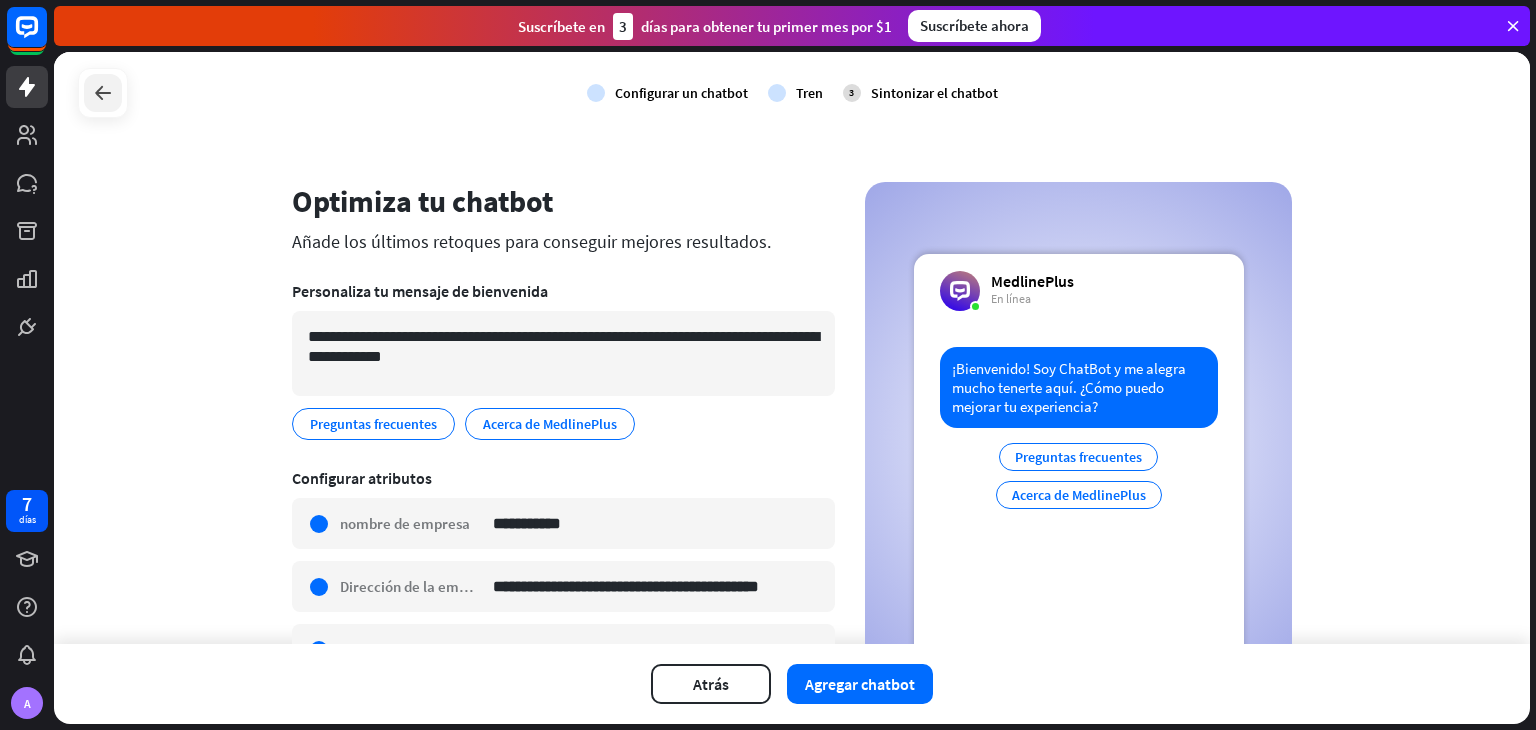 click at bounding box center [103, 93] 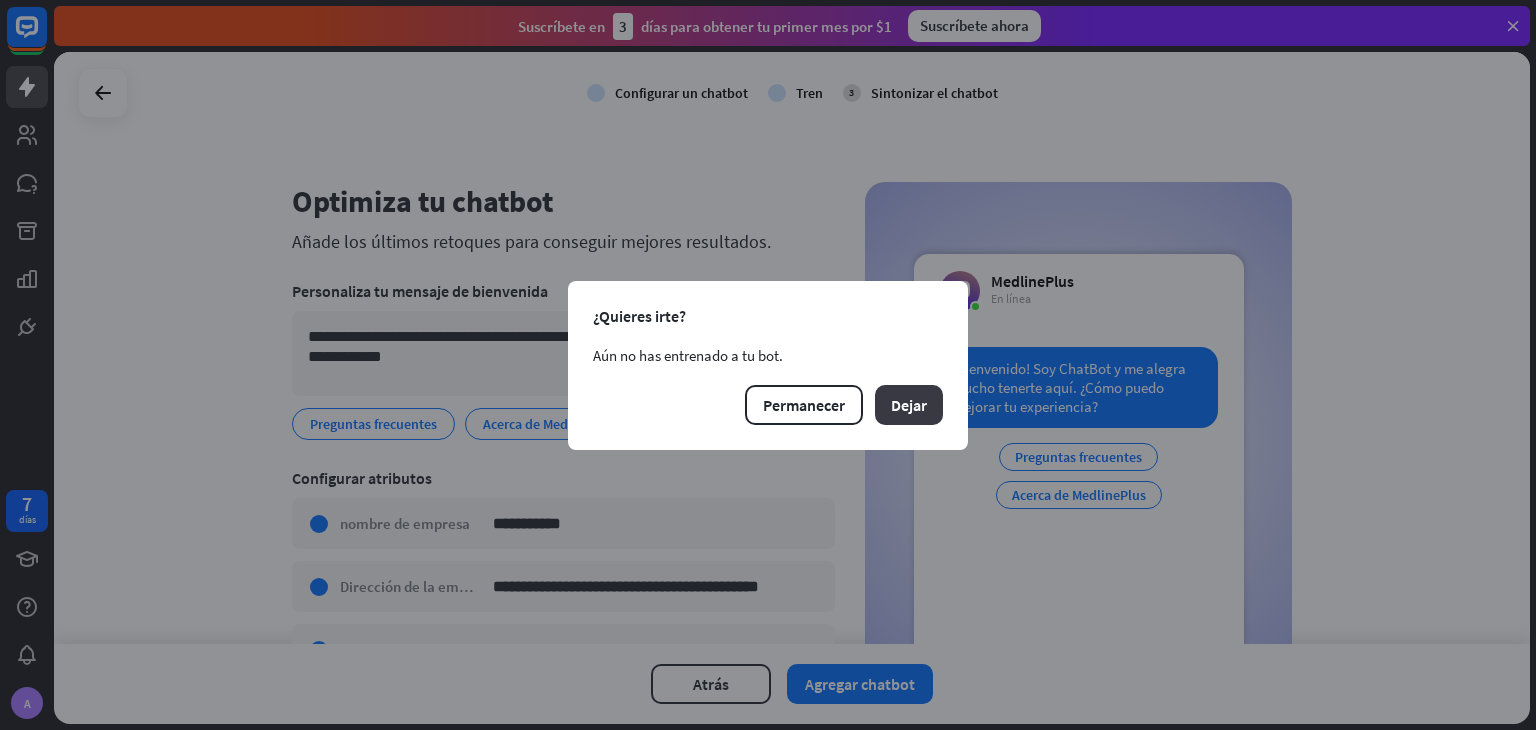 click on "Dejar" at bounding box center (909, 405) 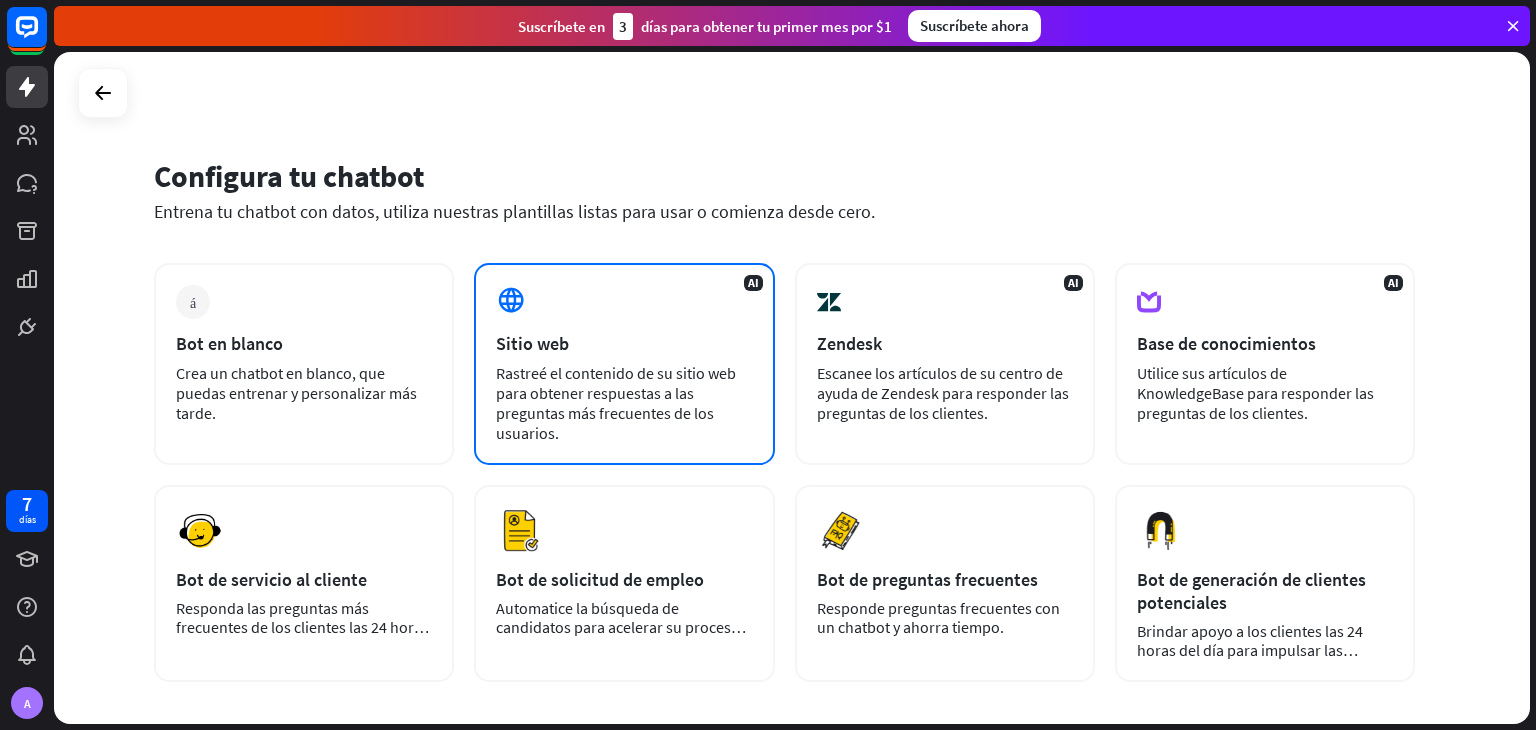 click on "Sitio web" at bounding box center (624, 343) 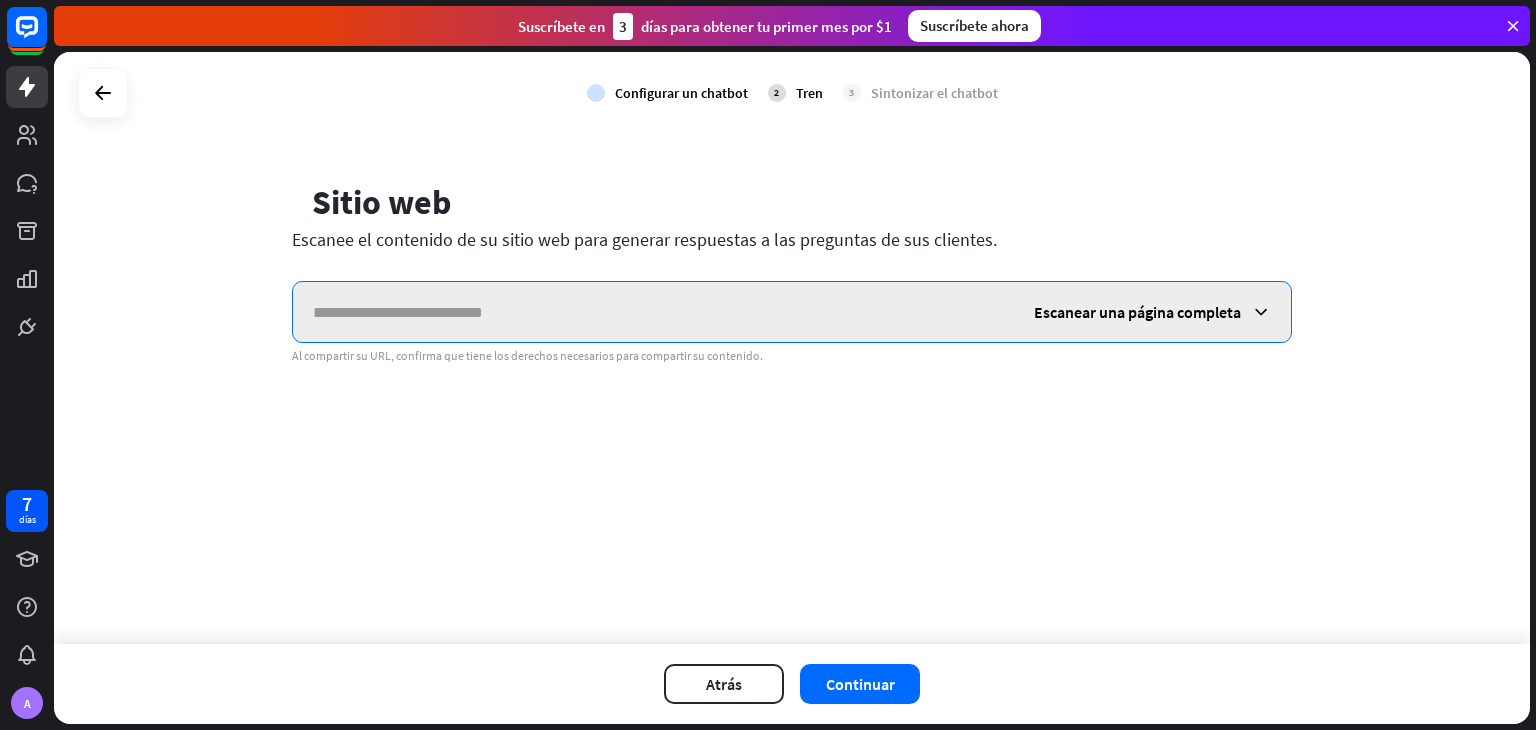 click at bounding box center [653, 312] 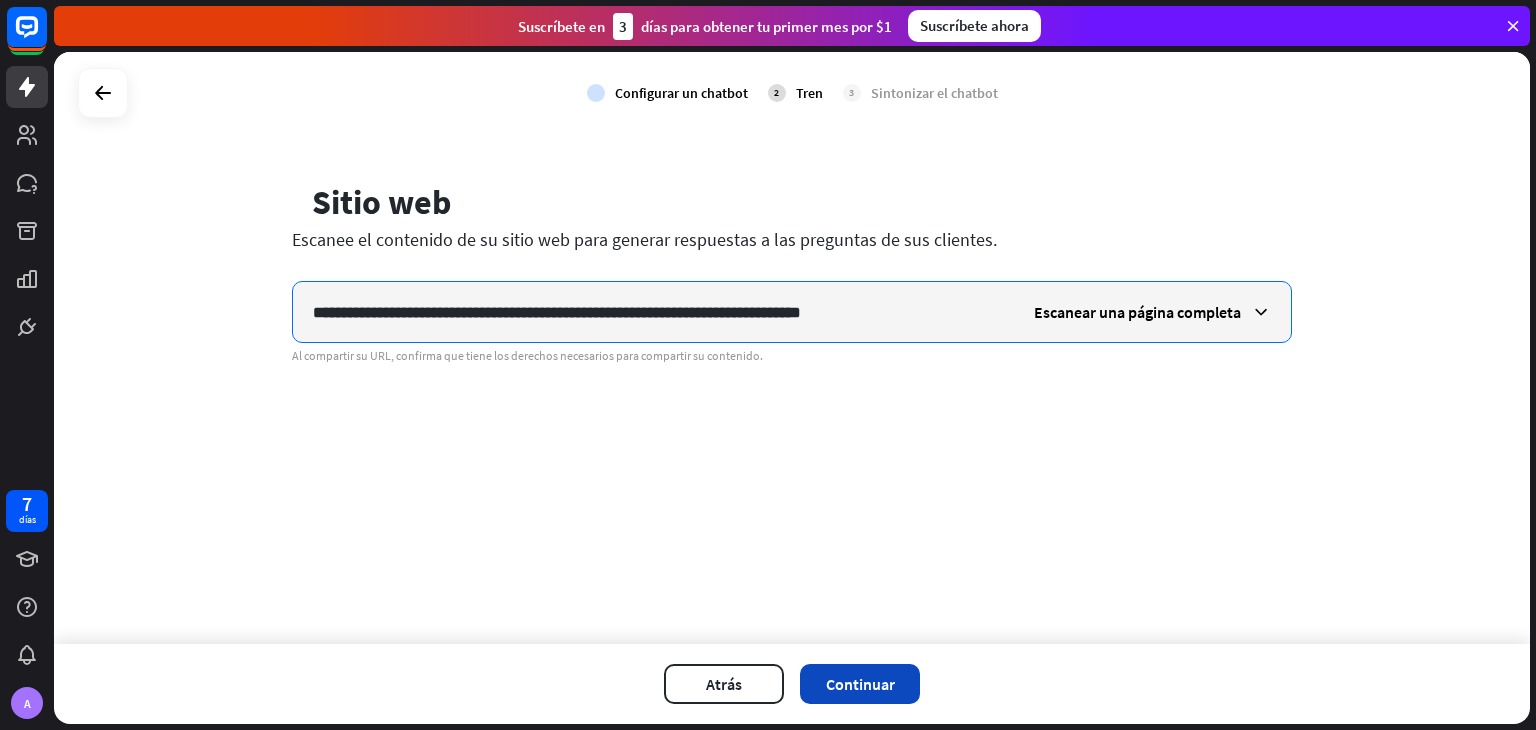 type on "**********" 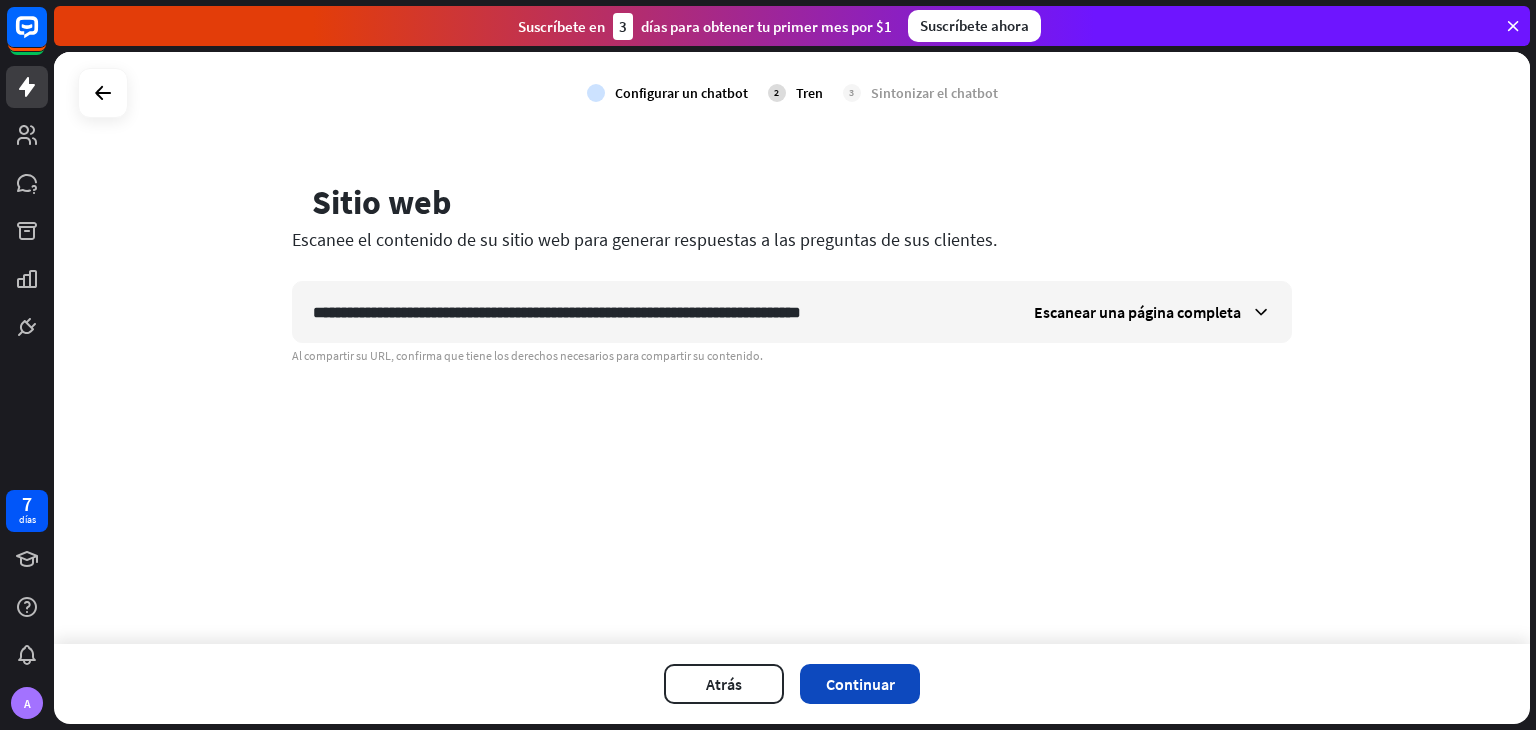 click on "Continuar" at bounding box center (860, 684) 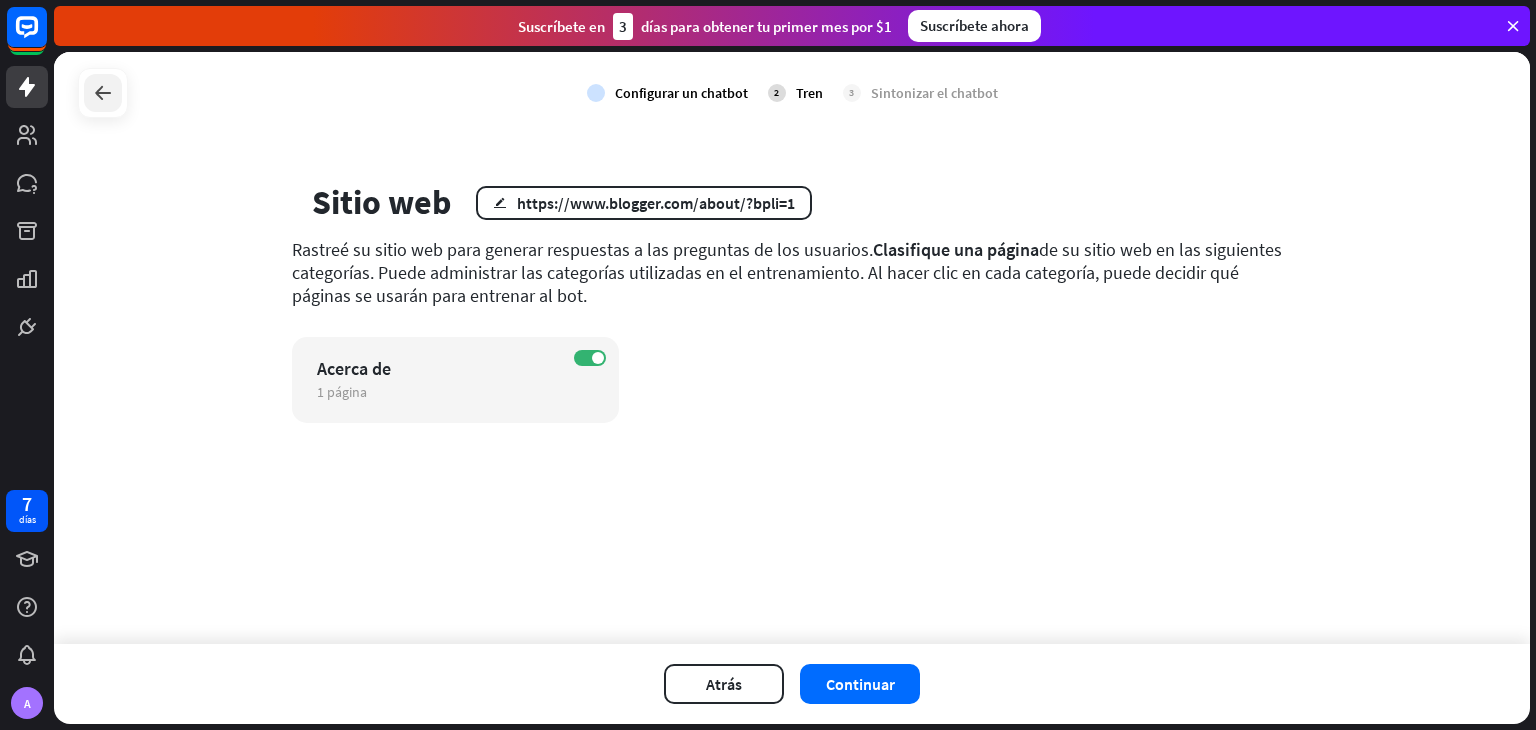 click at bounding box center [103, 93] 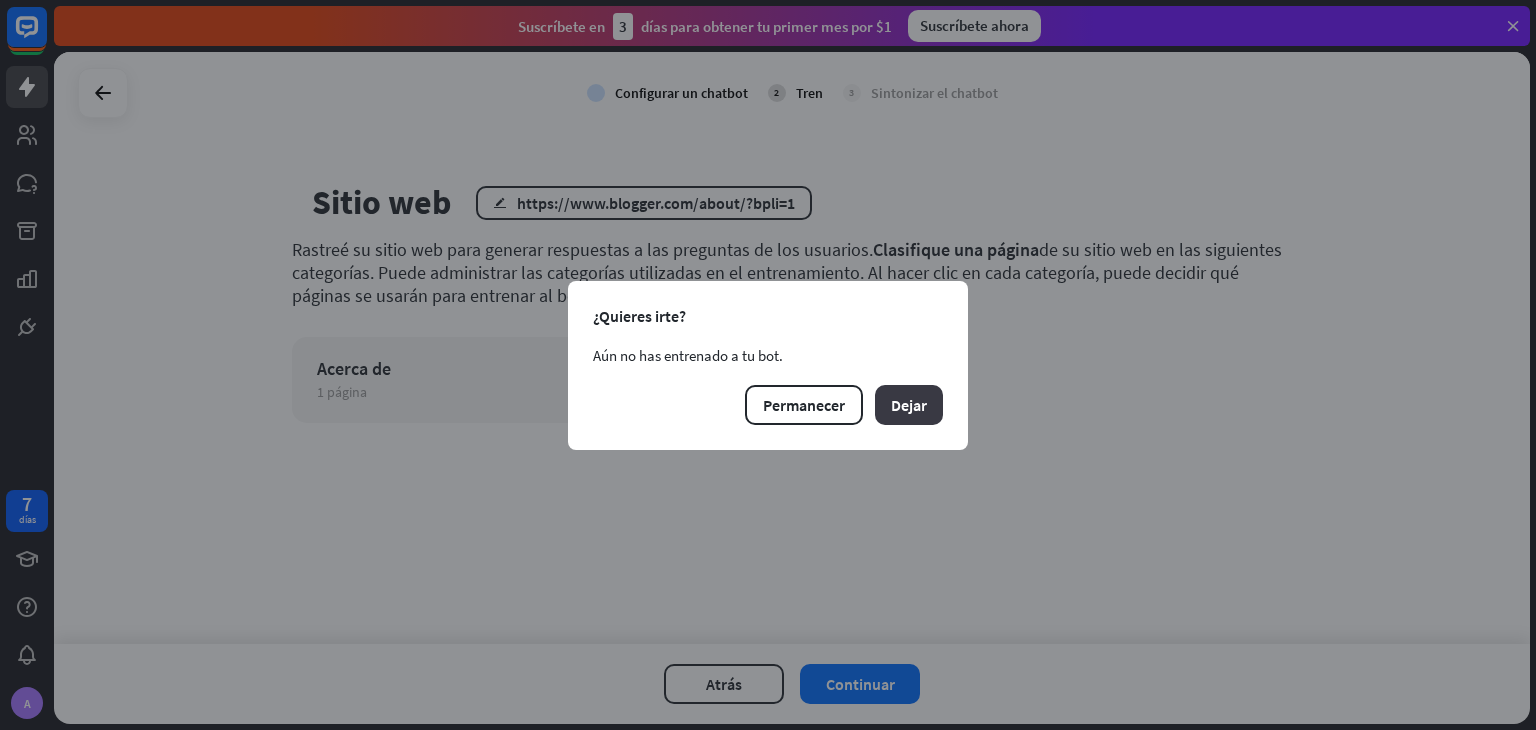 click on "Dejar" at bounding box center (909, 405) 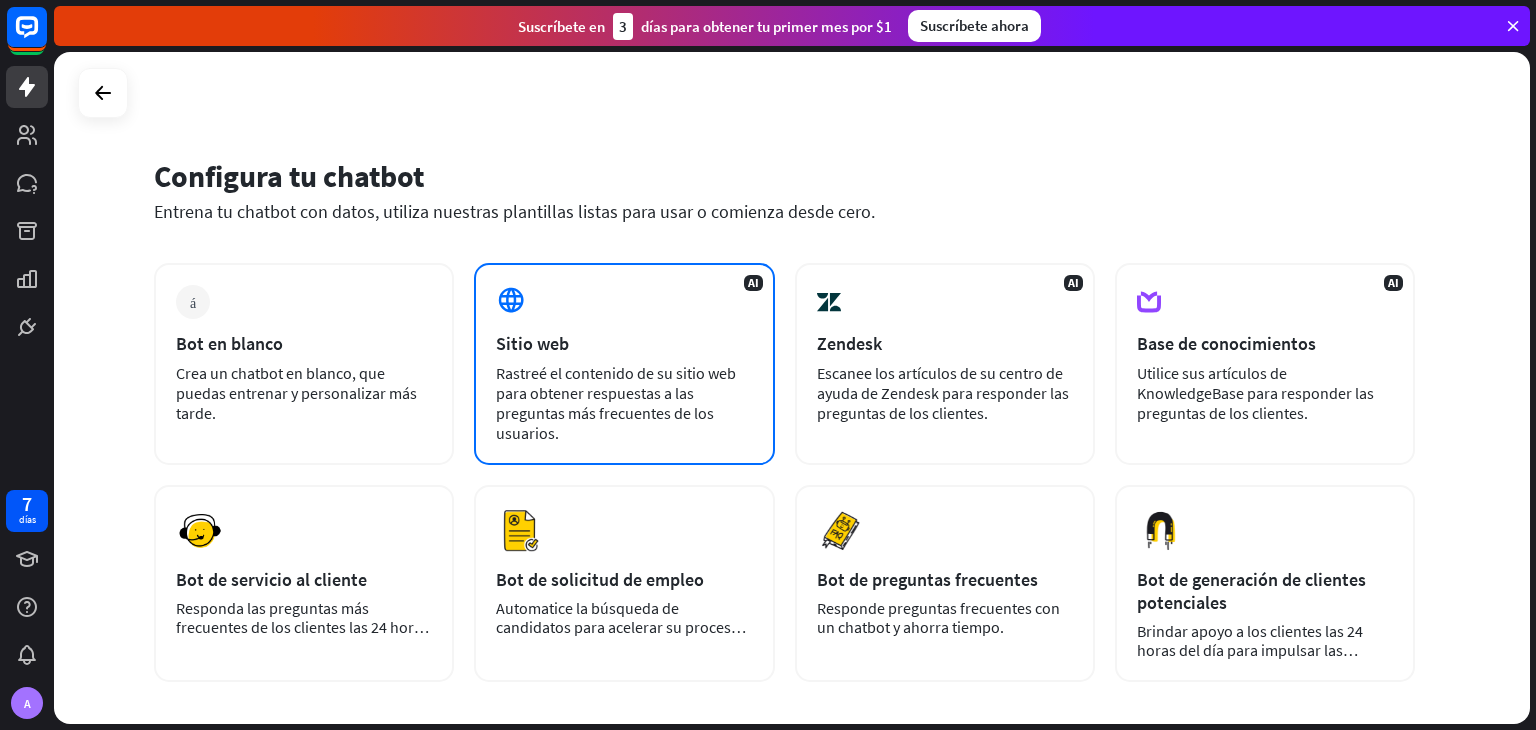 click on "Sitio web" at bounding box center [624, 343] 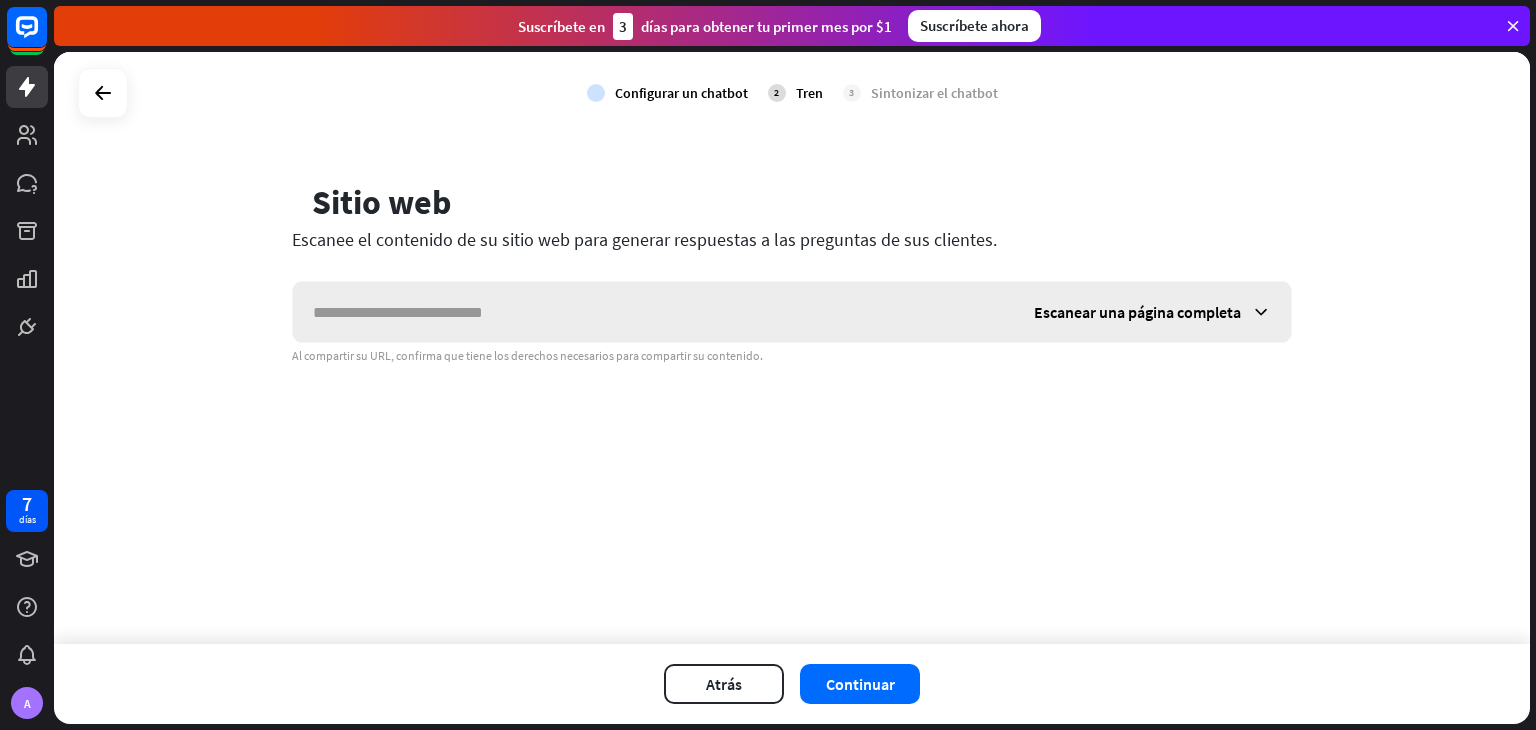 click at bounding box center [653, 312] 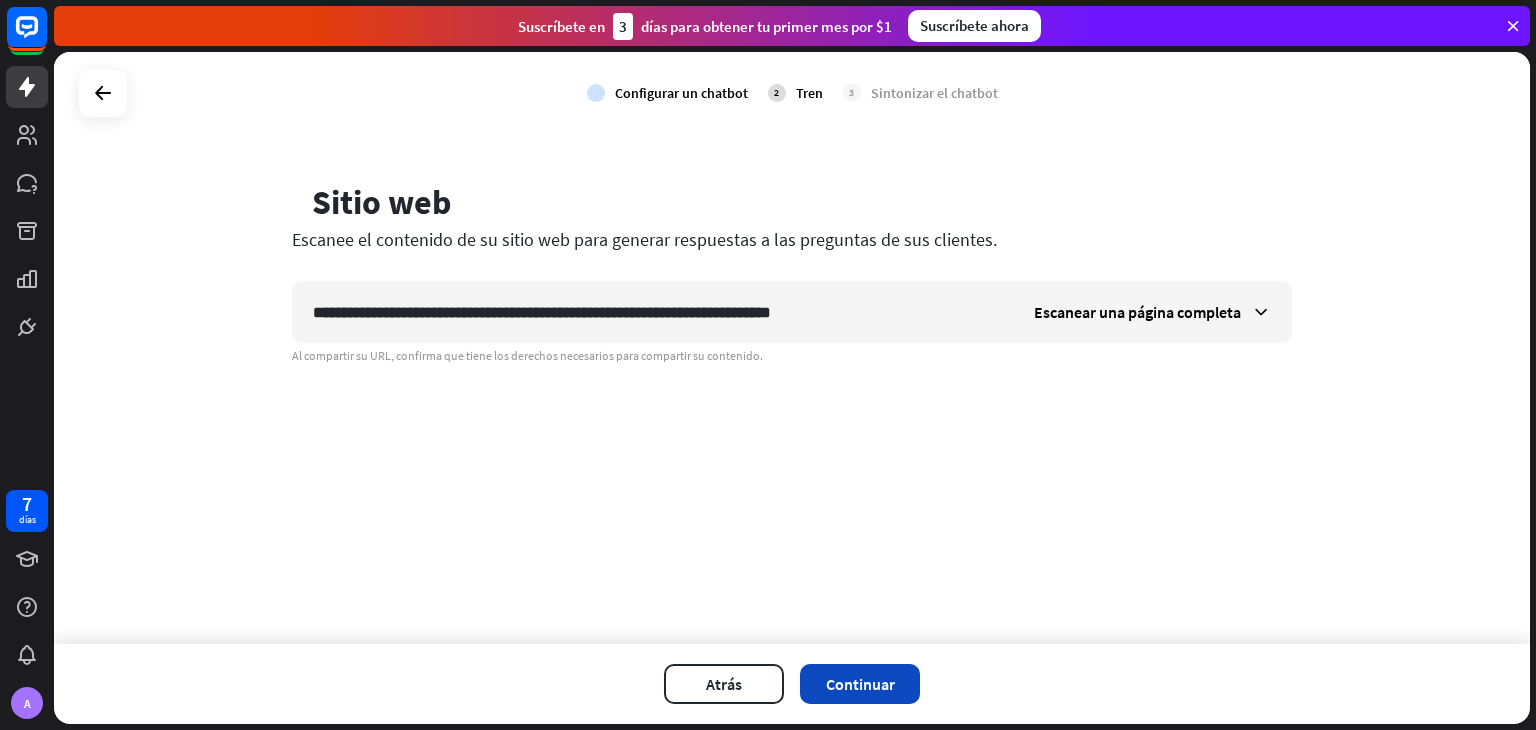 type on "**********" 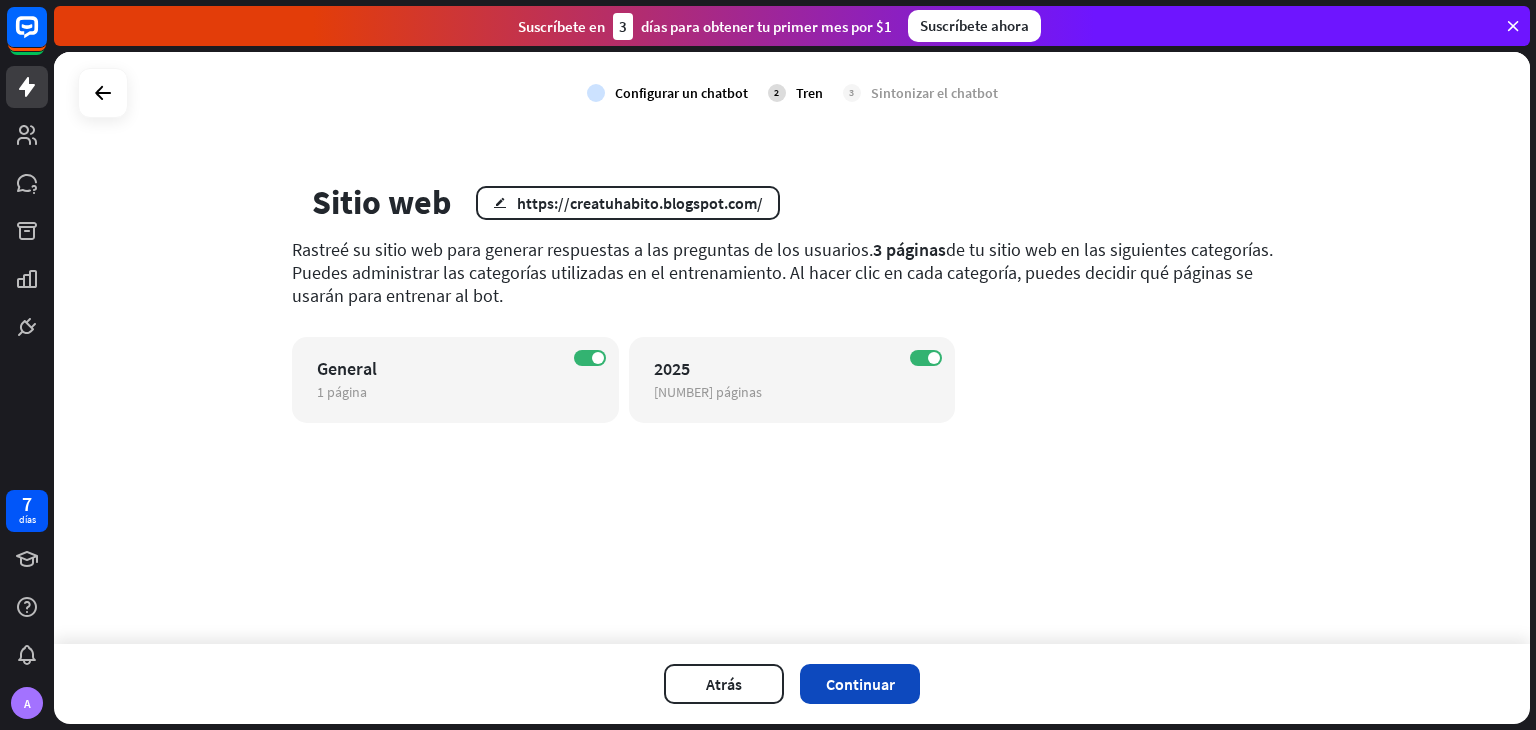click on "Continuar" at bounding box center [860, 684] 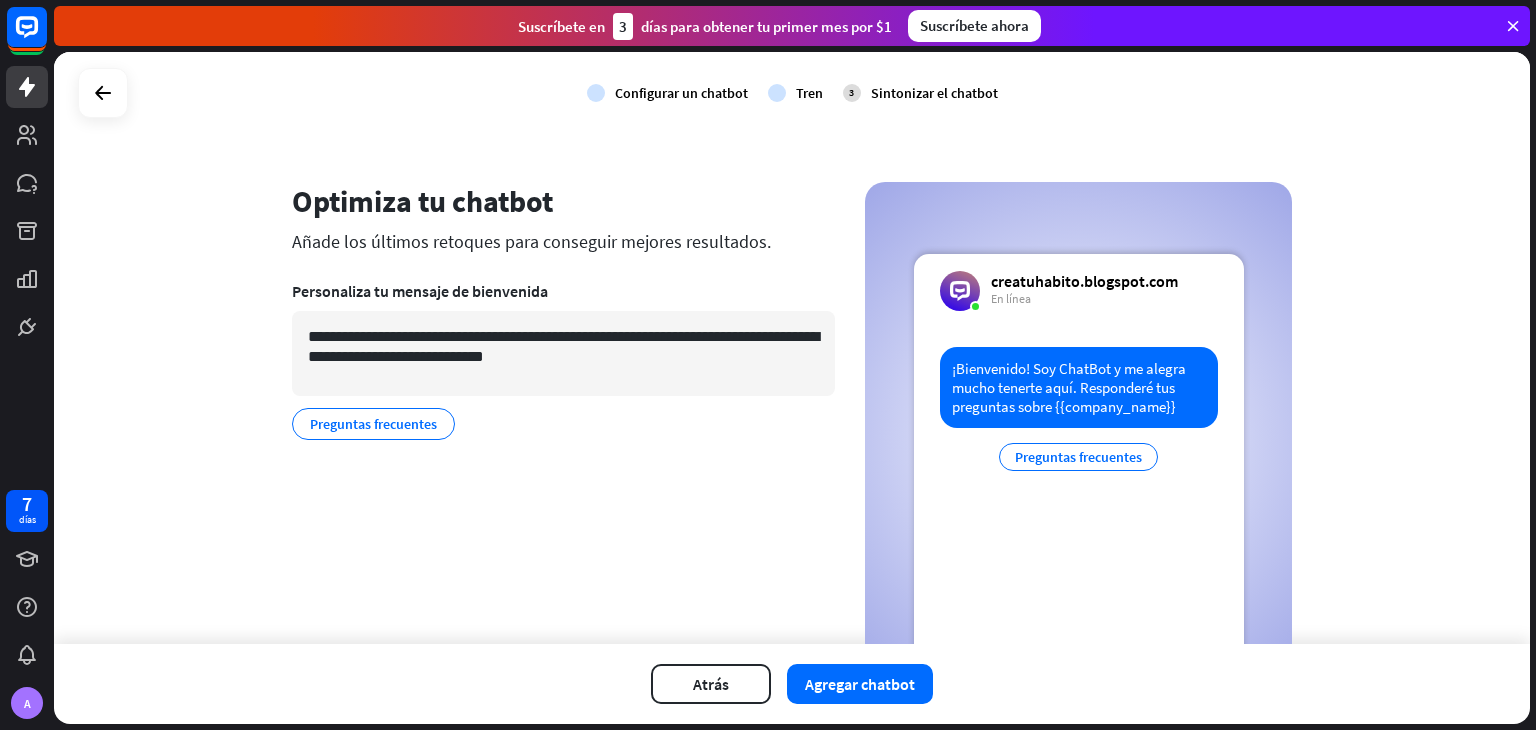 click on "¡Bienvenido! Soy ChatBot y me alegra mucho tenerte aquí. Responderé tus preguntas sobre {{company_name}}" at bounding box center (1070, 387) 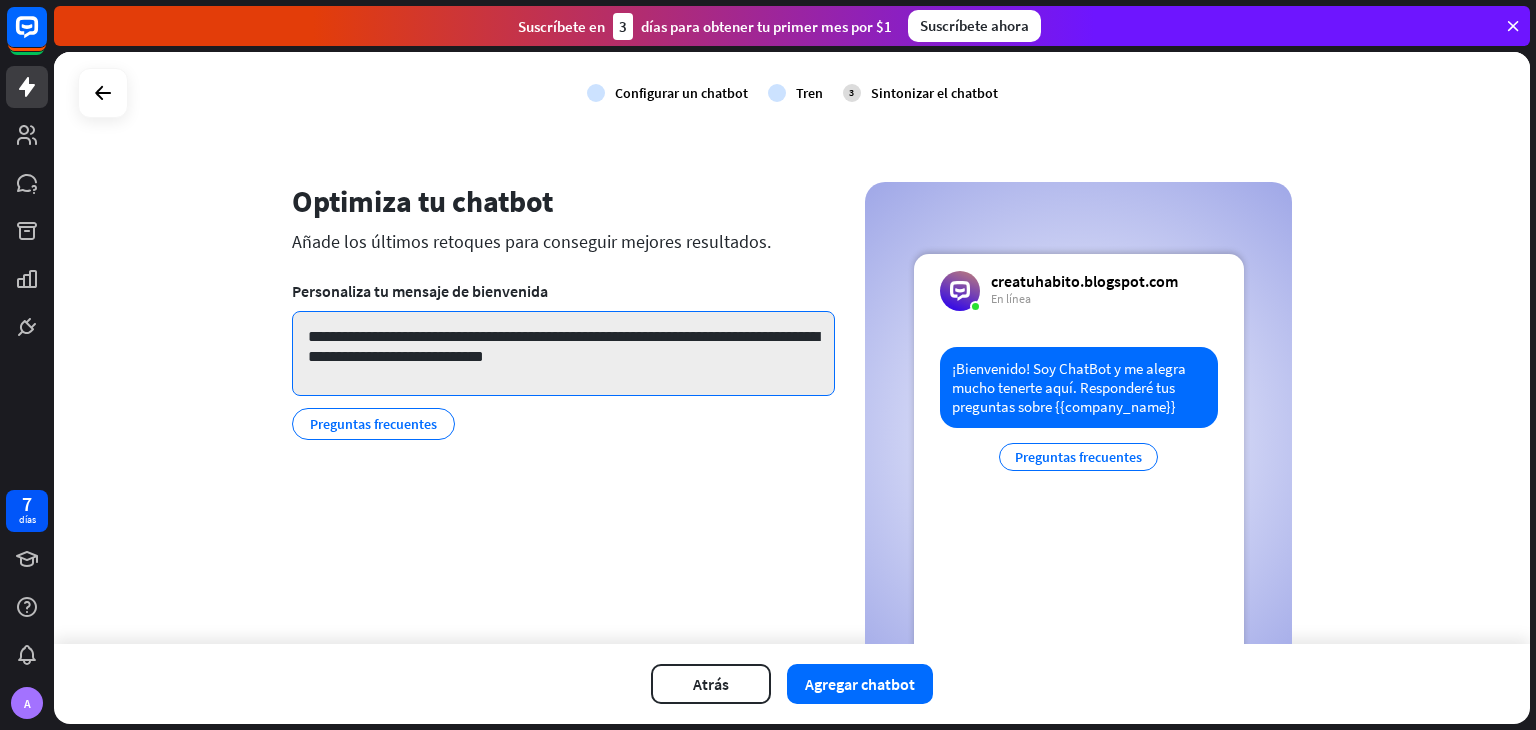 click on "**********" at bounding box center (563, 353) 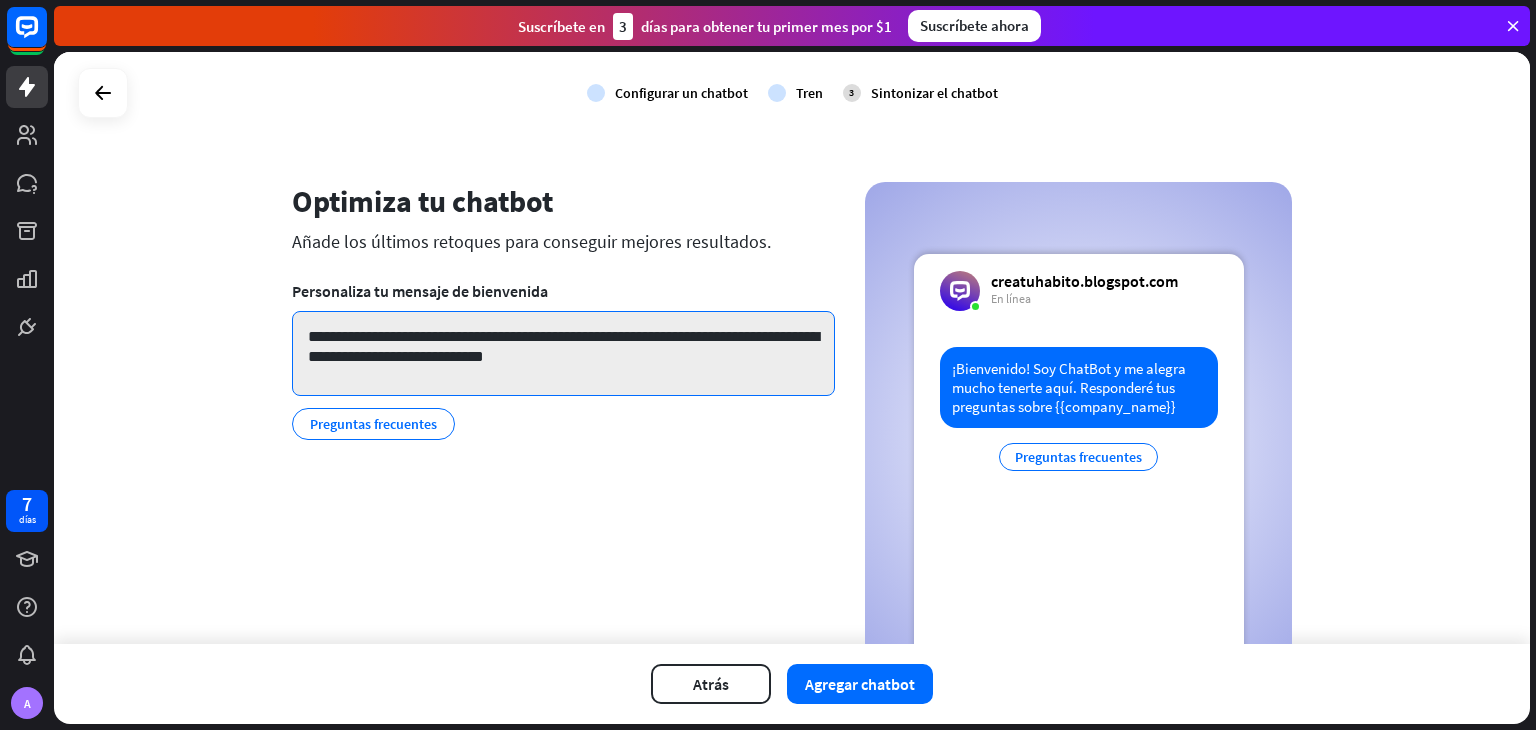 drag, startPoint x: 601, startPoint y: 351, endPoint x: 330, endPoint y: 326, distance: 272.1507 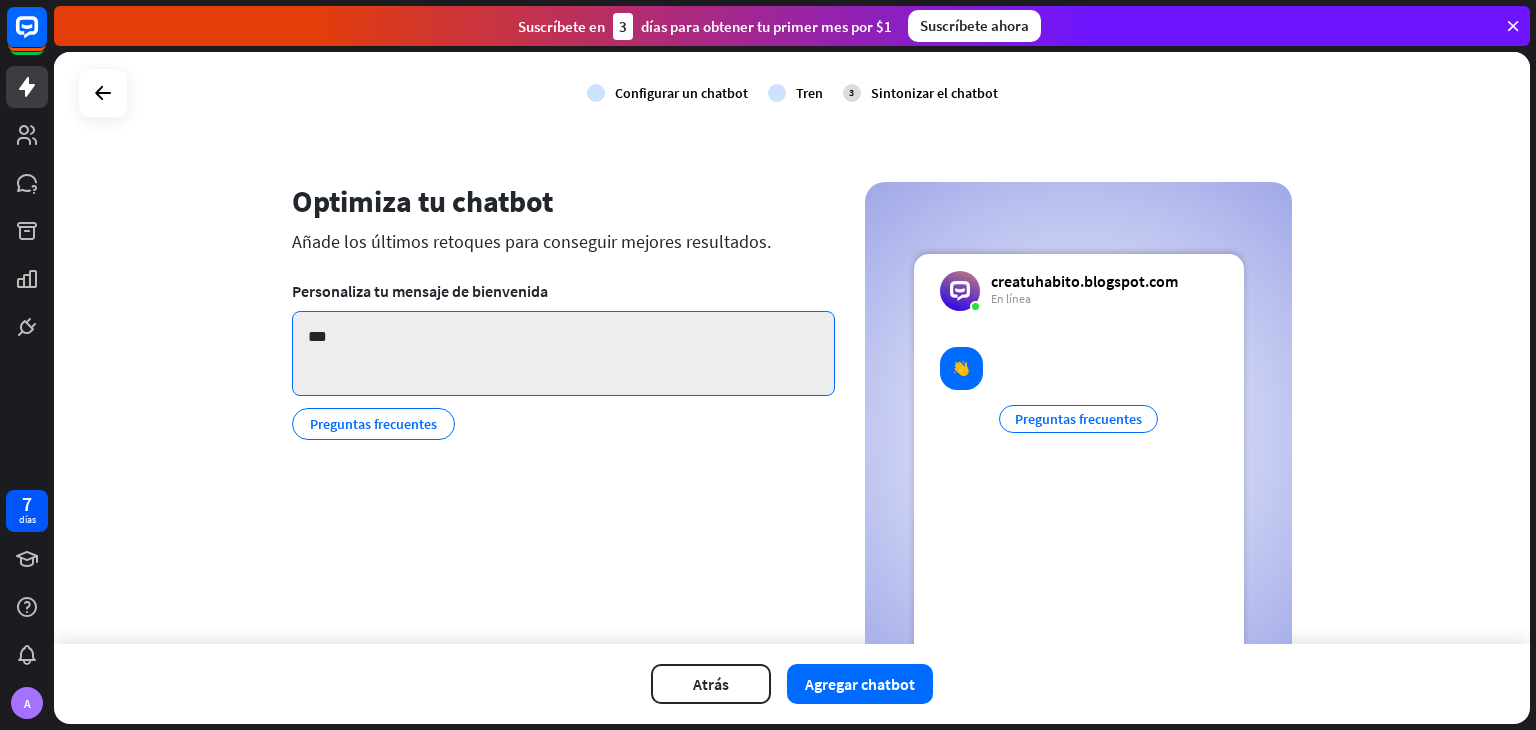 paste on "**********" 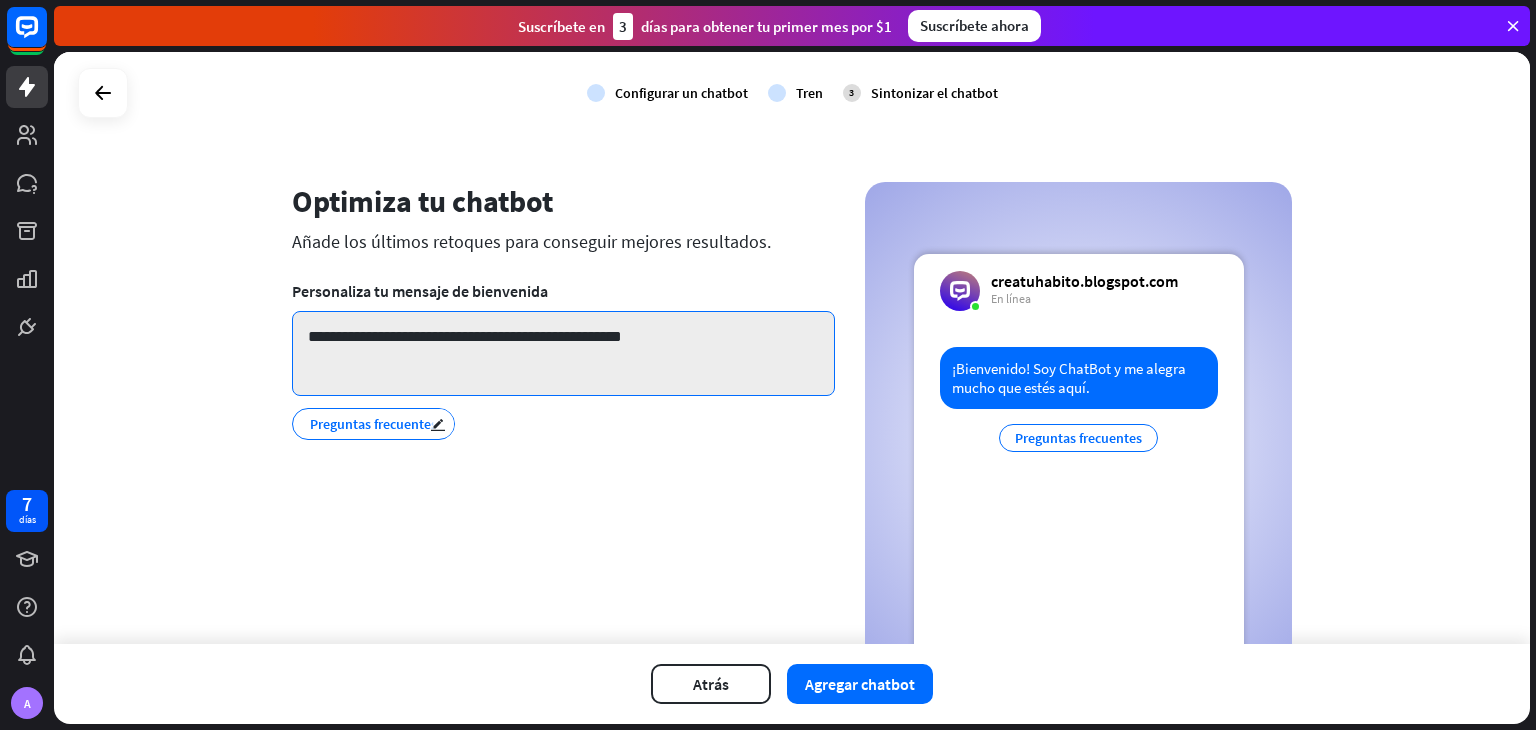 type on "**********" 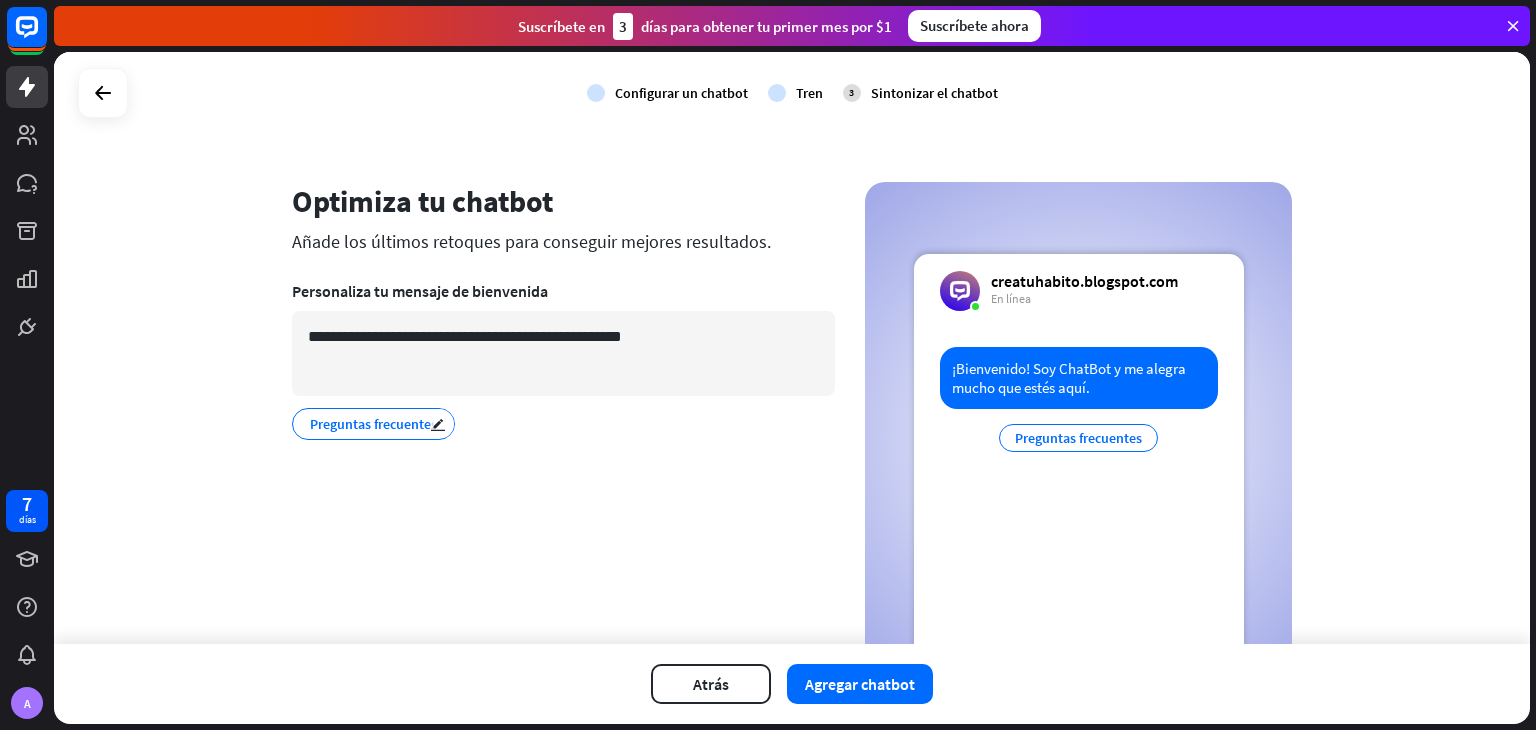 click on "Preguntas frecuentes" at bounding box center [373, 424] 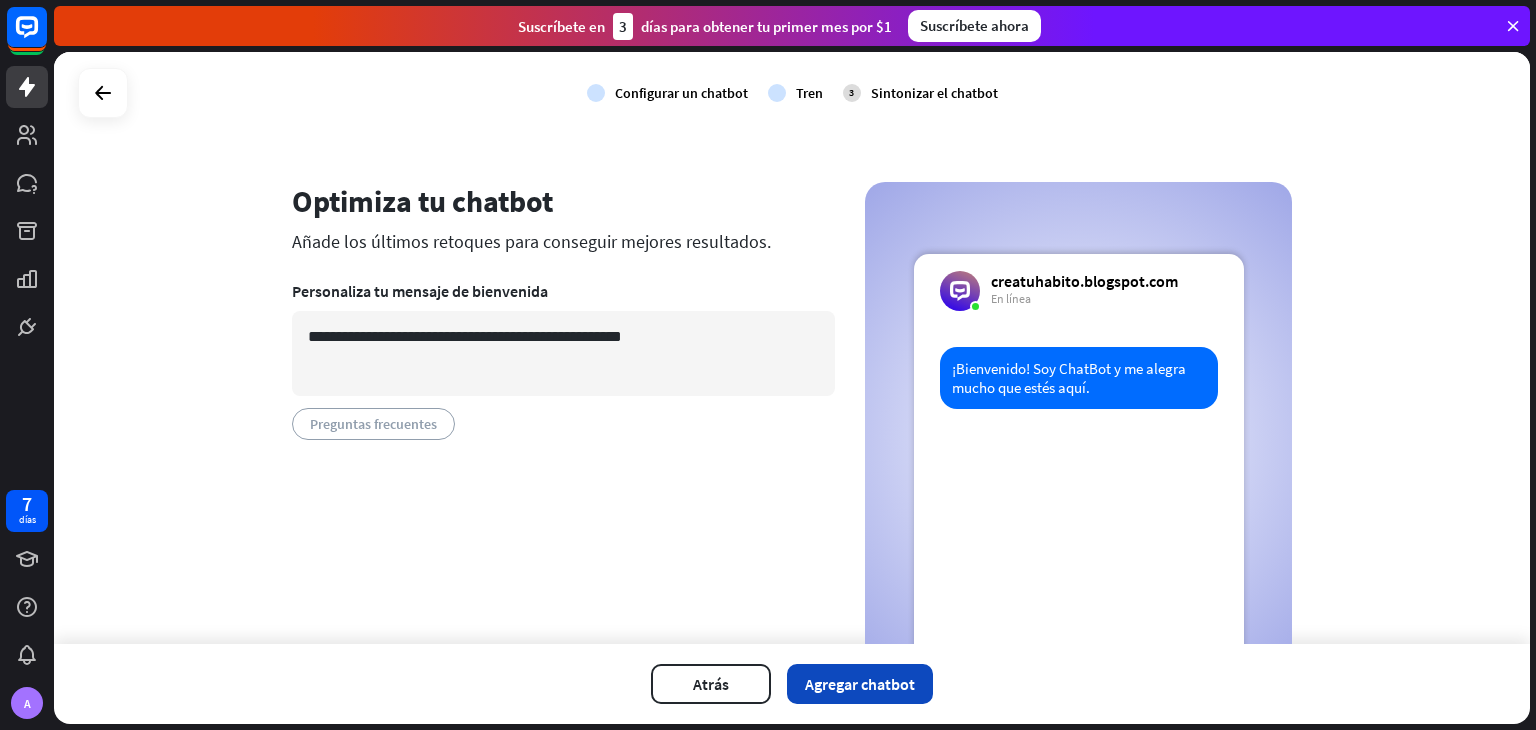 click on "Agregar chatbot" at bounding box center (860, 684) 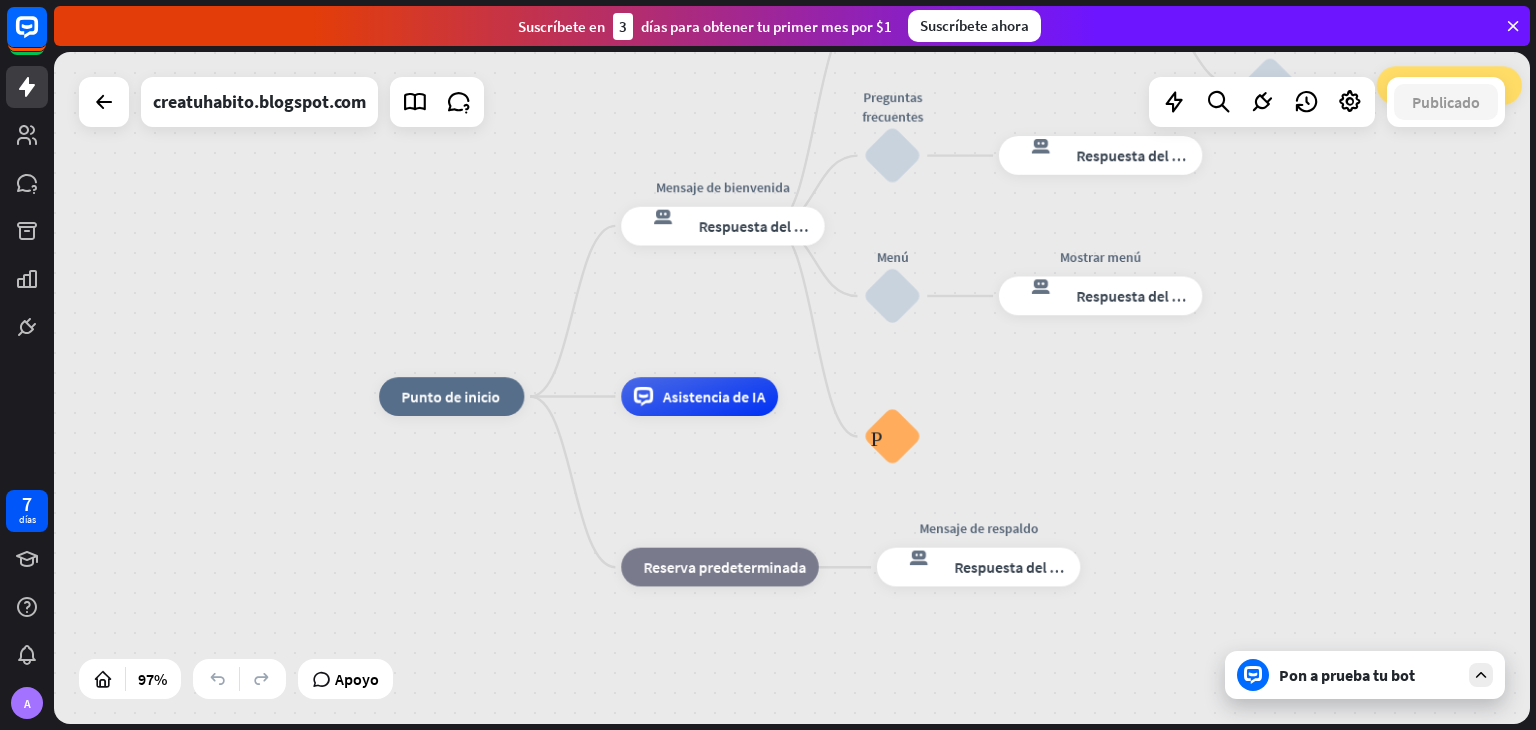click on "inicio_2   Punto de inicio                 Mensaje de bienvenida   respuesta del bot de bloqueo   Respuesta del bot                 Volver al menú   bloquear_entrada_de_usuario                 ¿Fue útil?   respuesta del bot de bloqueo   Respuesta del bot                 Sí   bloquear_entrada_de_usuario                 ¡Gracias!   respuesta del bot de bloqueo   Respuesta del bot                 No   bloquear_entrada_de_usuario                 Volver al menú   bloque_ir a   Ir al paso                 Preguntas frecuentes   bloquear_entrada_de_usuario                   respuesta del bot de bloqueo   Respuesta del bot                 Menú   bloquear_entrada_de_usuario                 Mostrar menú   respuesta del bot de bloqueo   Respuesta del bot                   Preguntas frecuentes sobre bloques                     Asistencia de IA                   bloque_de_retroceso   Reserva predeterminada                 Mensaje de respaldo   respuesta del bot de bloqueo   Respuesta del bot" at bounding box center [1094, 722] 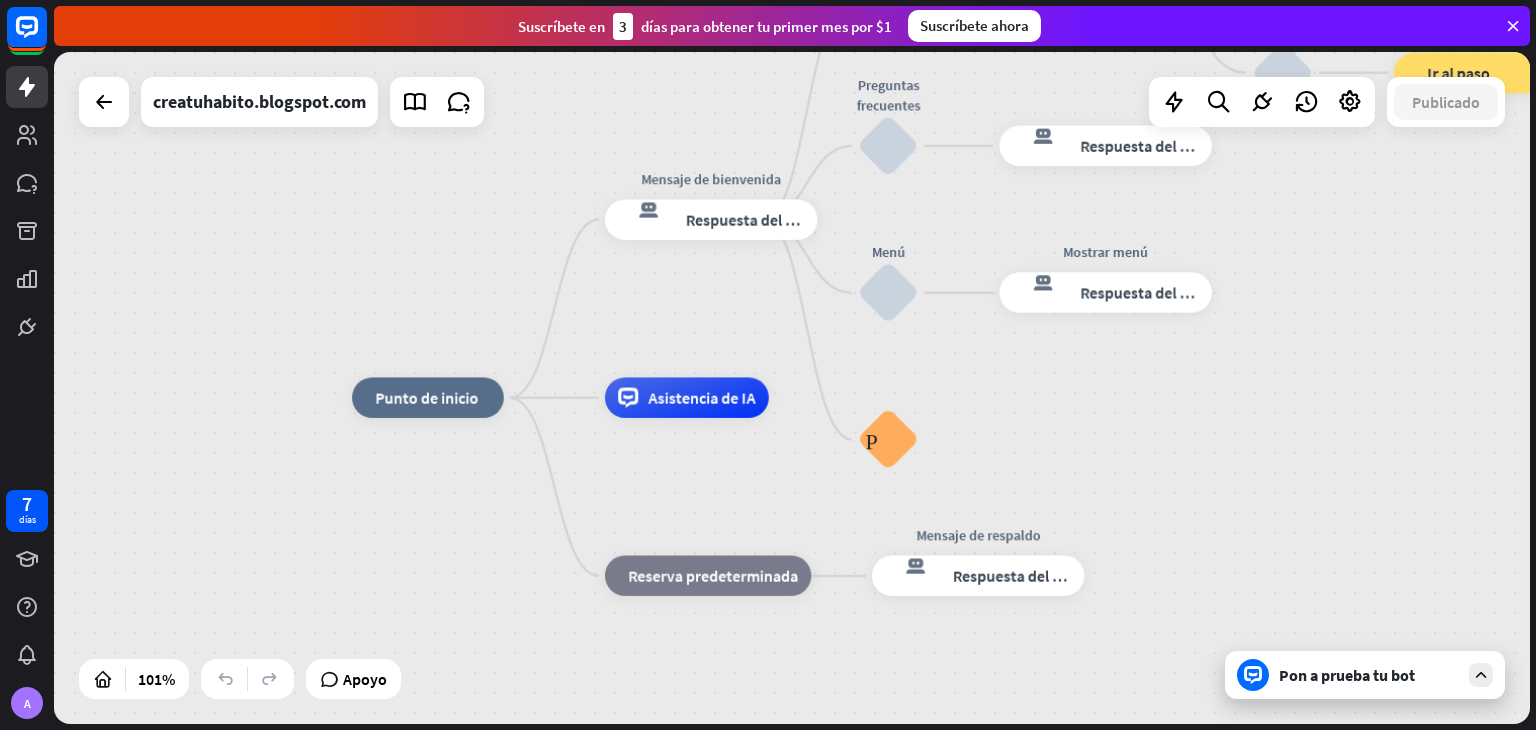 click on "inicio_2   Punto de inicio                 Mensaje de bienvenida   respuesta del bot de bloqueo   Respuesta del bot                 Back to Menu   bloquear_entrada_de_usuario                 ¿Fue útil?   respuesta del bot de bloqueo   Respuesta del bot                 Sí   bloquear_entrada_de_usuario                 ¡Gracias!   respuesta del bot de bloqueo   Respuesta del bot                 No   bloquear_entrada_de_usuario                 Volver al menú   bloque_ir a   Ir al paso                 Preguntas frecuentes   bloquear_entrada_de_usuario                   respuesta del bot de bloqueo   Respuesta del bot                 Menú   bloquear_entrada_de_usuario                 Mostrar menú   respuesta del bot de bloqueo   Respuesta del bot                   Preguntas frecuentes sobre bloques                     Asistencia de IA                   bloque_de_retroceso   Reserva predeterminada                 Mensaje de respaldo   respuesta del bot de bloqueo   Respuesta del bot" at bounding box center (792, 388) 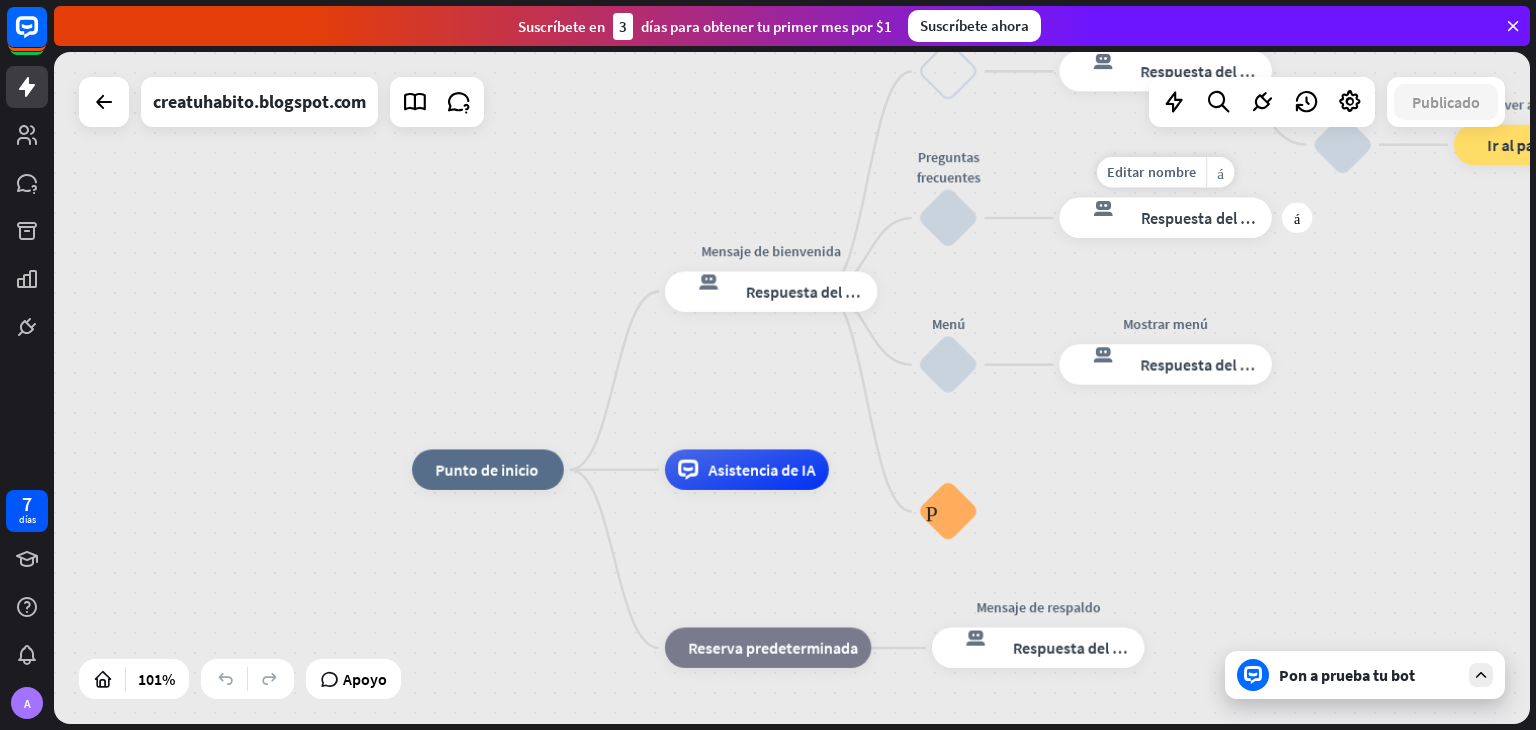 drag, startPoint x: 972, startPoint y: 92, endPoint x: 1032, endPoint y: 164, distance: 93.723 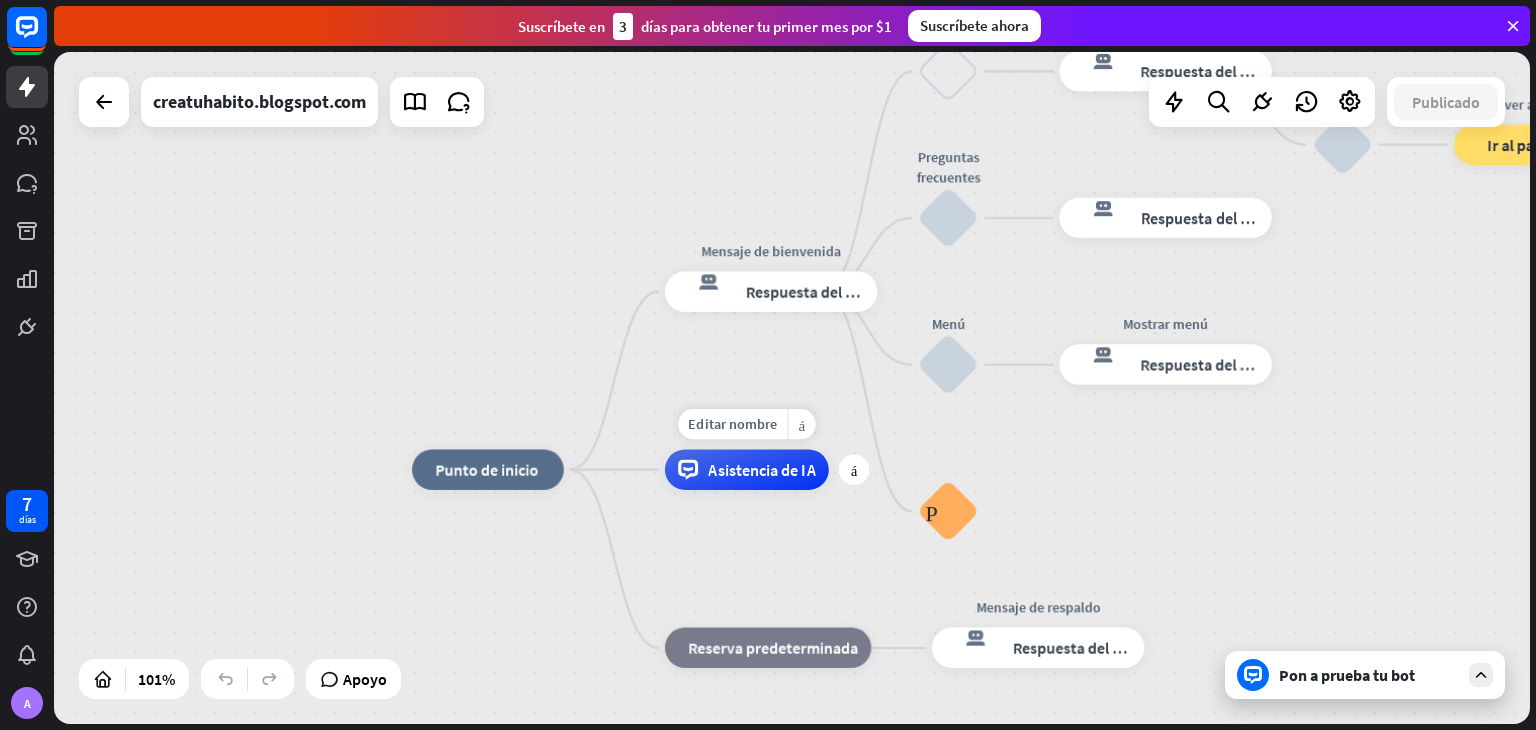 click on "Asistencia de IA" at bounding box center [761, 470] 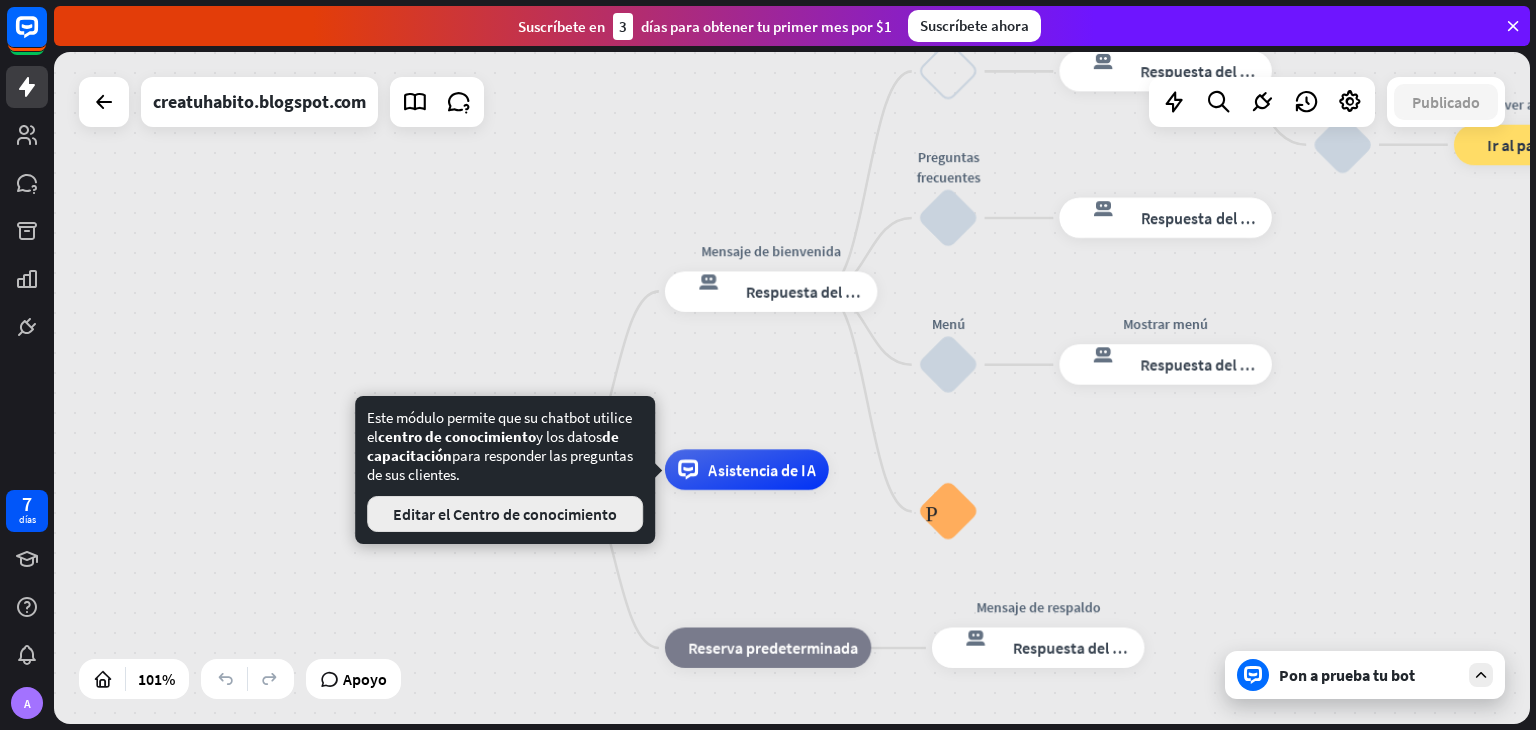 click on "Editar el Centro de conocimiento" at bounding box center (505, 514) 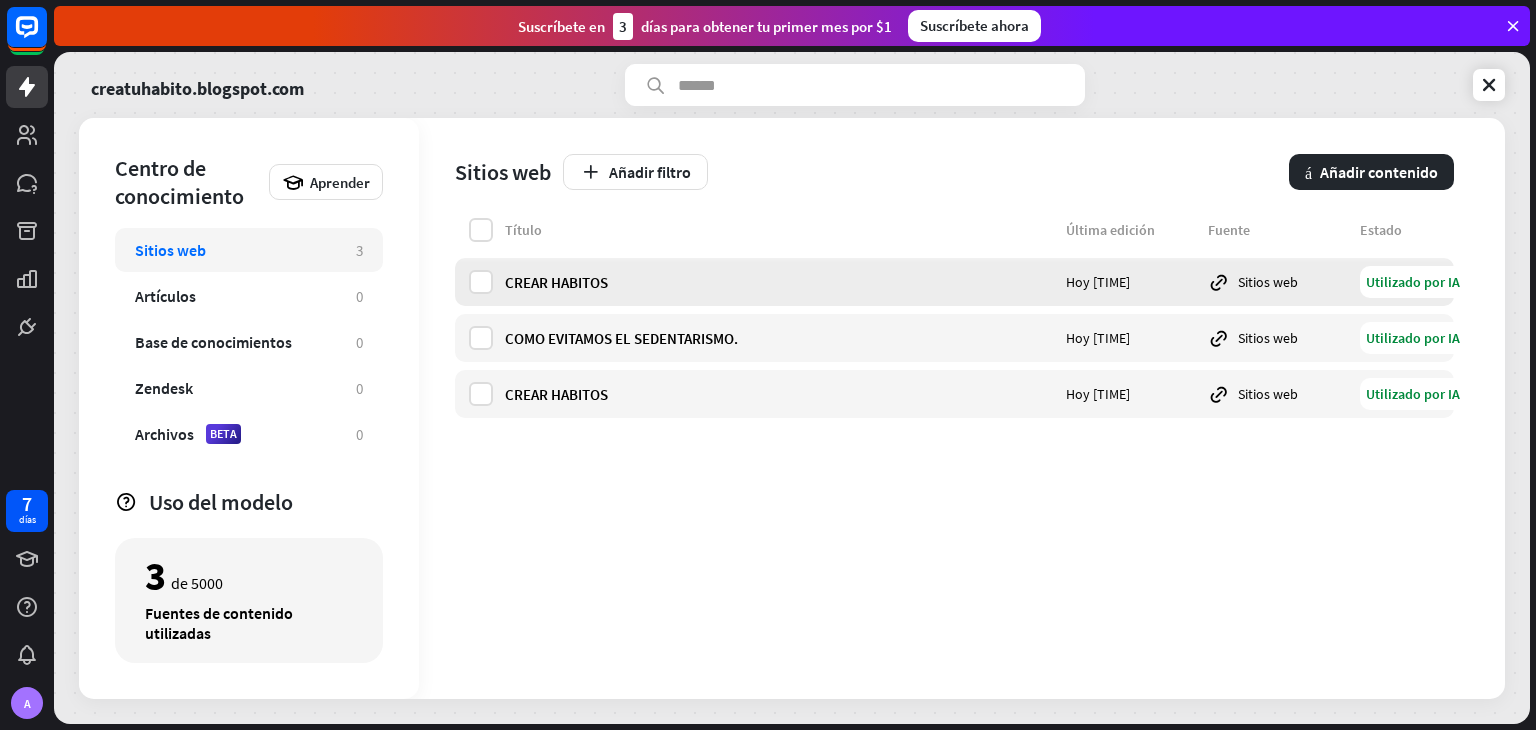 click on "Utilizado por IA" at bounding box center [1413, 282] 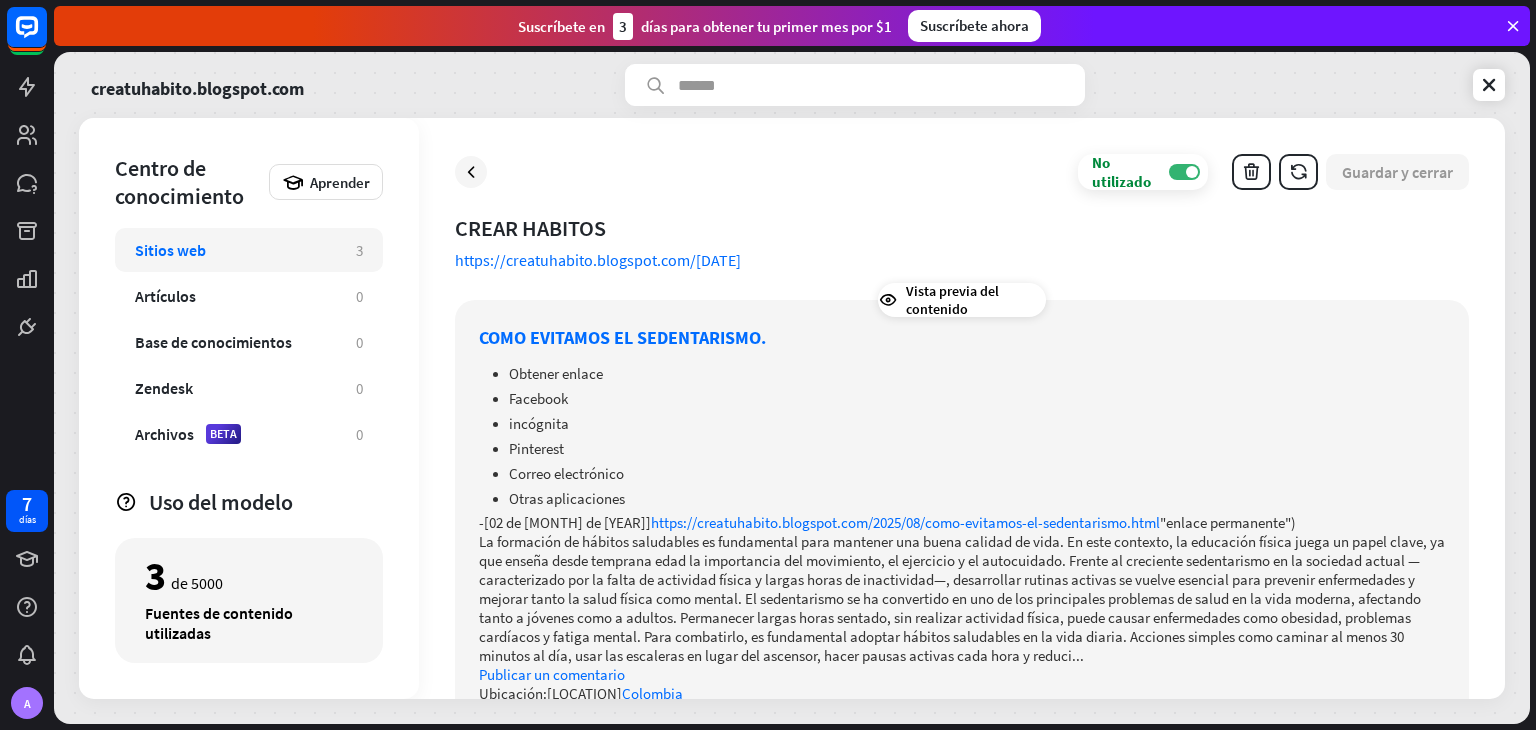 scroll, scrollTop: 86, scrollLeft: 0, axis: vertical 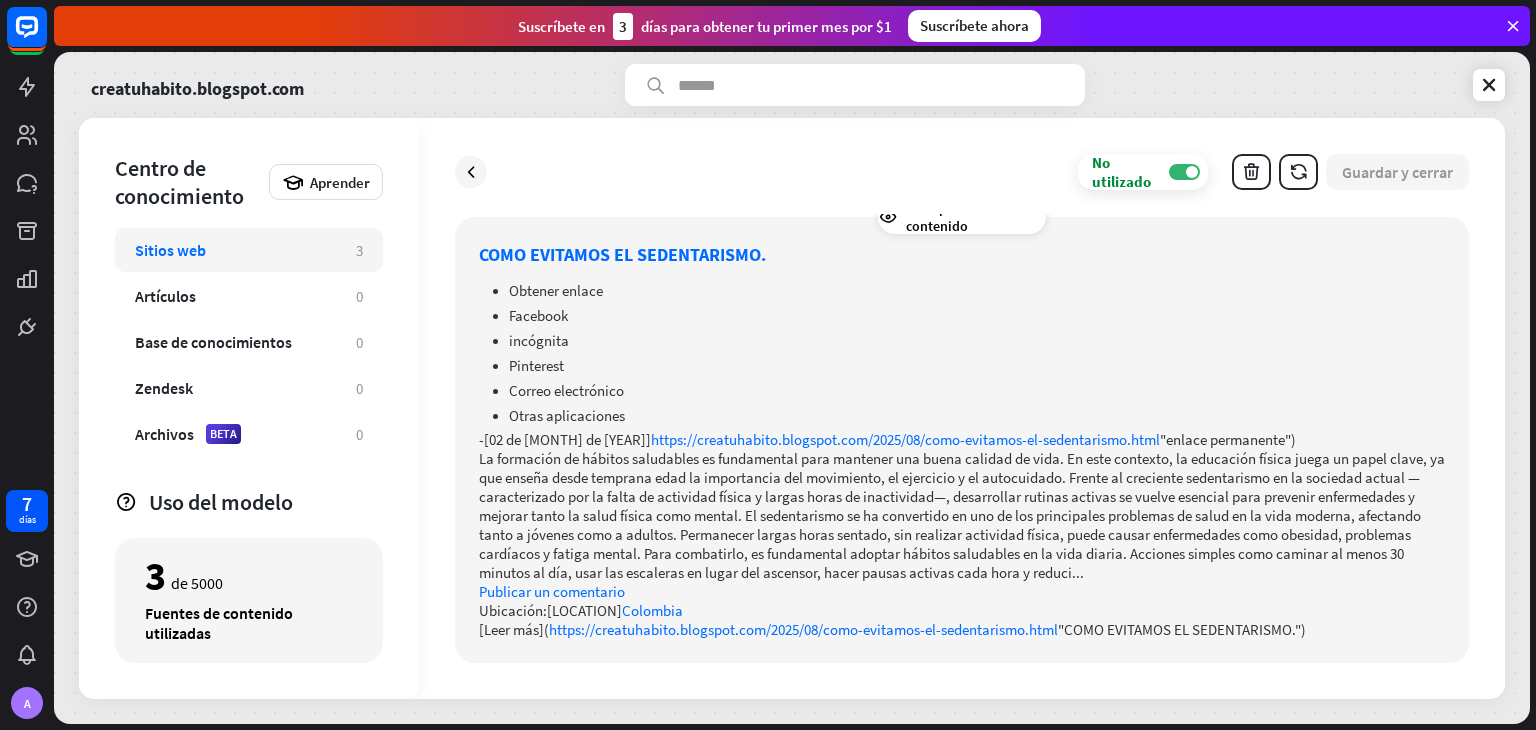 click on "Otras aplicaciones" at bounding box center [977, 415] 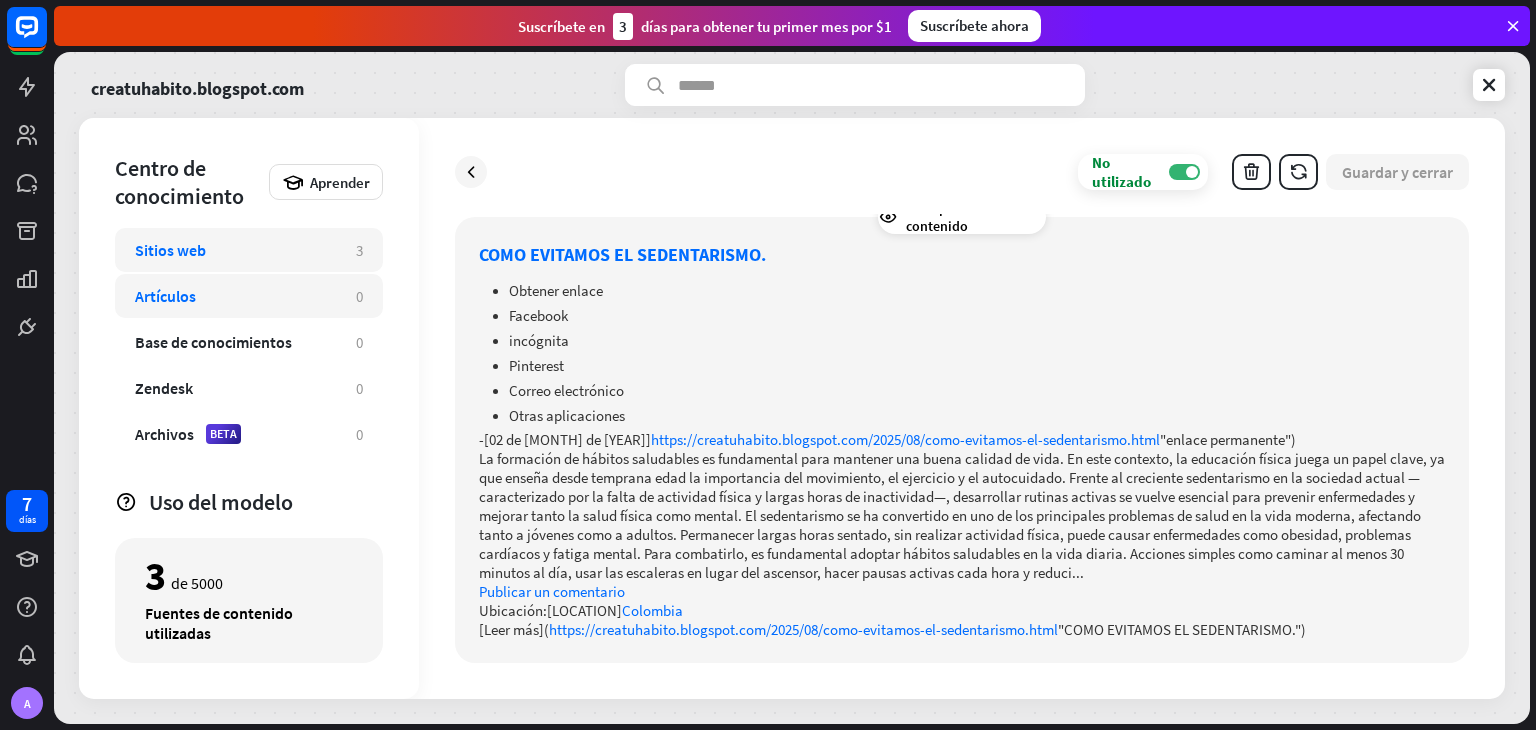 click on "Artículos" at bounding box center (235, 296) 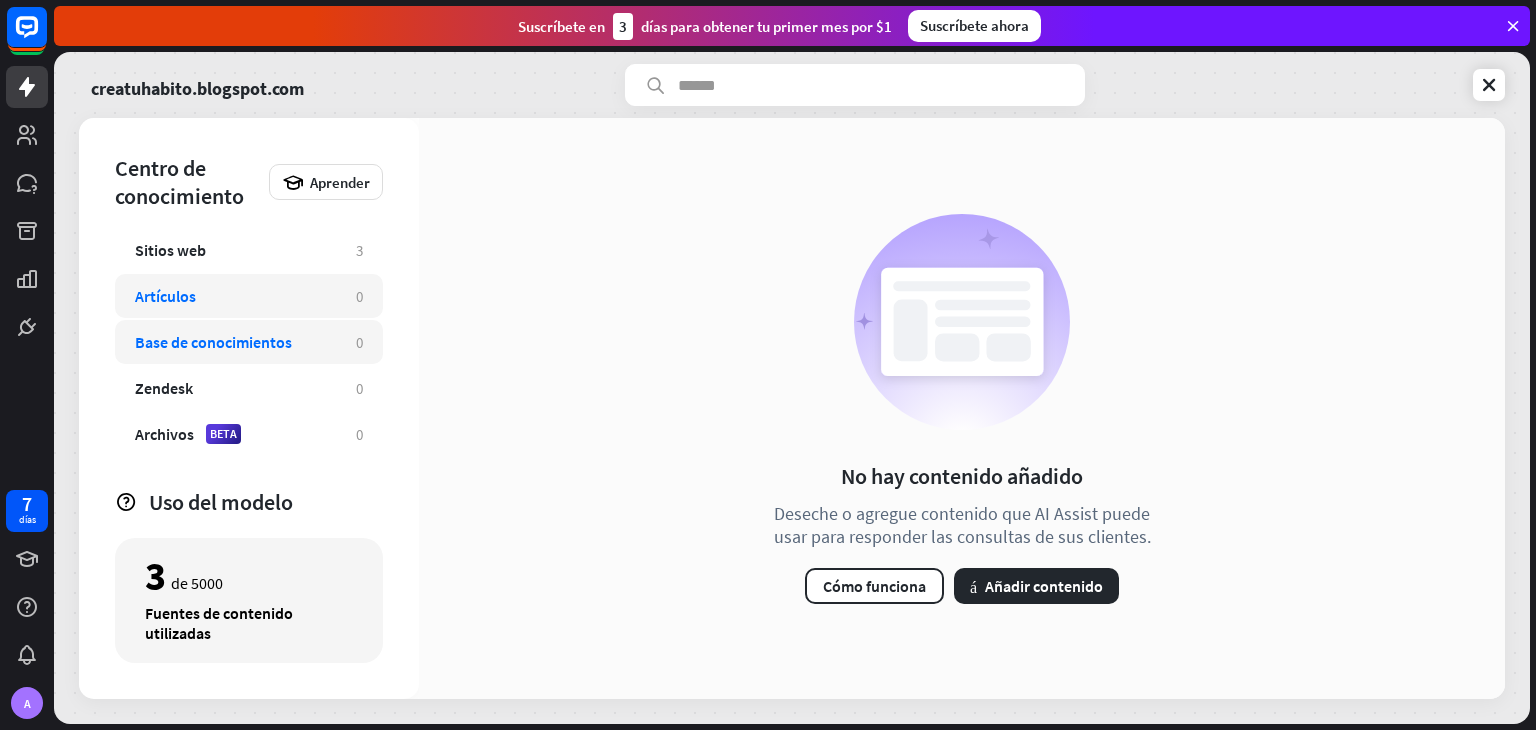 click on "Base de conocimientos     0" at bounding box center (249, 342) 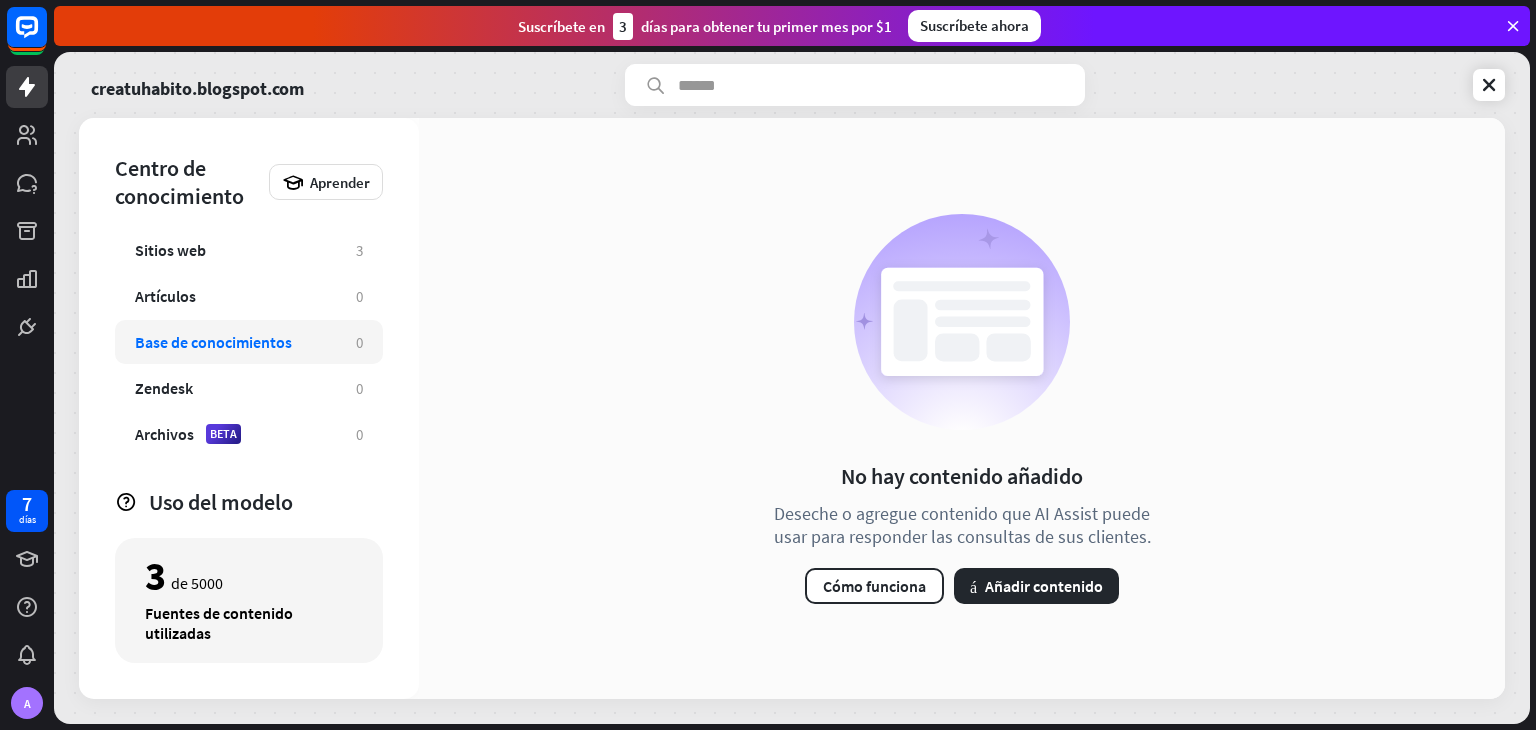 click on "Centro de conocimiento     Aprender     Sitios web     3 Artículos     0 Base de conocimientos     0 Zendesk     0 Archivos
BETA
0     Uso del modelo     3
de 5000
Fuentes de contenido utilizadas" at bounding box center (249, 408) 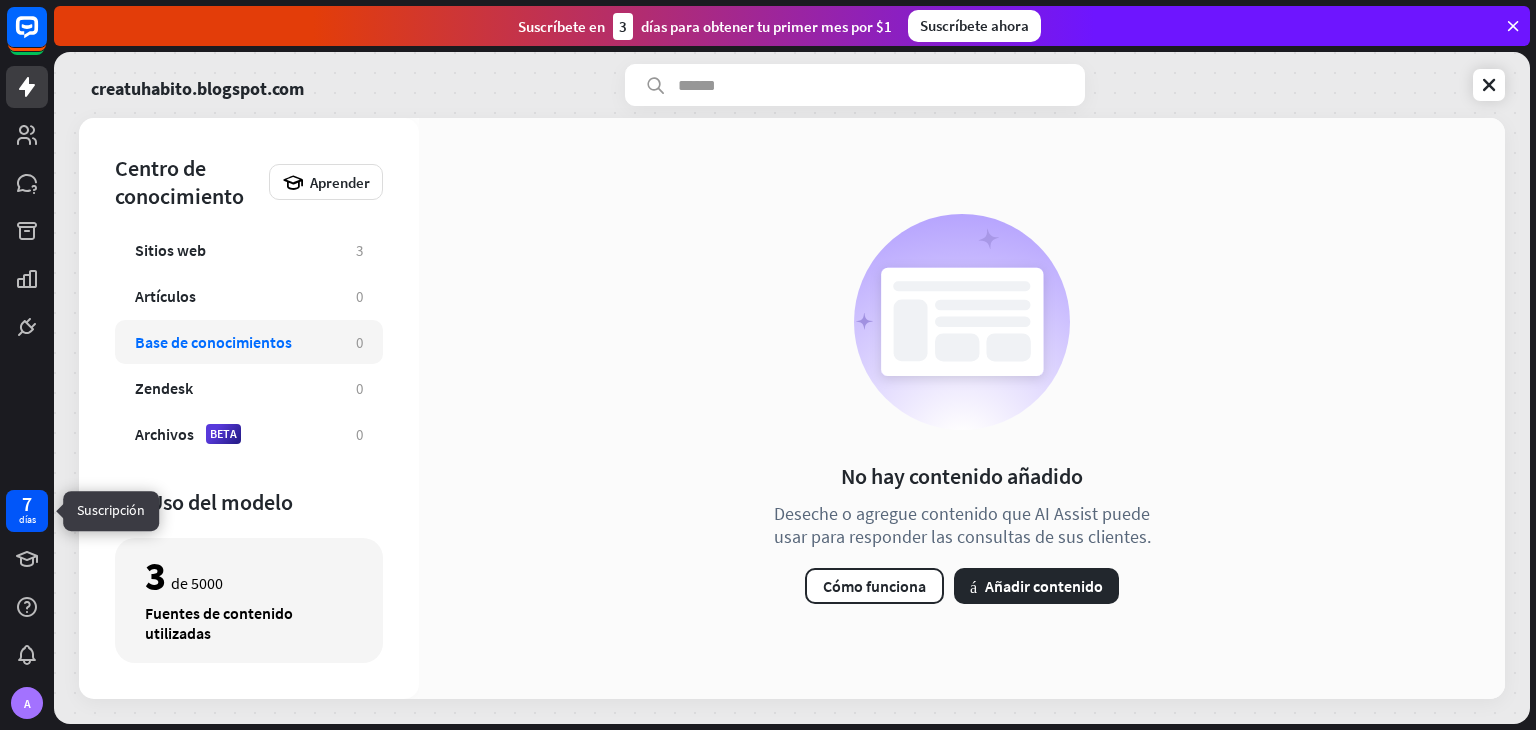 click on "días" at bounding box center [27, 519] 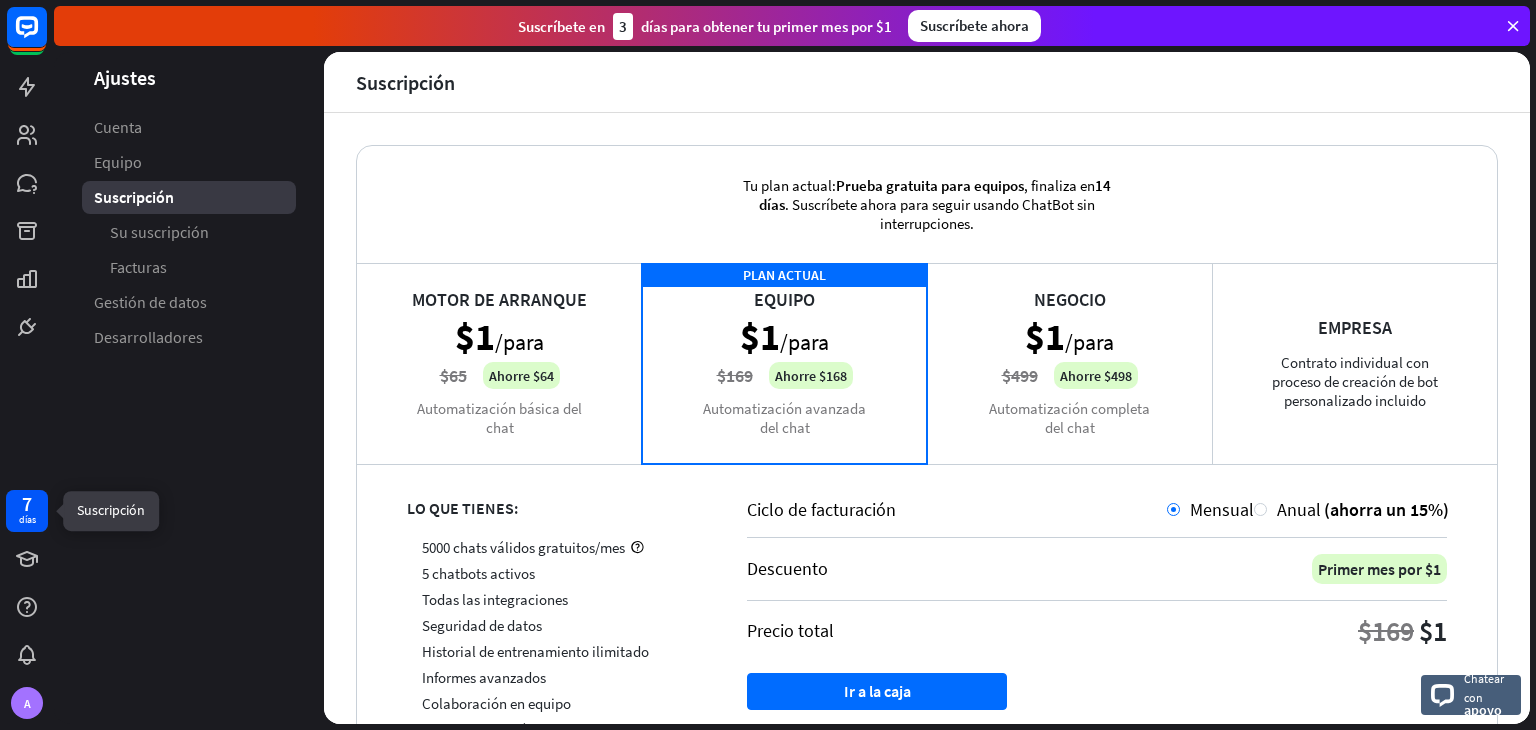click on "días" at bounding box center [27, 519] 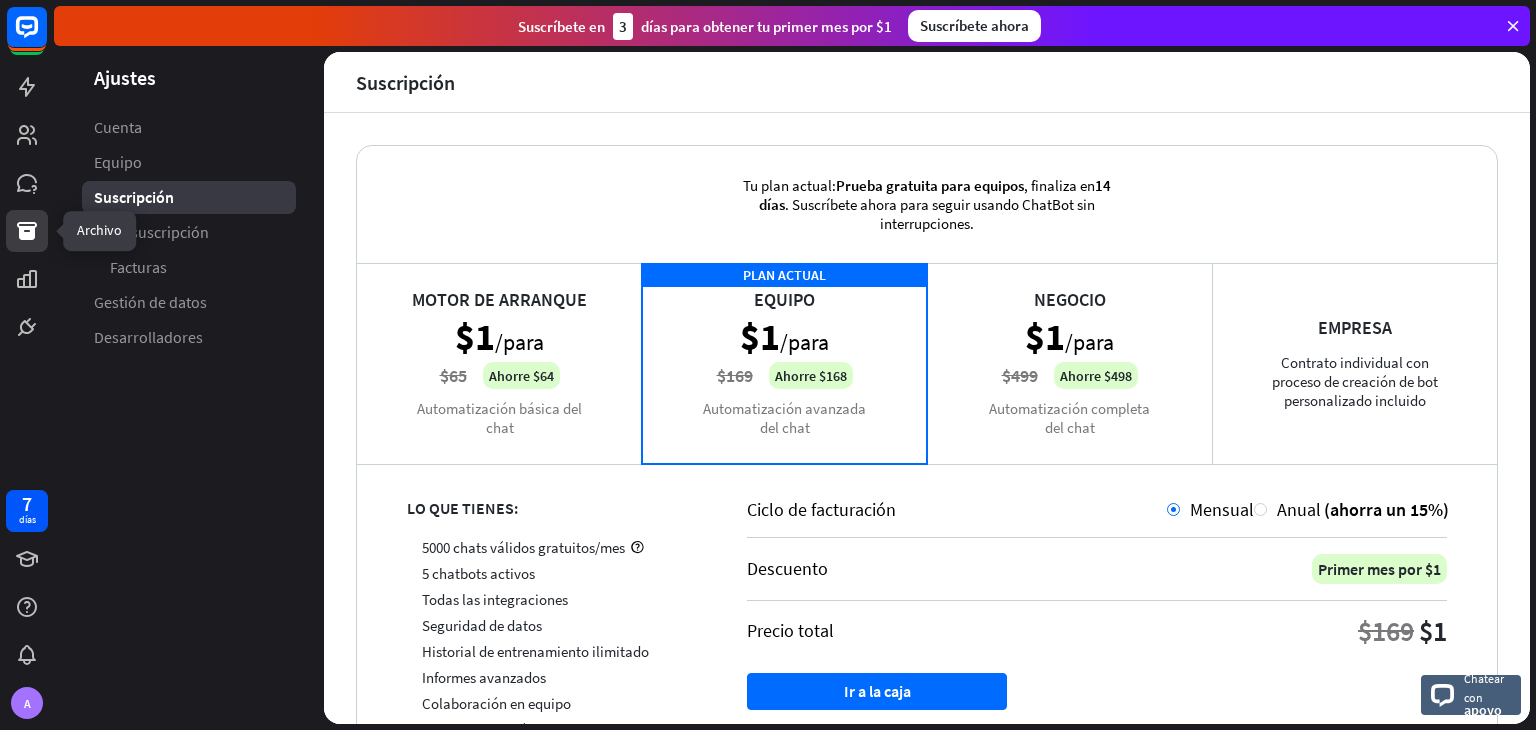 click 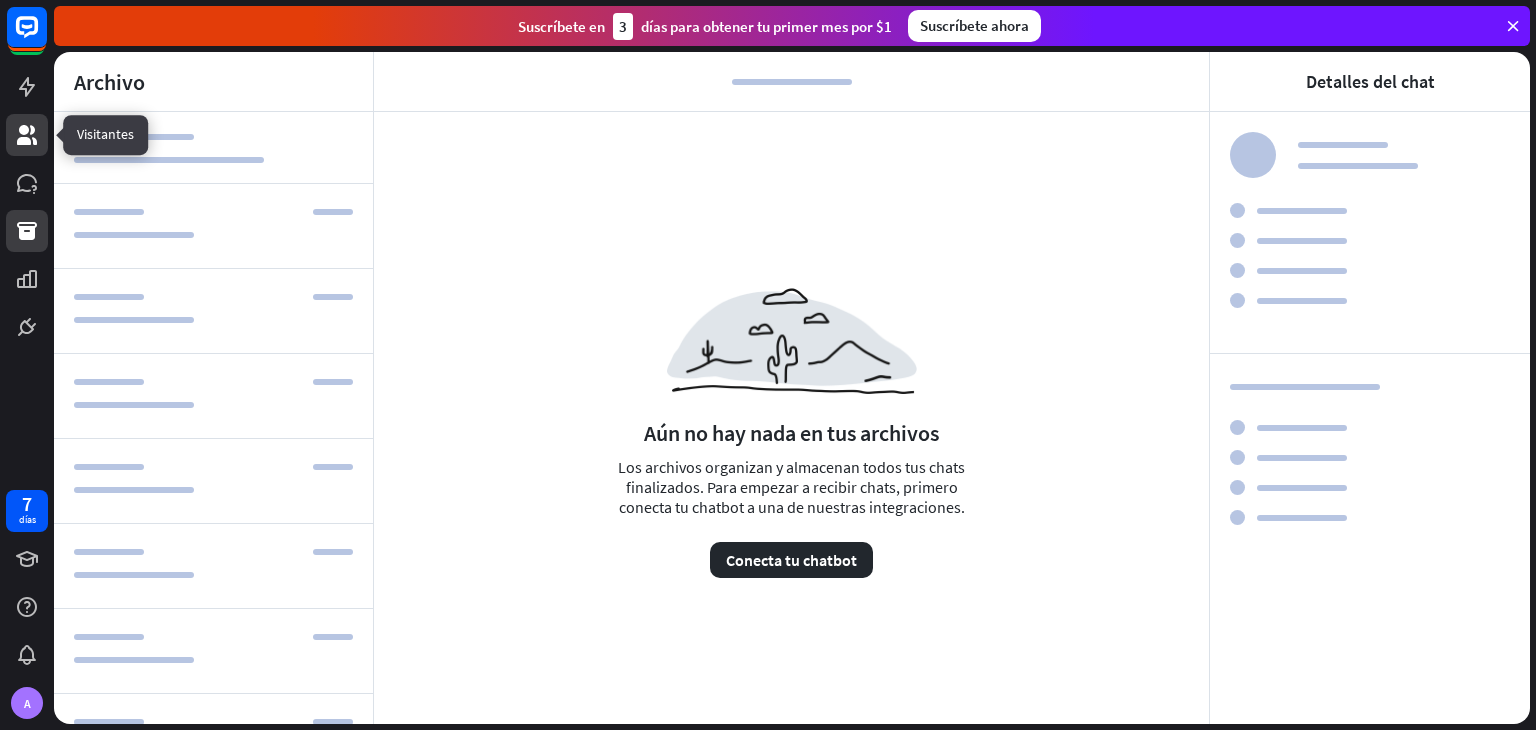 click at bounding box center (27, 135) 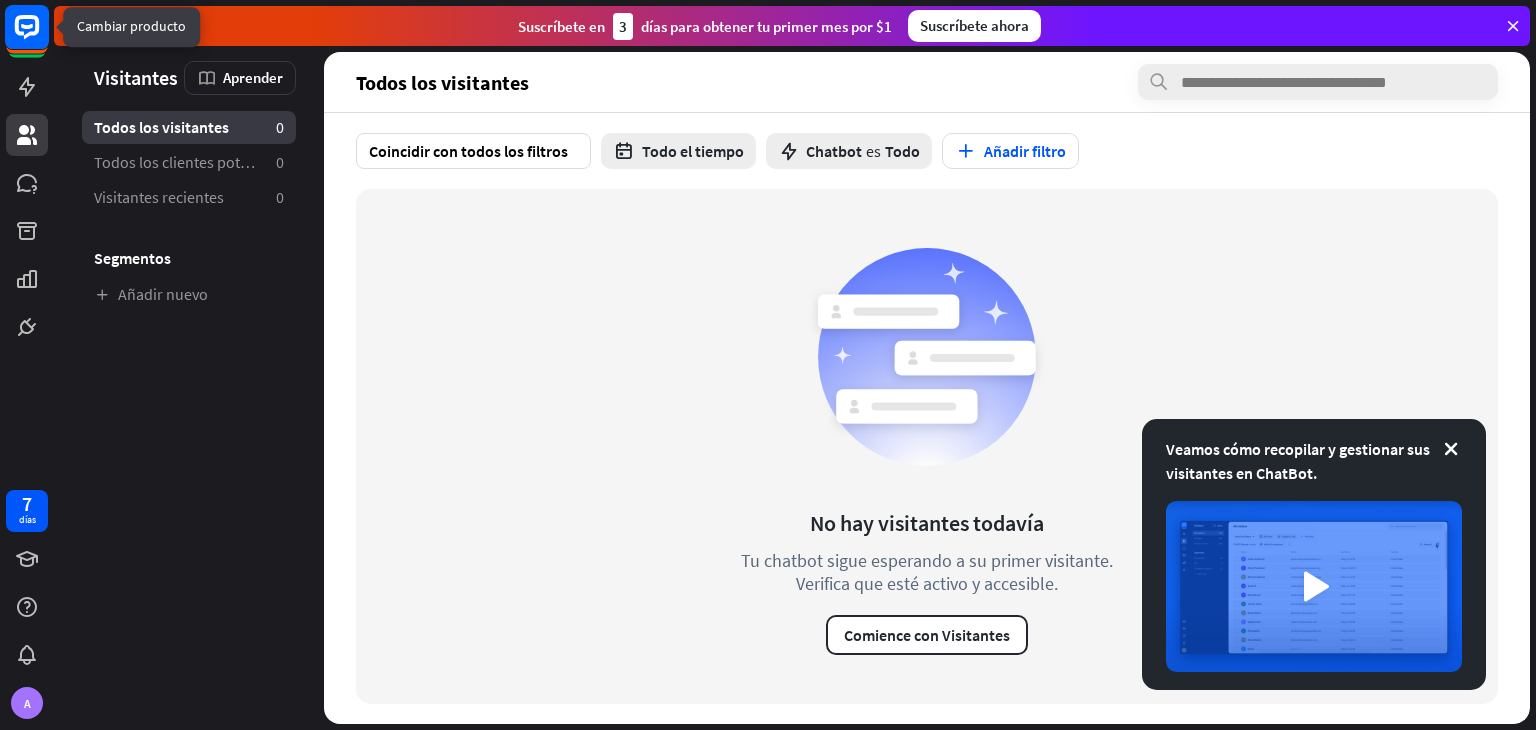 click 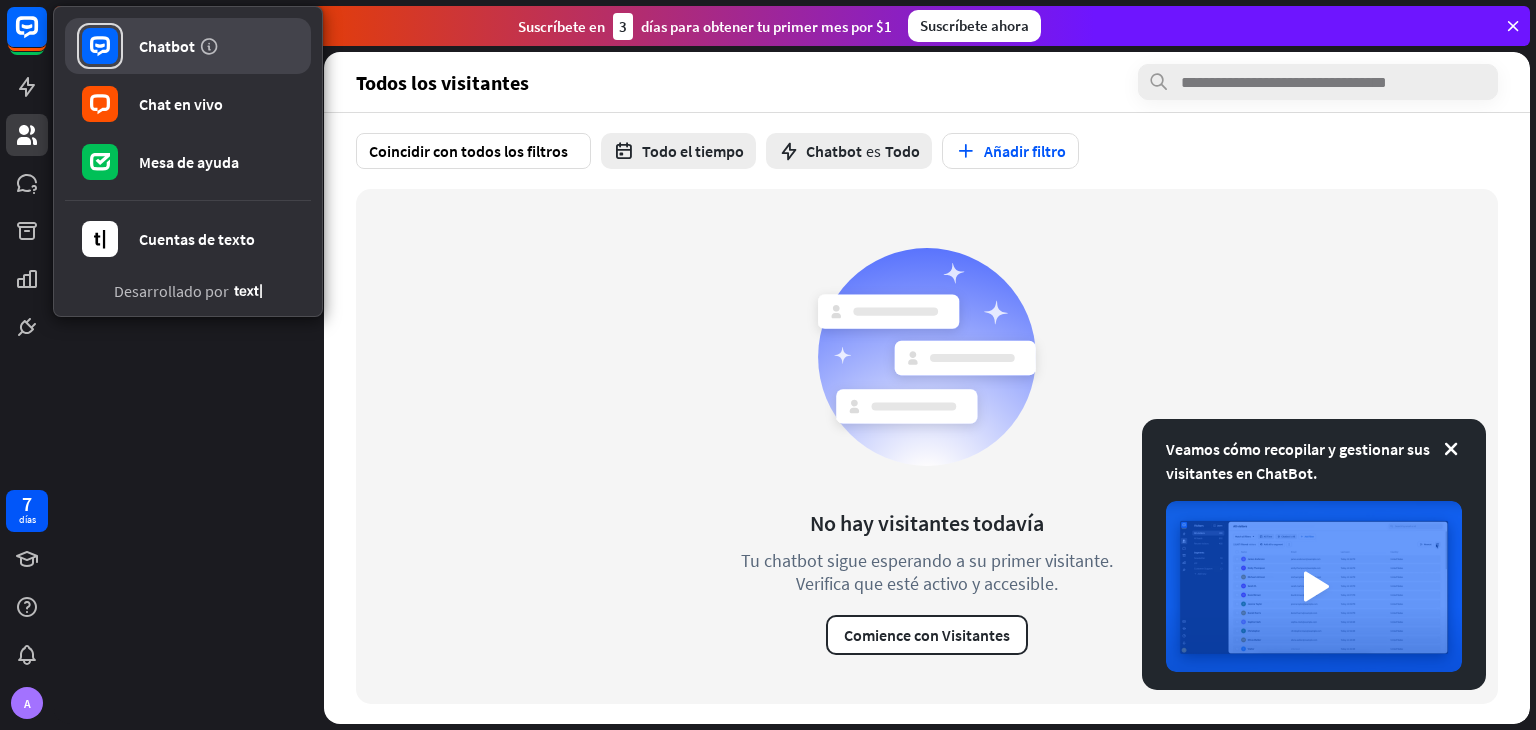 click on "Chatbot" at bounding box center [167, 46] 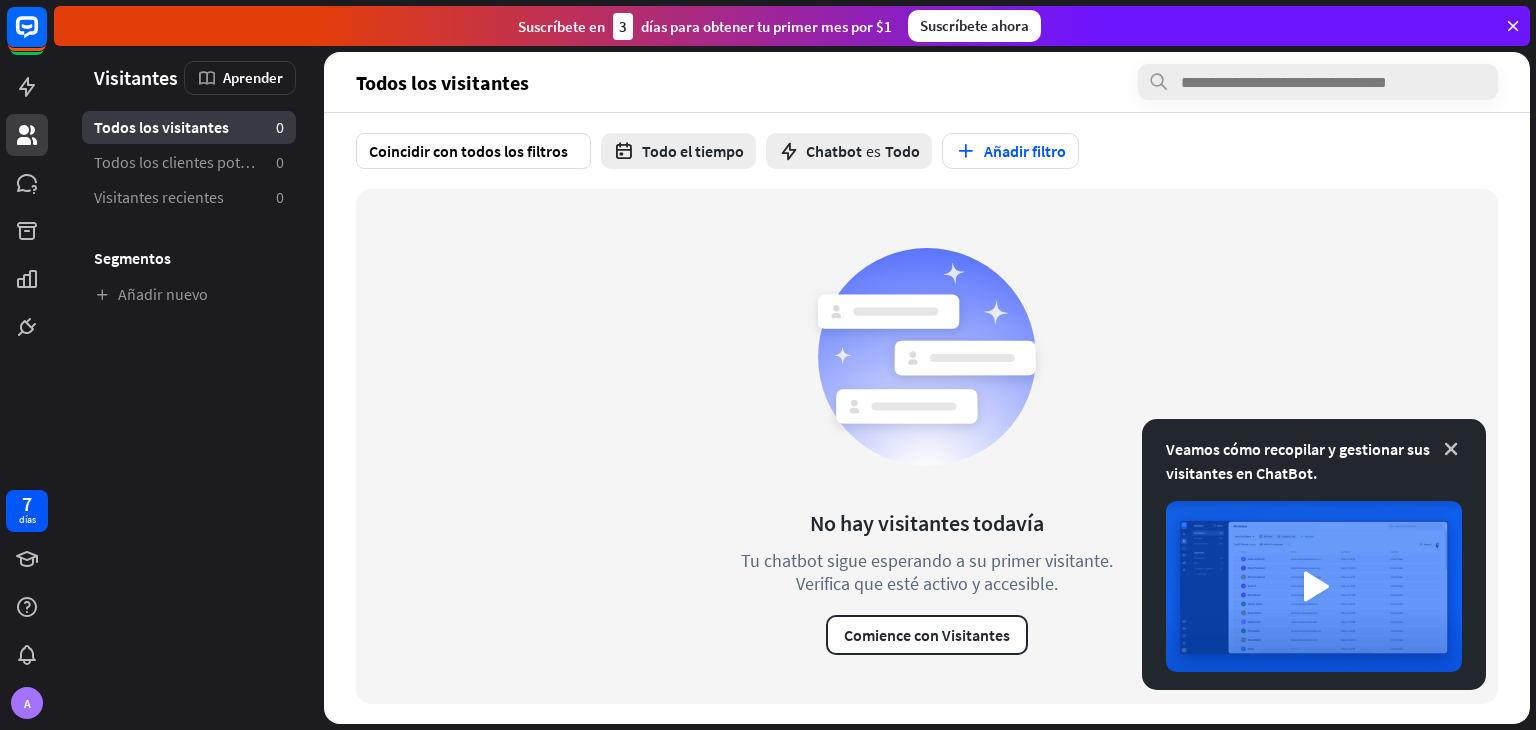 click at bounding box center [1451, 449] 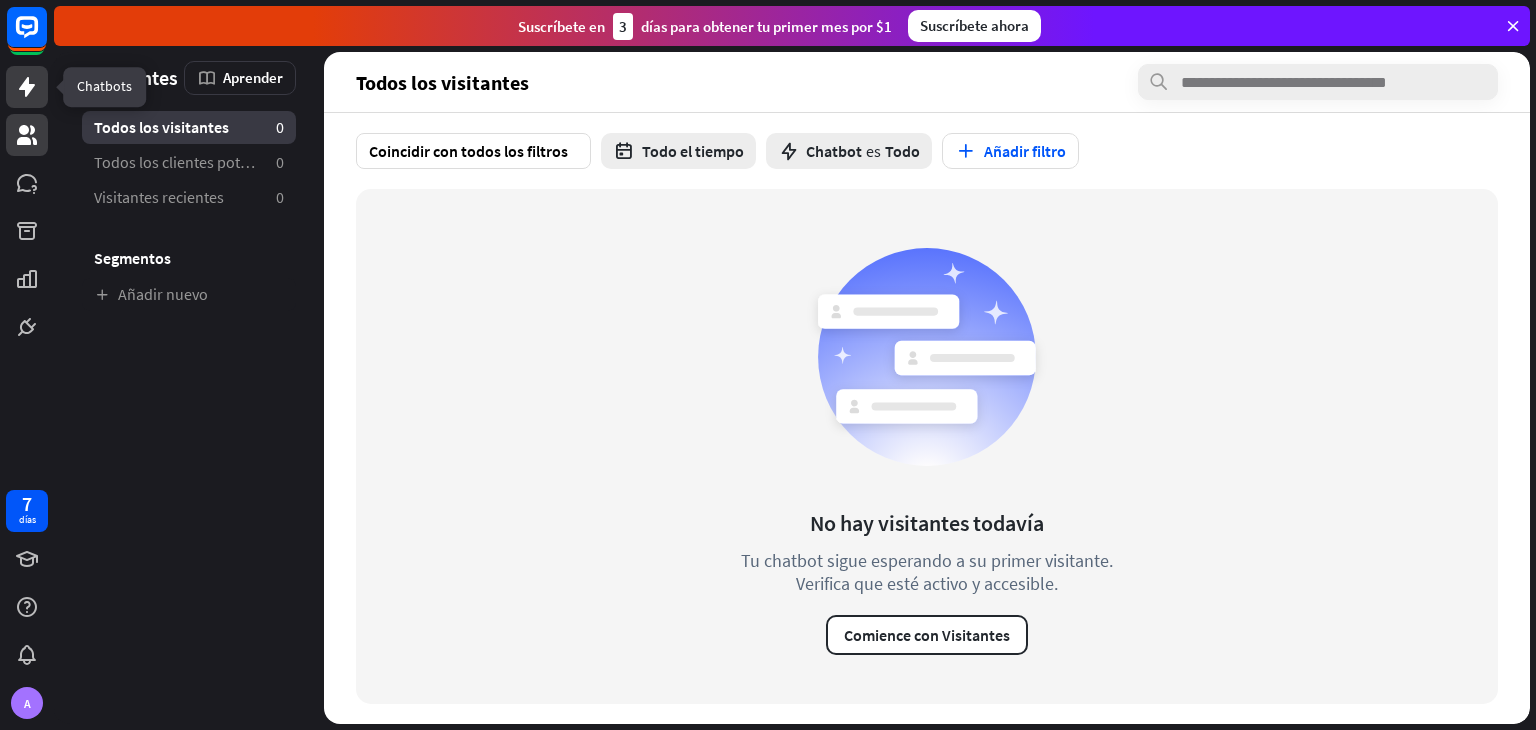 click 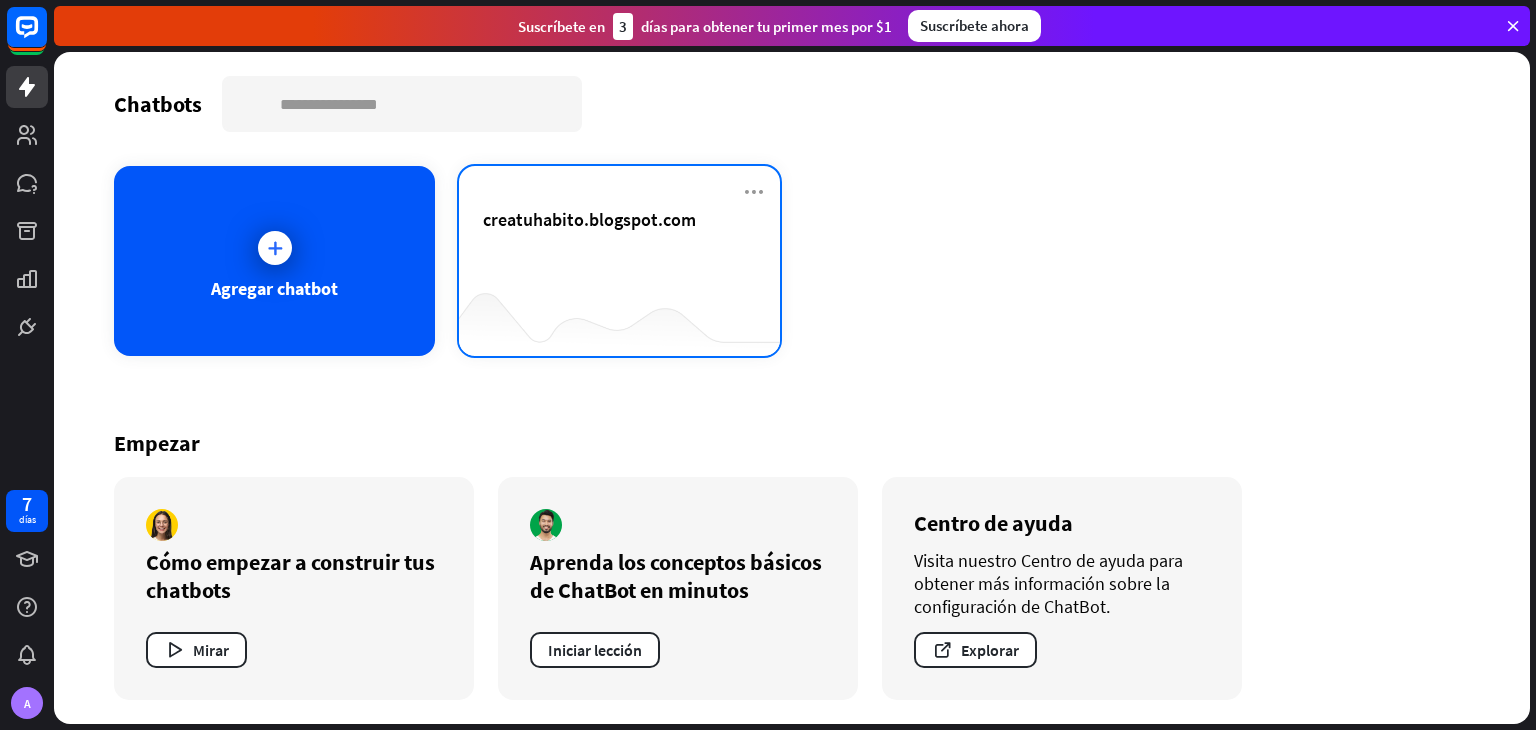 click at bounding box center [619, 316] 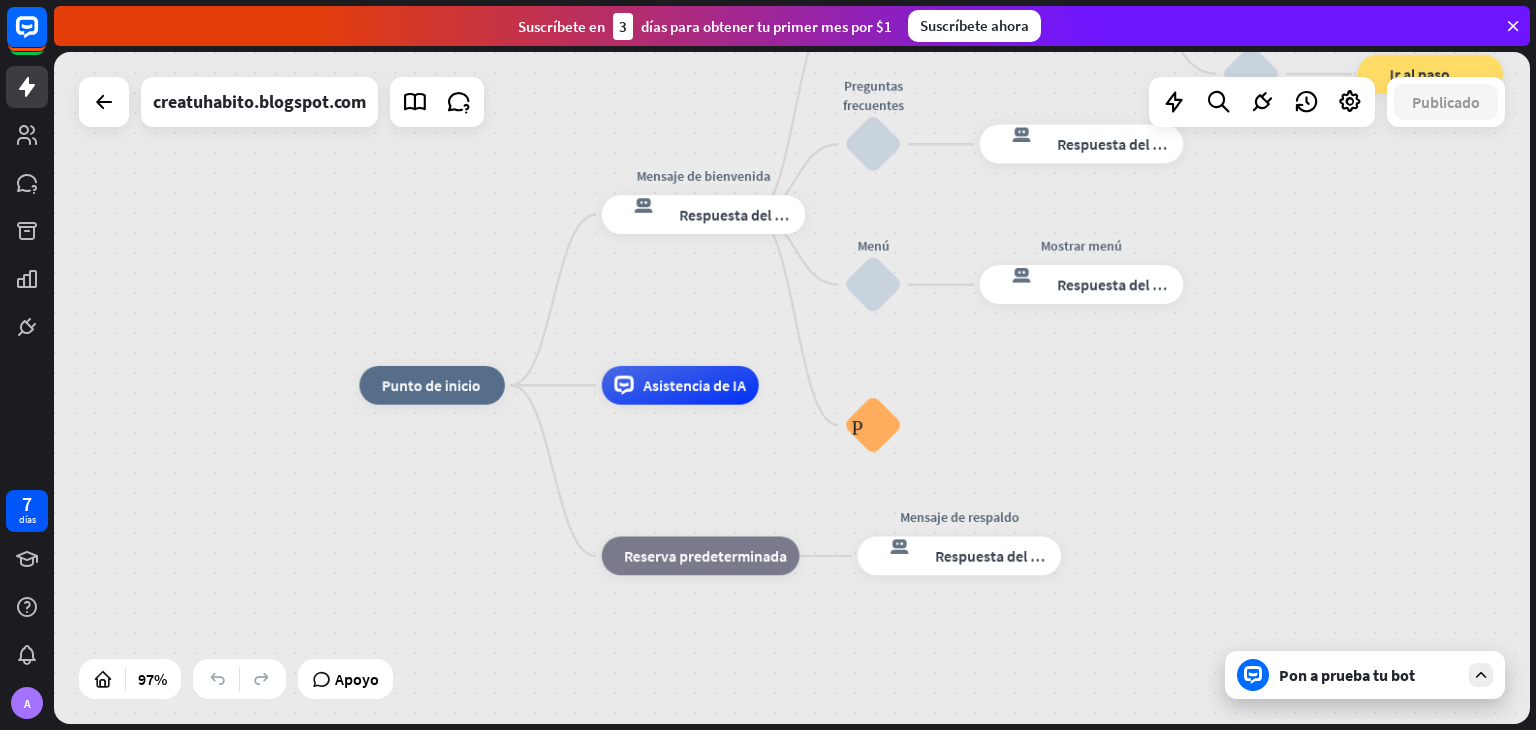 click on "Pon a prueba tu bot" at bounding box center (1347, 675) 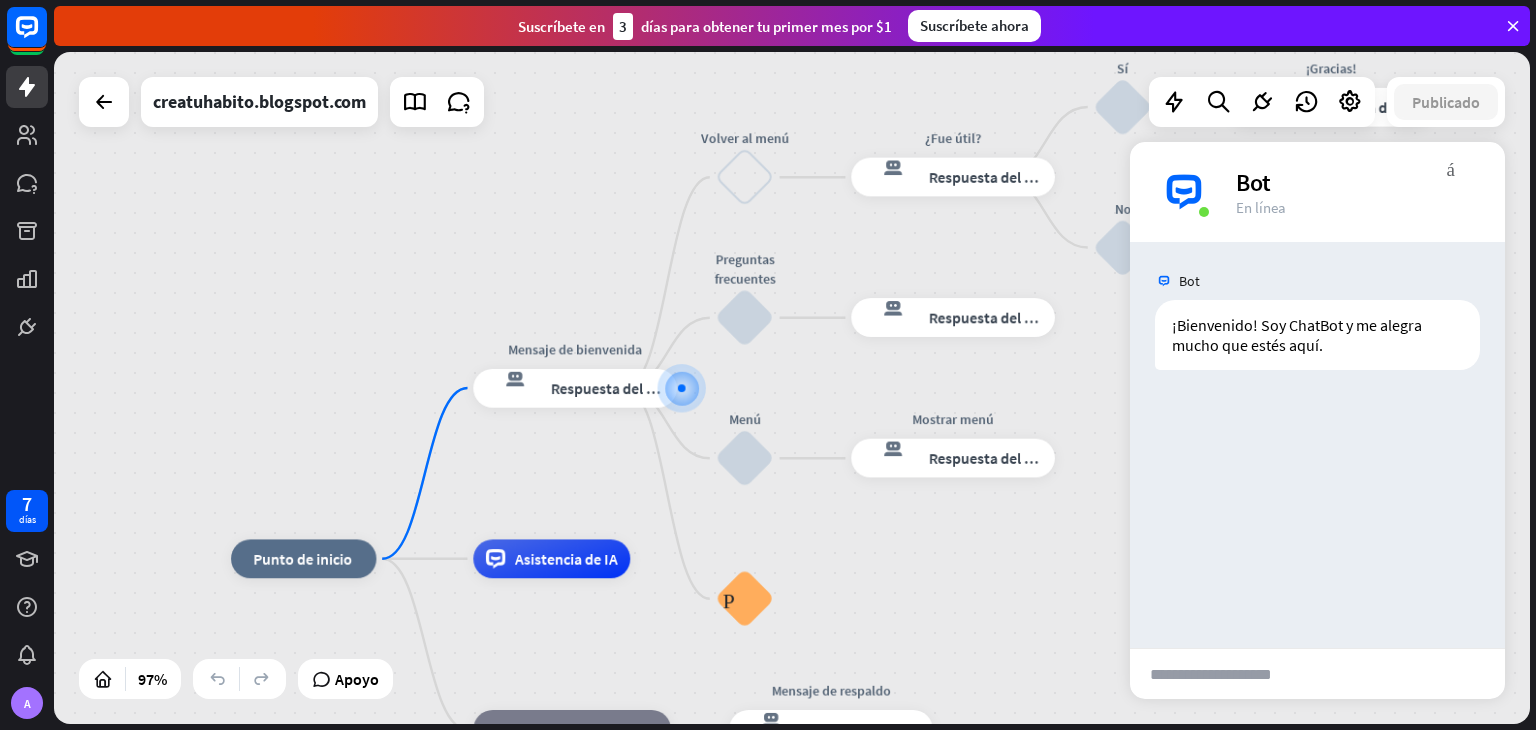 click at bounding box center (1228, 674) 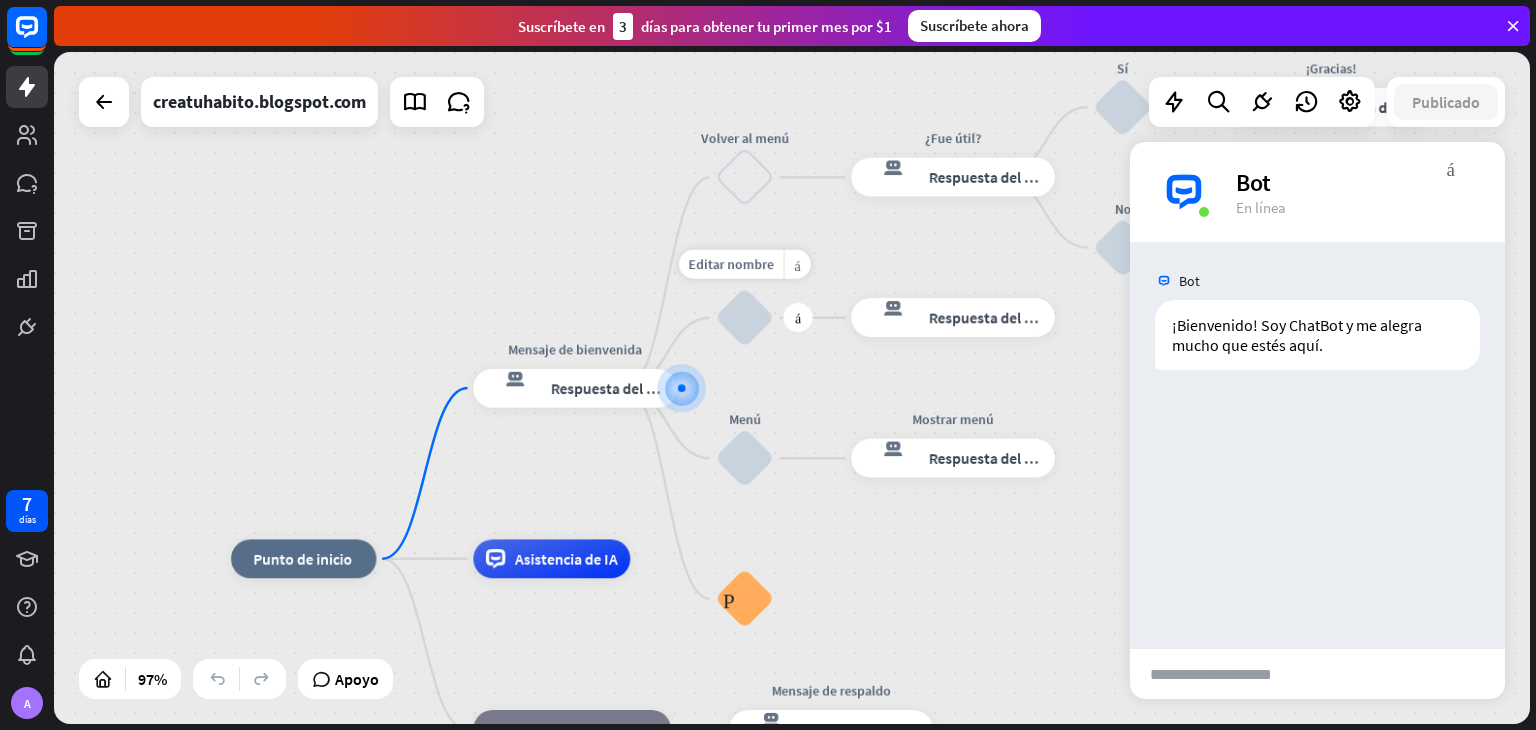 click on "Editar nombre   más_amarillo         más   Preguntas frecuentes   bloquear_entrada_de_usuario" at bounding box center [745, 318] 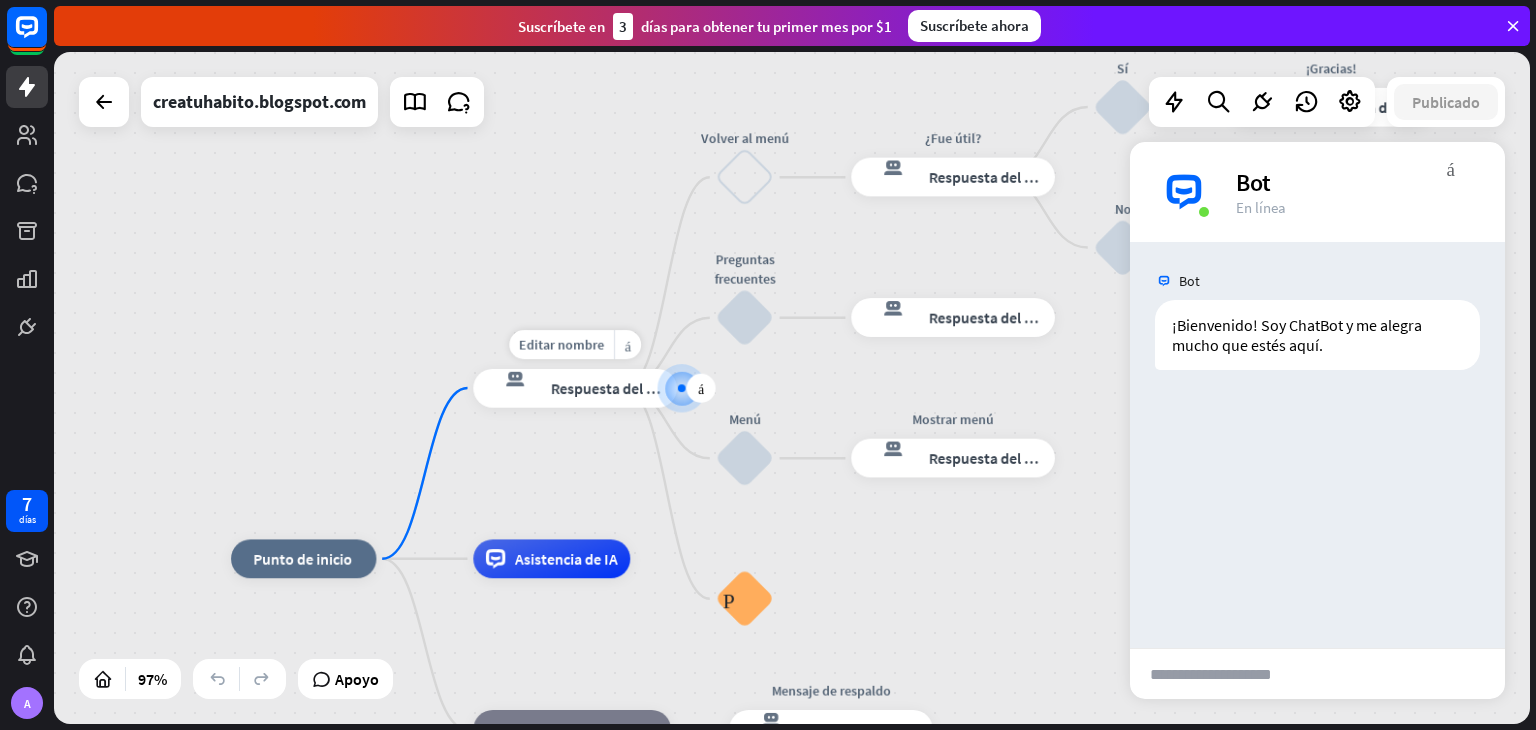 click at bounding box center [682, 388] 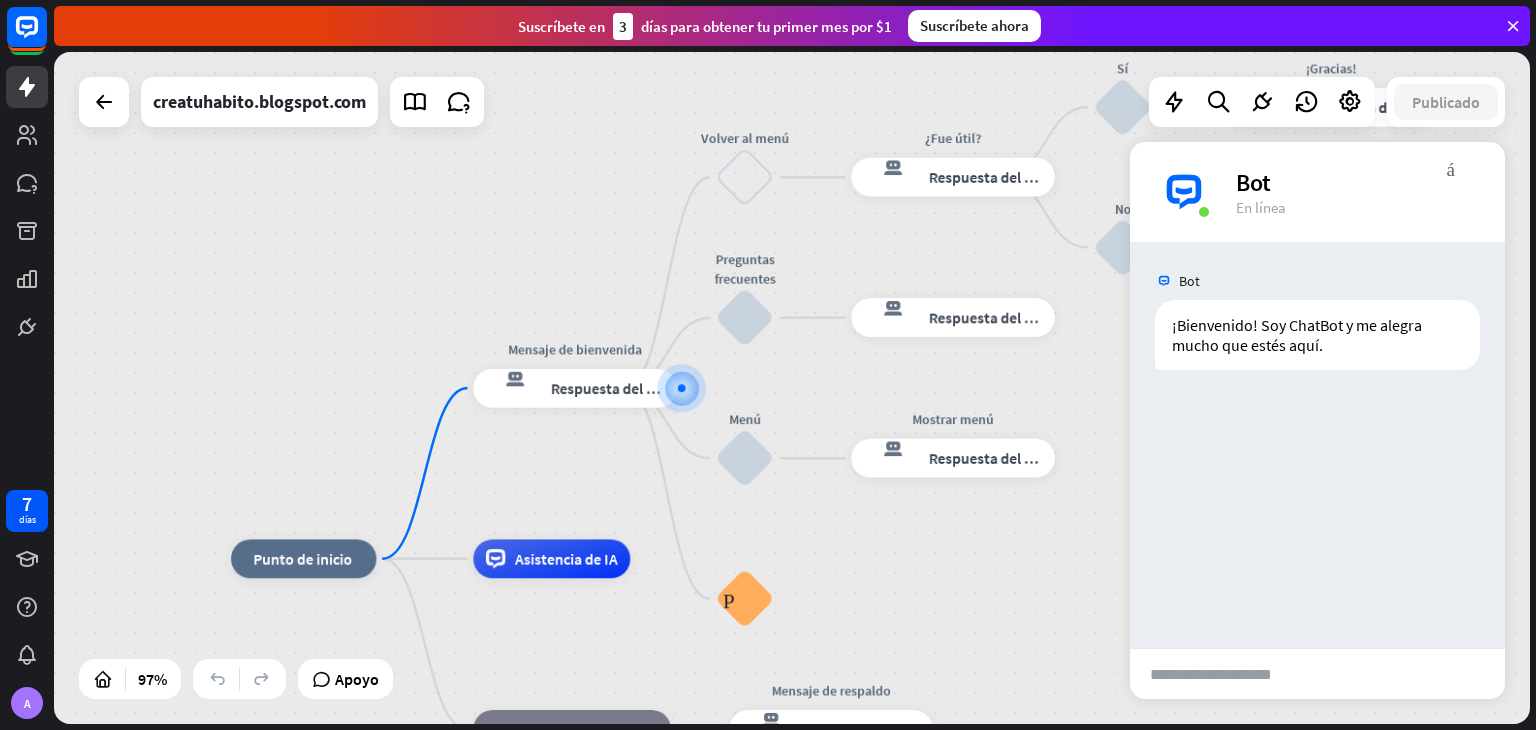 click at bounding box center (1228, 674) 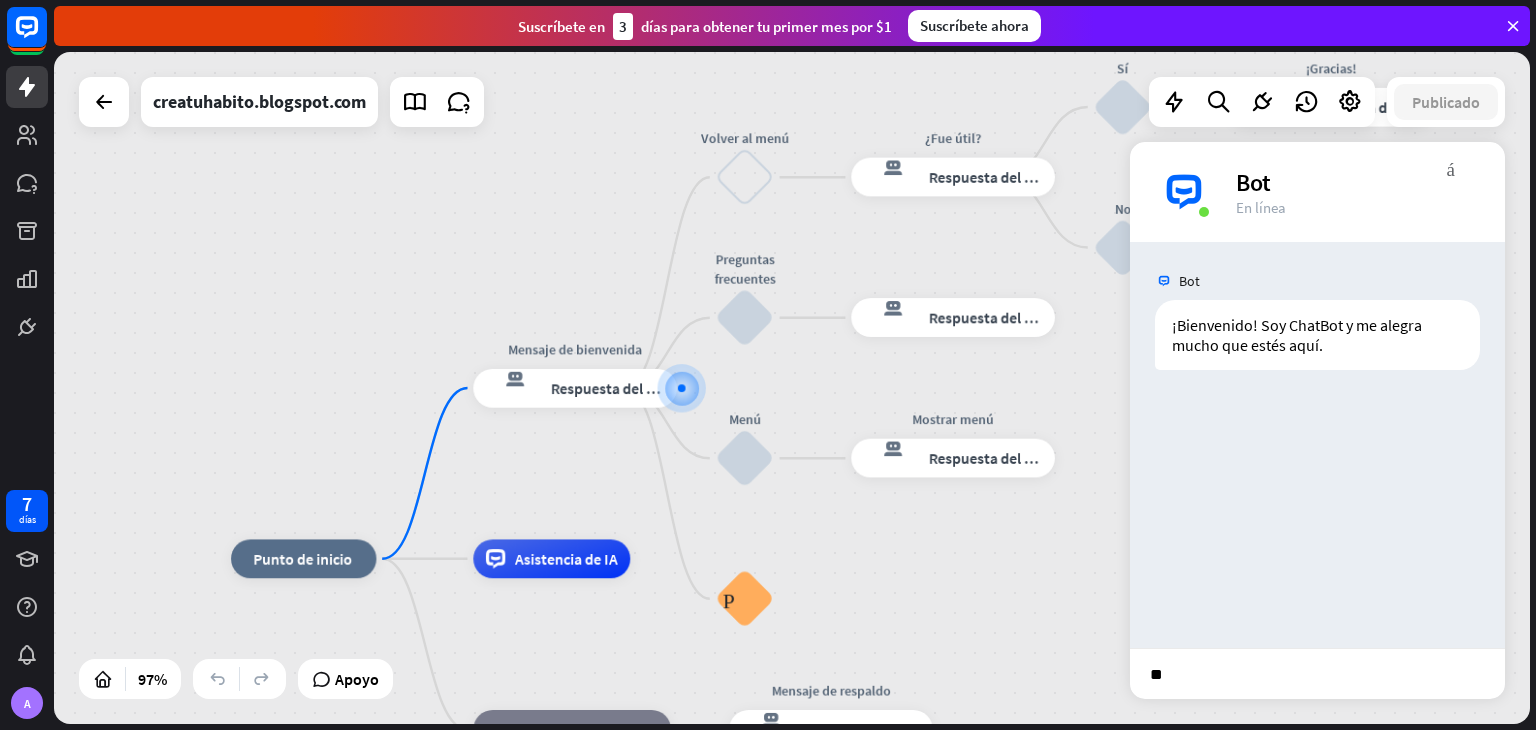type on "*" 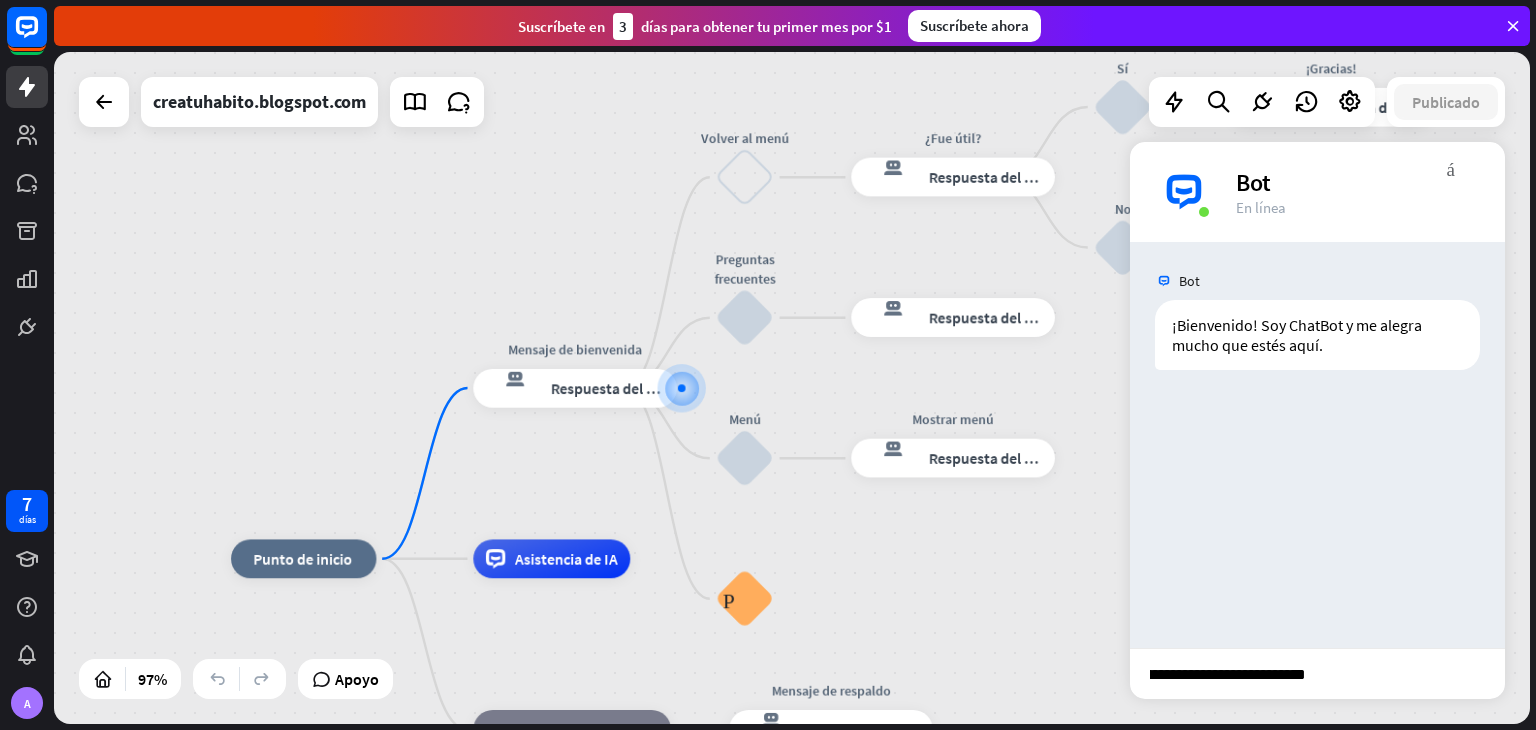 scroll, scrollTop: 0, scrollLeft: 110, axis: horizontal 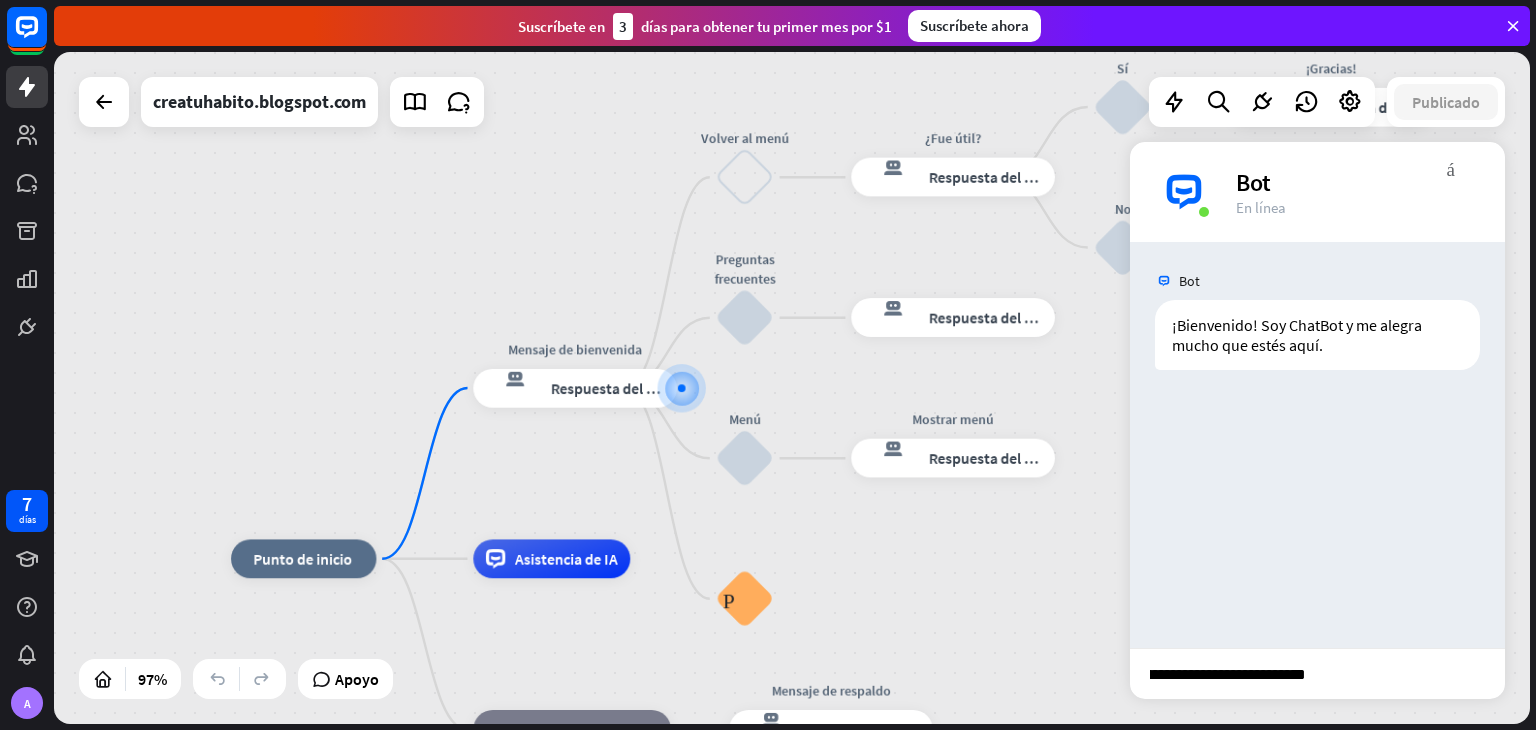 type on "**********" 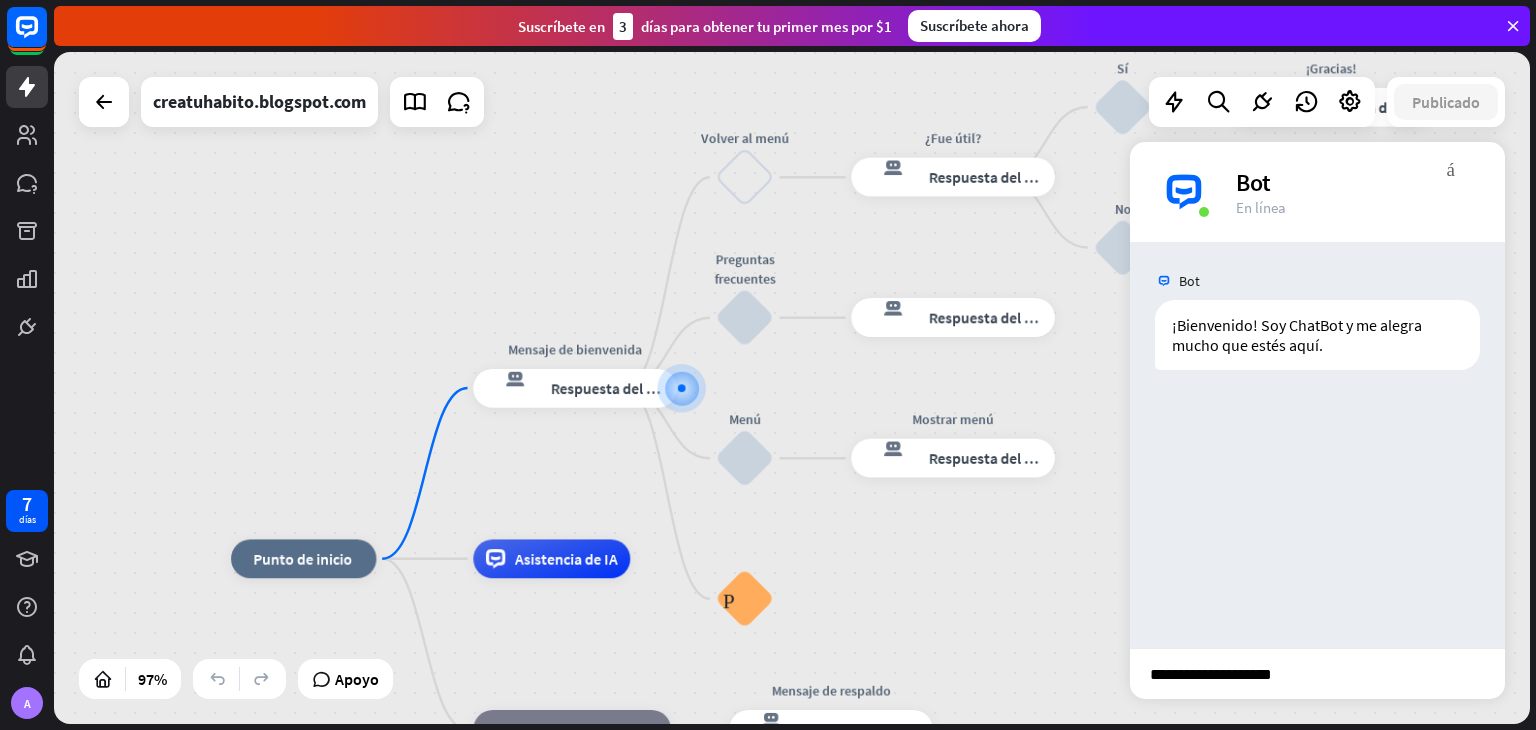 scroll, scrollTop: 0, scrollLeft: 0, axis: both 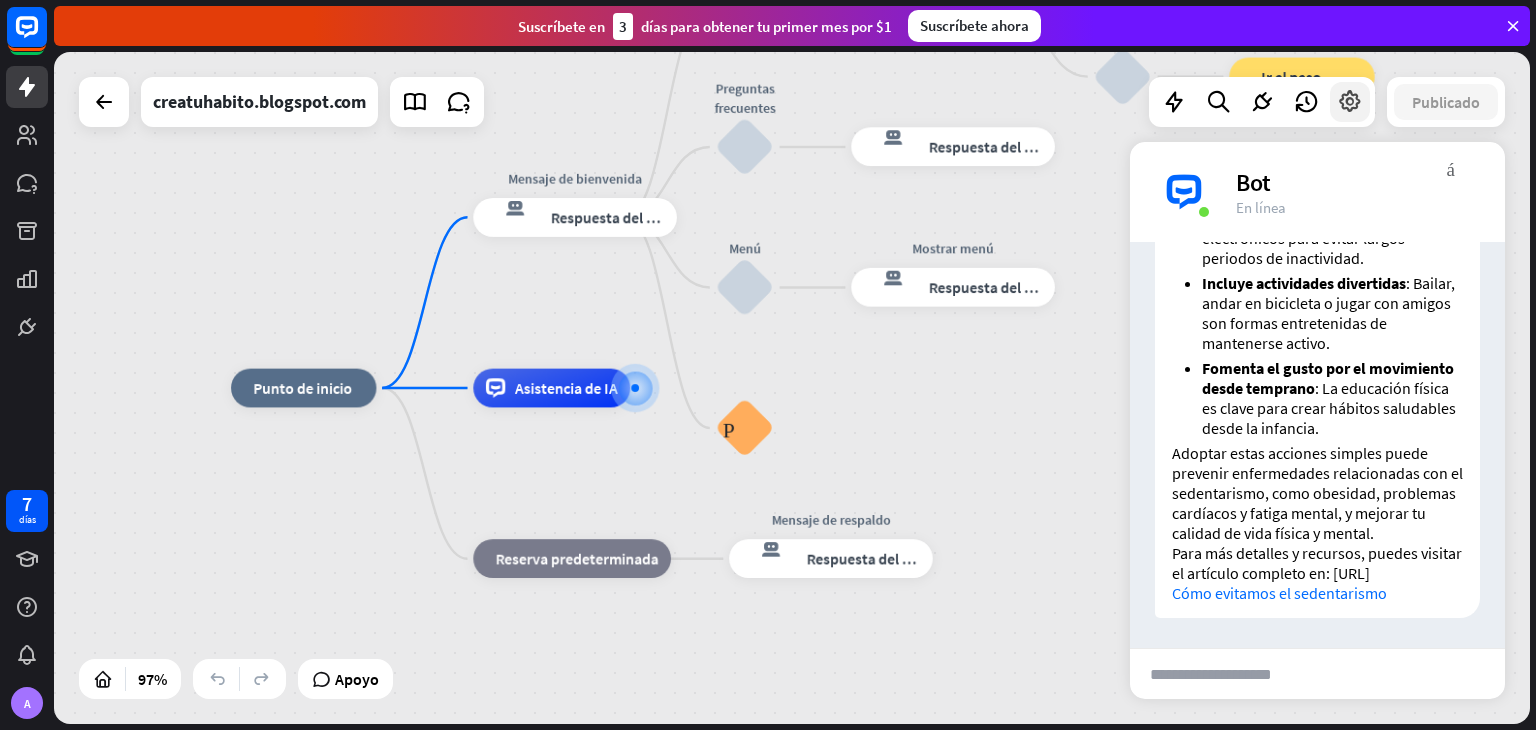 click at bounding box center [1350, 102] 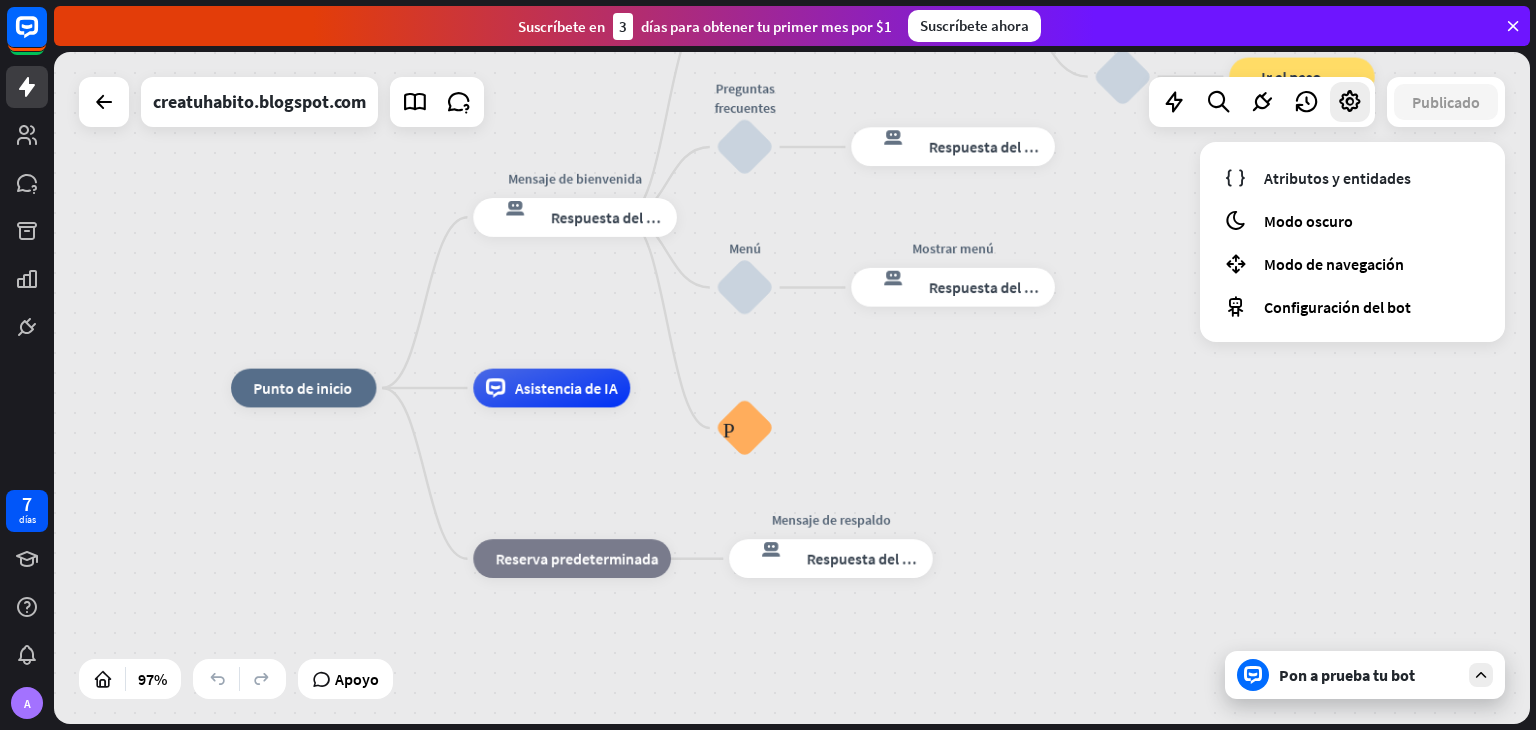 click on "inicio_2   Punto de inicio                 Mensaje de bienvenida   respuesta del bot de bloqueo   Respuesta del bot                 Volver al menú   bloquear_entrada_de_usuario                 ¿Fue útil?   respuesta del bot de bloqueo   Respuesta del bot                 Sí   bloquear_entrada_de_usuario                 ¡Gracias!   respuesta del bot de bloqueo   Respuesta del bot                 No   bloquear_entrada_de_usuario                 Back to Menu   bloque_ir a   Ir al paso                 Preguntas frecuentes   bloquear_entrada_de_usuario                   respuesta del bot de bloqueo   Respuesta del bot                 Menú   bloquear_entrada_de_usuario                 Mostrar menú   respuesta del bot de bloqueo   Respuesta del bot                   Preguntas frecuentes sobre bloques                     Asistencia de IA                   bloque_de_retroceso   Reserva predeterminada                 Mensaje de respaldo   respuesta del bot de bloqueo   Respuesta del bot" at bounding box center (946, 713) 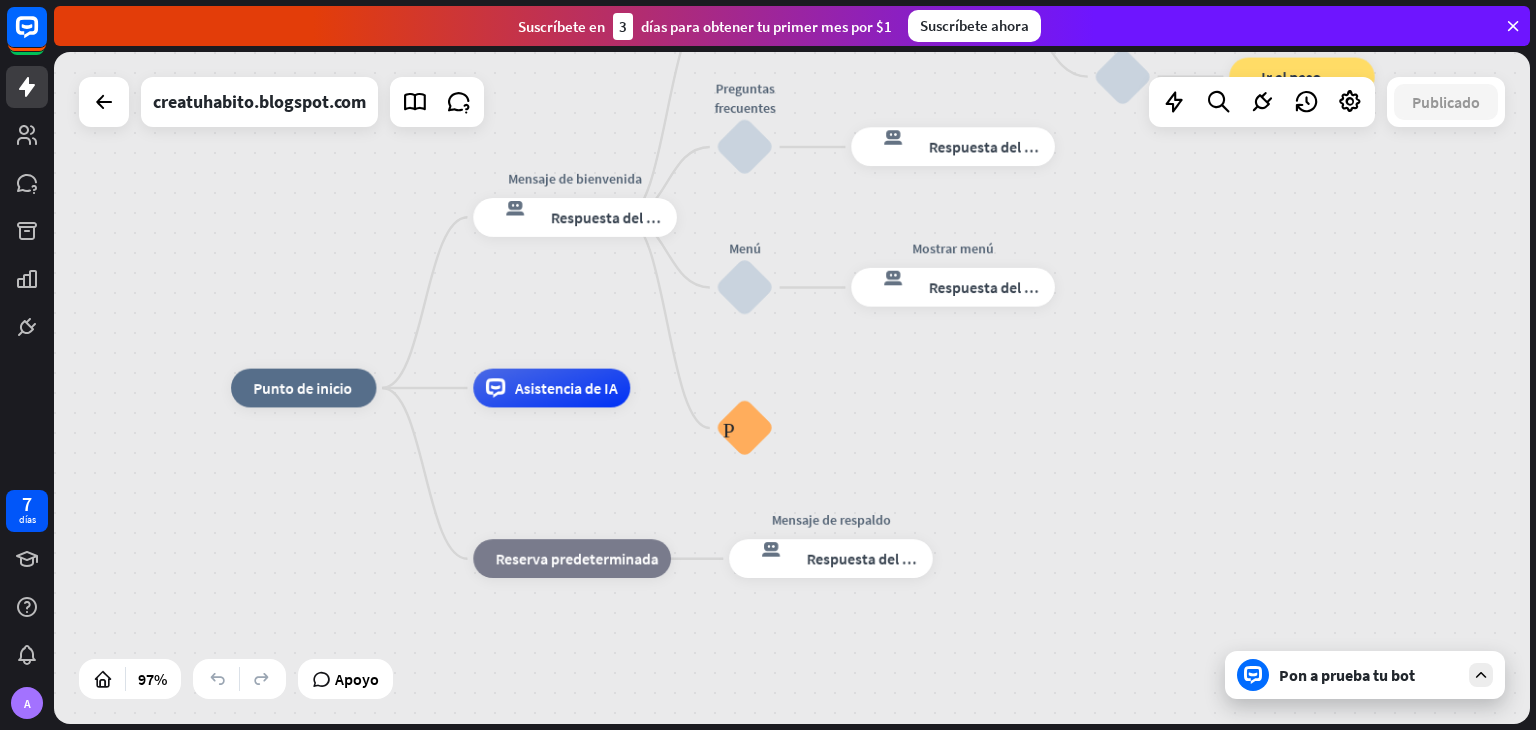 click on "inicio_2   Punto de inicio                 Mensaje de bienvenida   respuesta del bot de bloqueo   Respuesta del bot                 Volver al menú   bloquear_entrada_de_usuario                 ¿Fue útil?   respuesta del bot de bloqueo   Respuesta del bot                 Sí   bloquear_entrada_de_usuario                 ¡Gracias!   respuesta del bot de bloqueo   Respuesta del bot                 No   bloquear_entrada_de_usuario                 Back to Menu   bloque_ir a   Ir al paso                 Preguntas frecuentes   bloquear_entrada_de_usuario                   respuesta del bot de bloqueo   Respuesta del bot                 Menú   bloquear_entrada_de_usuario                 Mostrar menú   respuesta del bot de bloqueo   Respuesta del bot                   Preguntas frecuentes sobre bloques                     Asistencia de IA                   bloque_de_retroceso   Reserva predeterminada                 Mensaje de respaldo   respuesta del bot de bloqueo   Respuesta del bot" at bounding box center (792, 388) 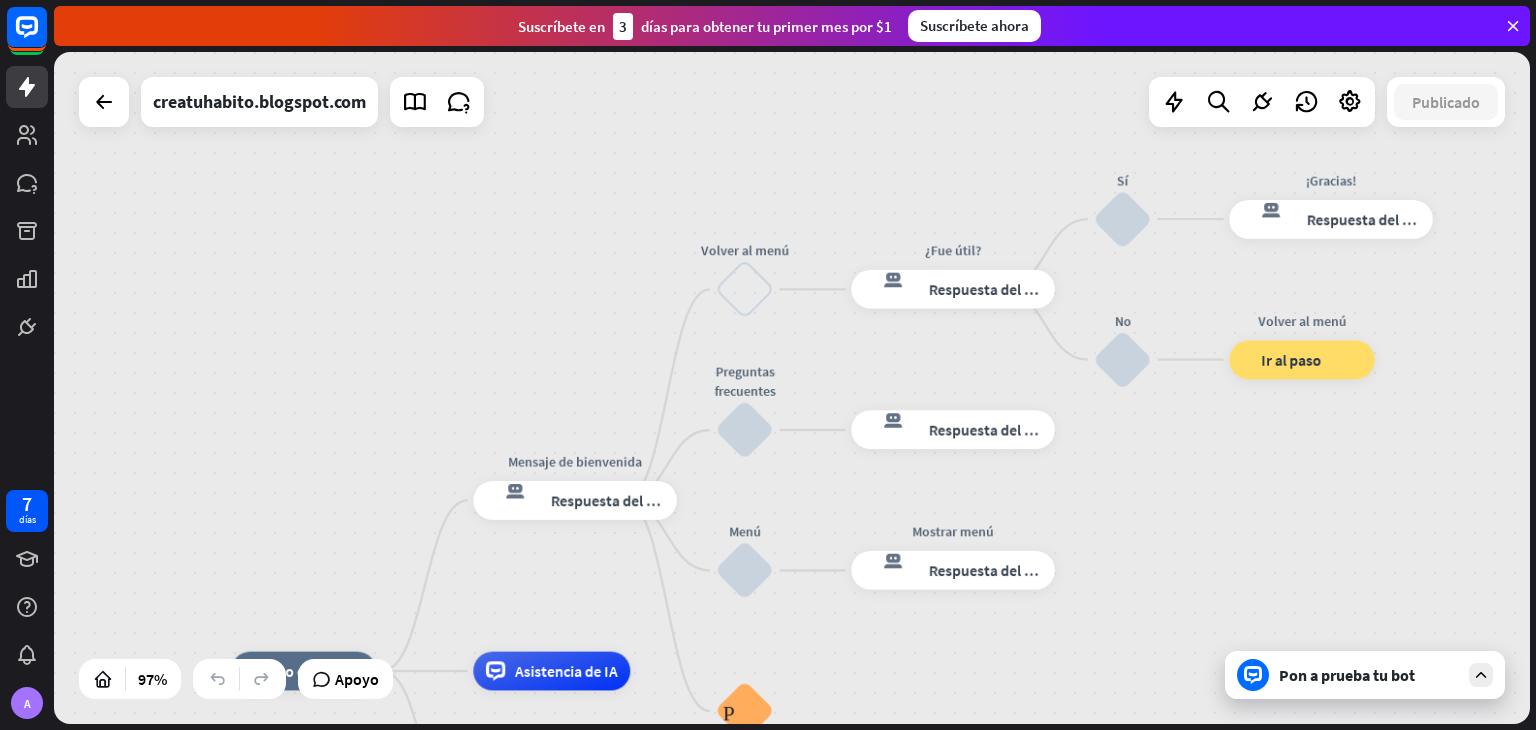drag, startPoint x: 1364, startPoint y: 244, endPoint x: 1364, endPoint y: 527, distance: 283 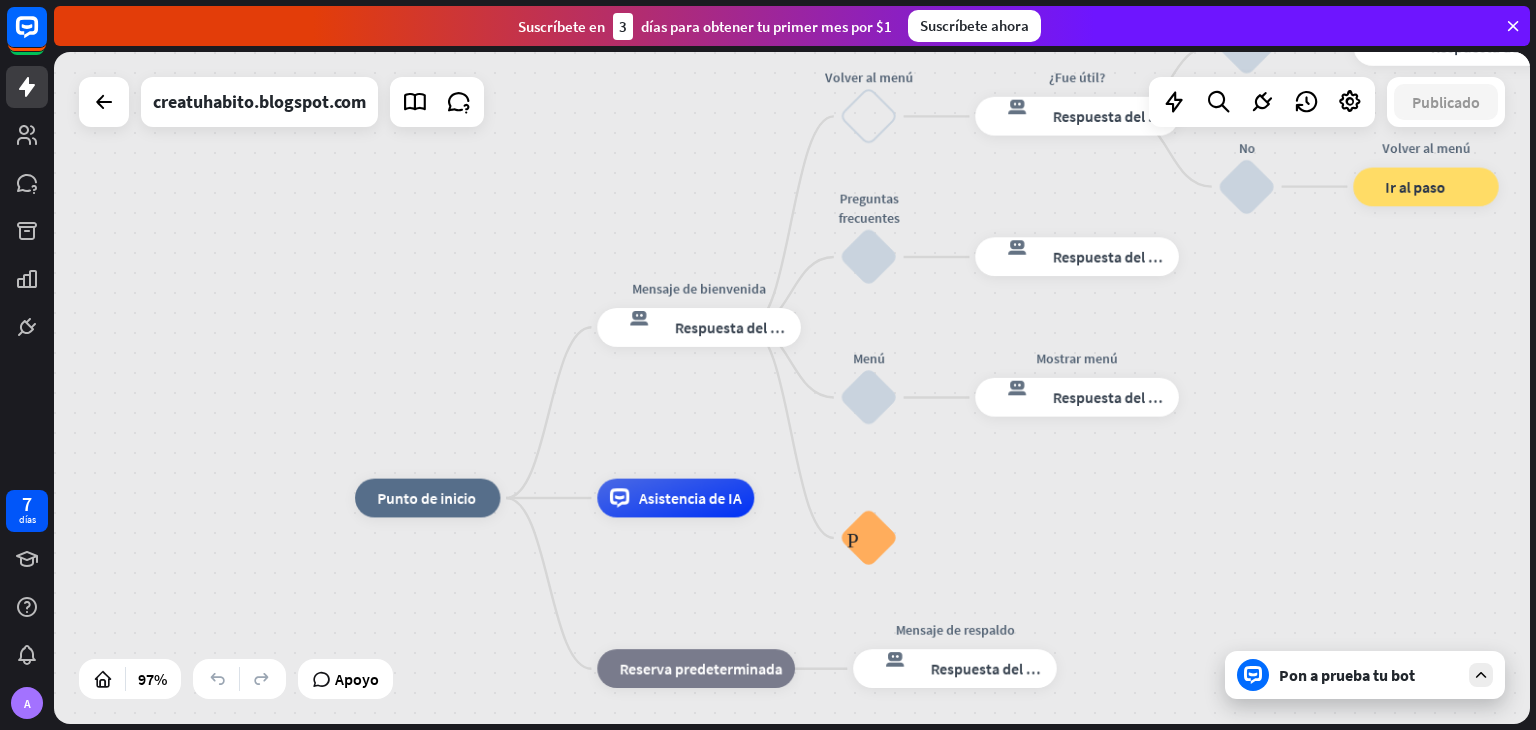 drag, startPoint x: 1257, startPoint y: 513, endPoint x: 1381, endPoint y: 340, distance: 212.84972 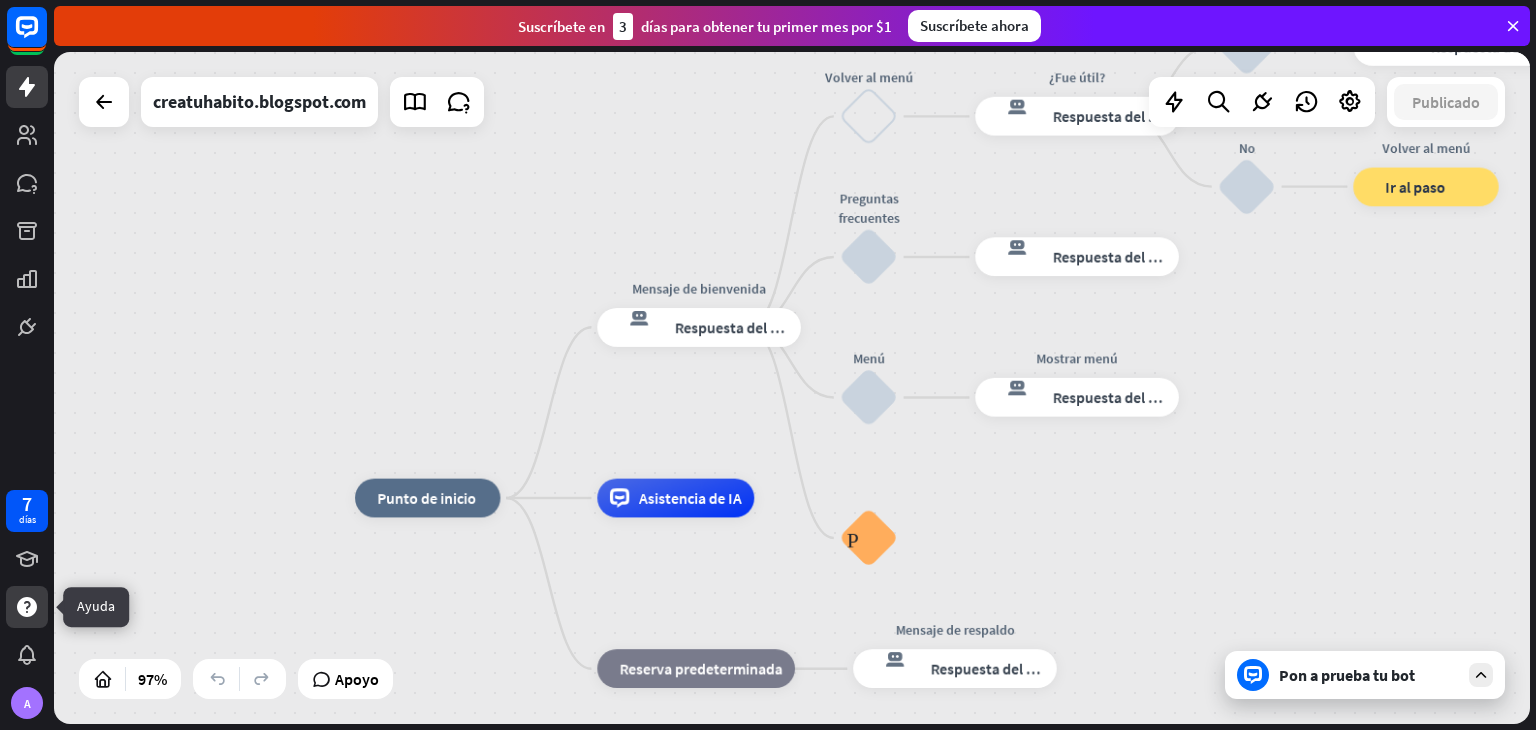 click 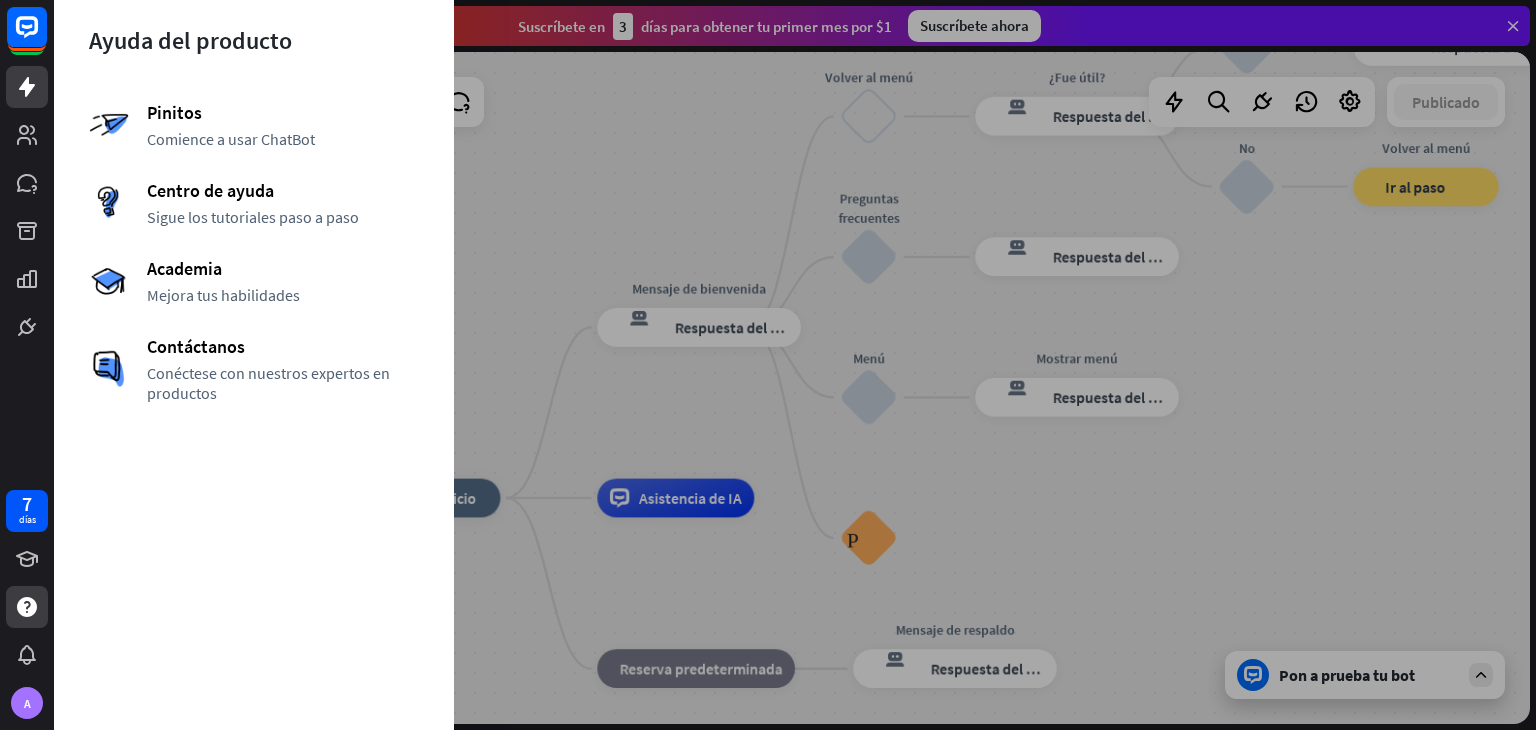 click at bounding box center (795, 365) 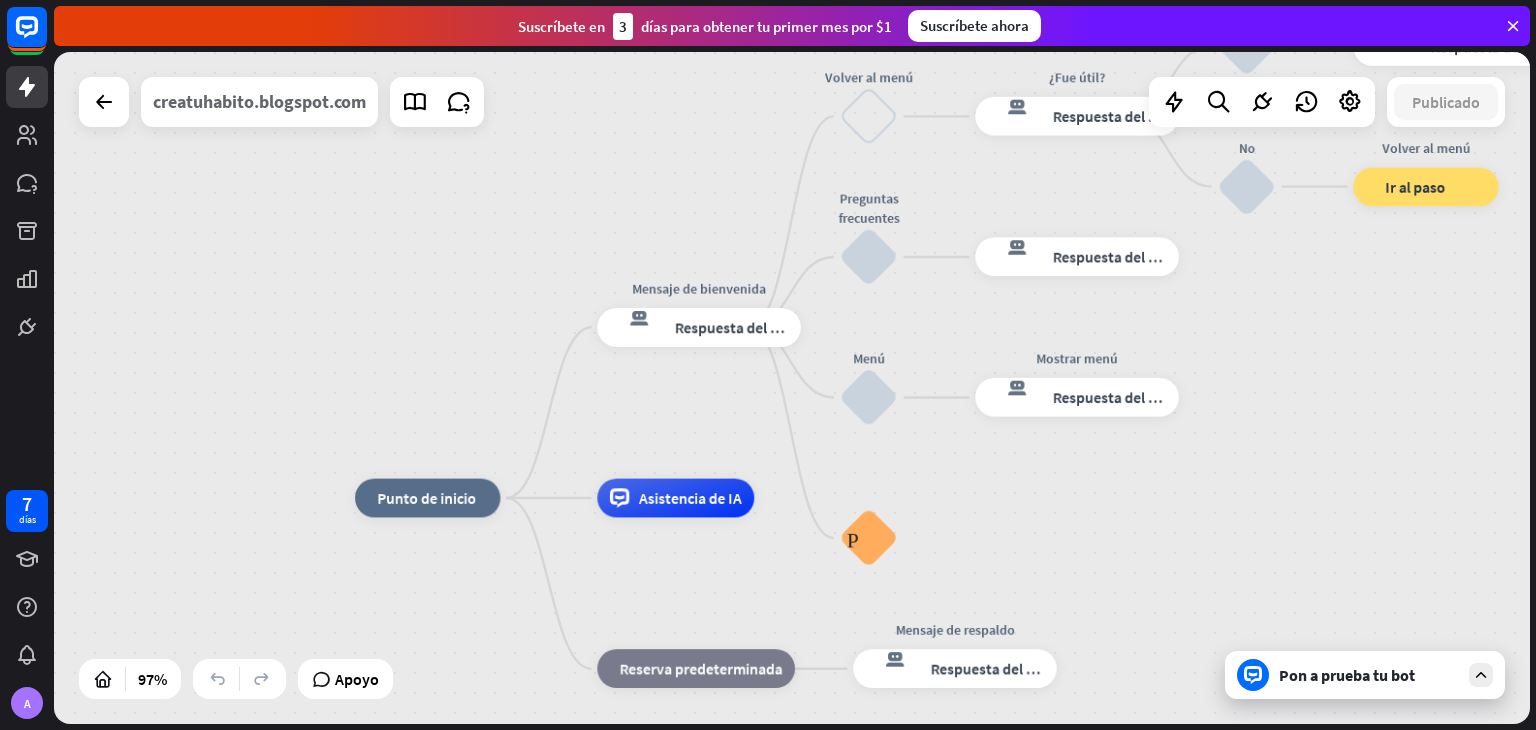 click on "creatuhabito.blogspot.com" at bounding box center [259, 102] 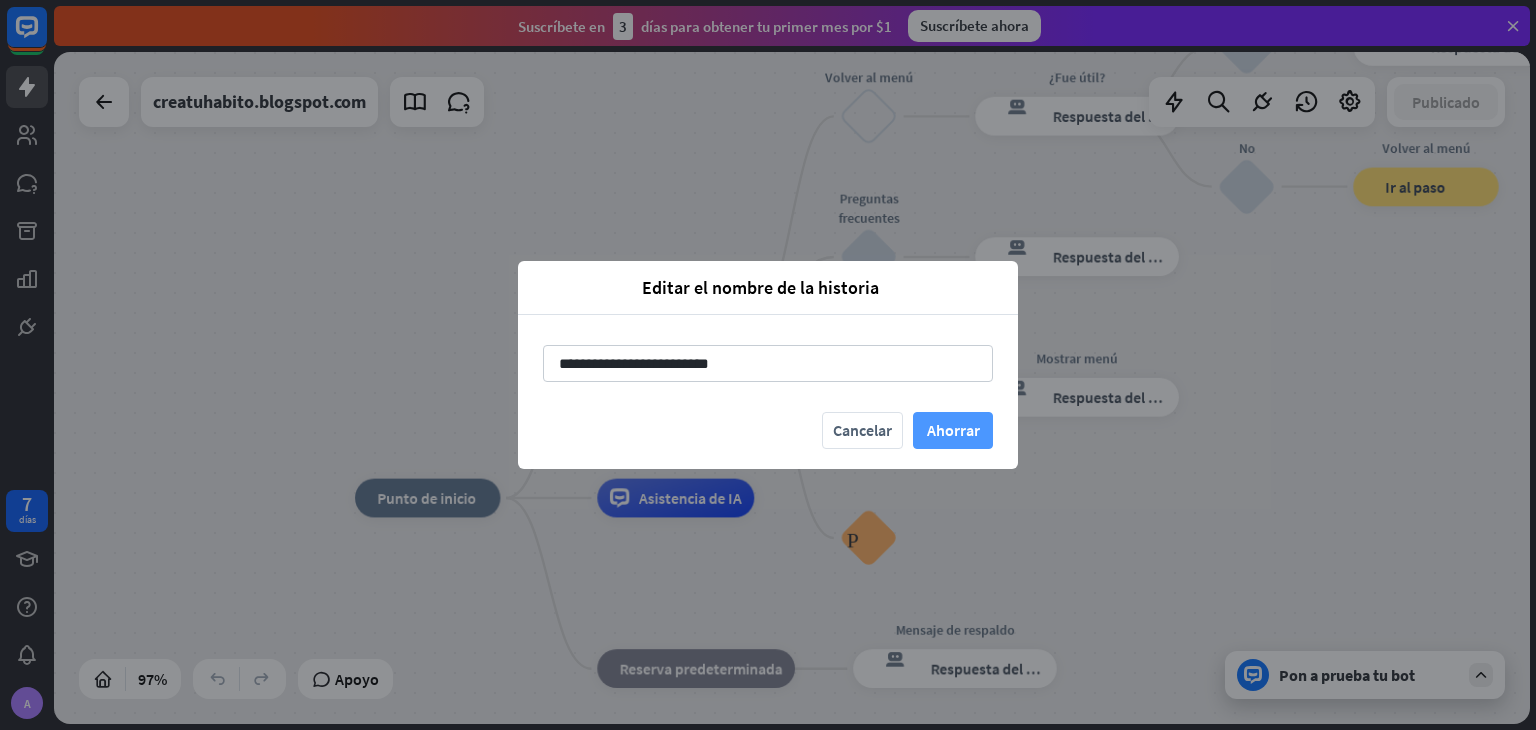 click on "Ahorrar" at bounding box center (953, 430) 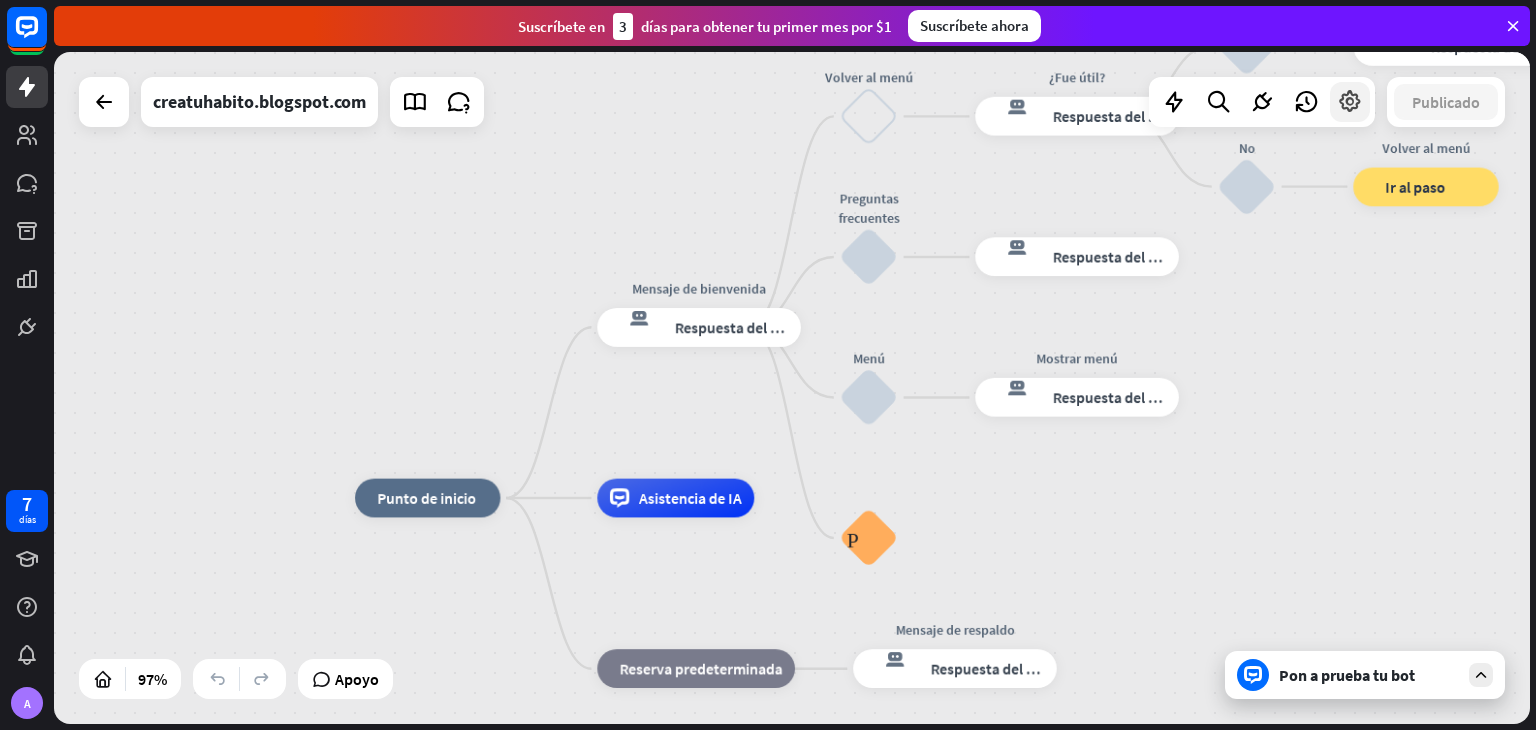 click at bounding box center [1350, 102] 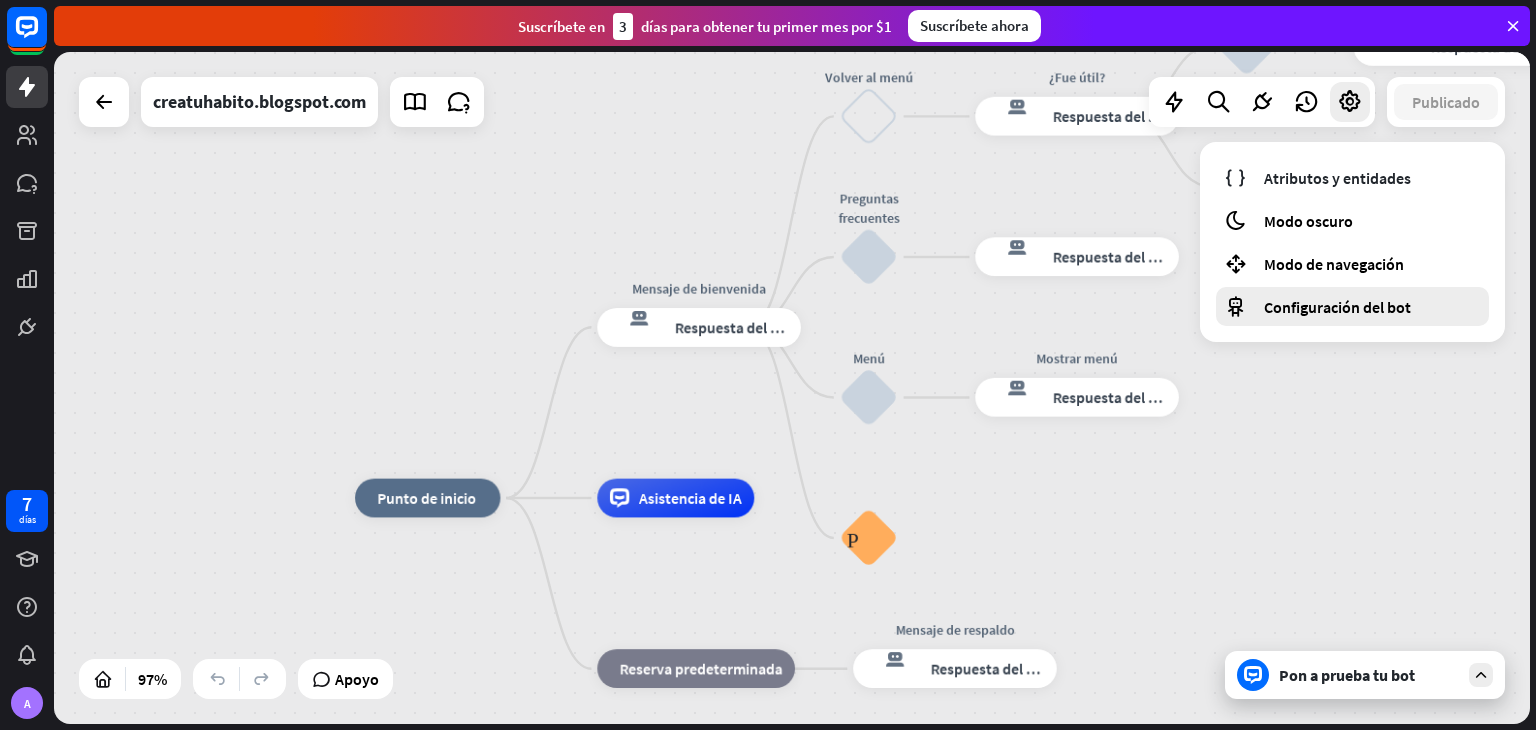 click on "Configuración del bot" at bounding box center [1352, 306] 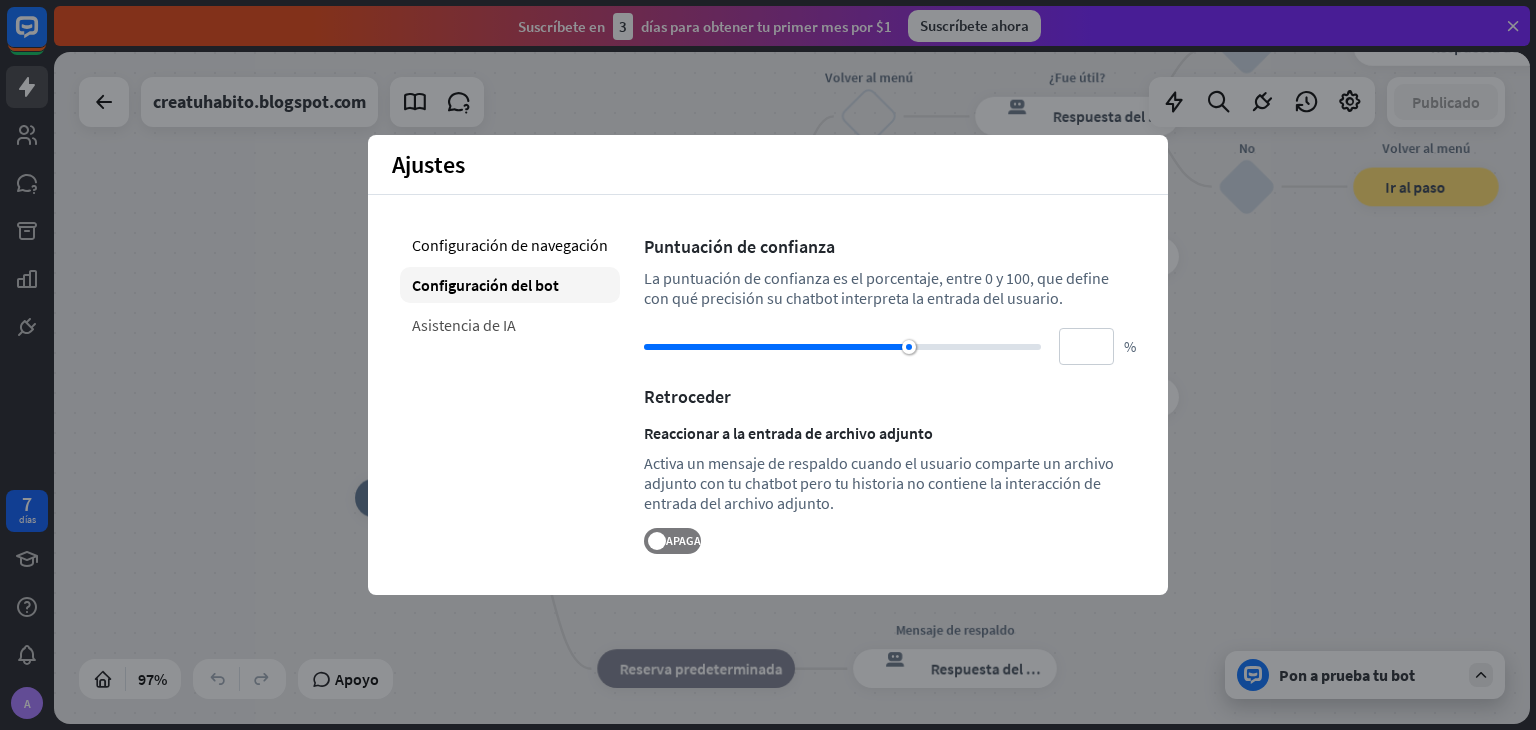 click on "Asistencia de IA" at bounding box center (464, 325) 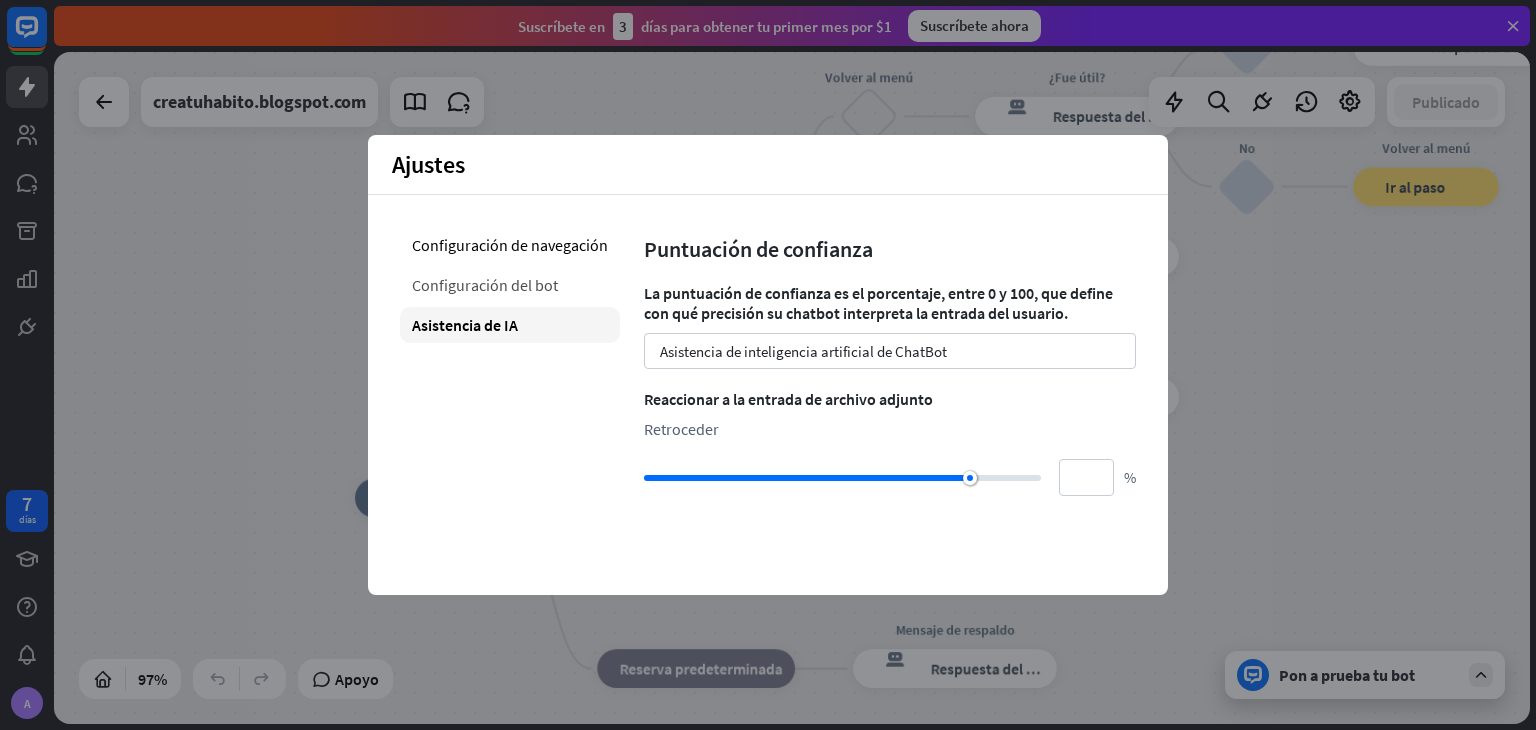 click on "Configuración del bot" at bounding box center (485, 285) 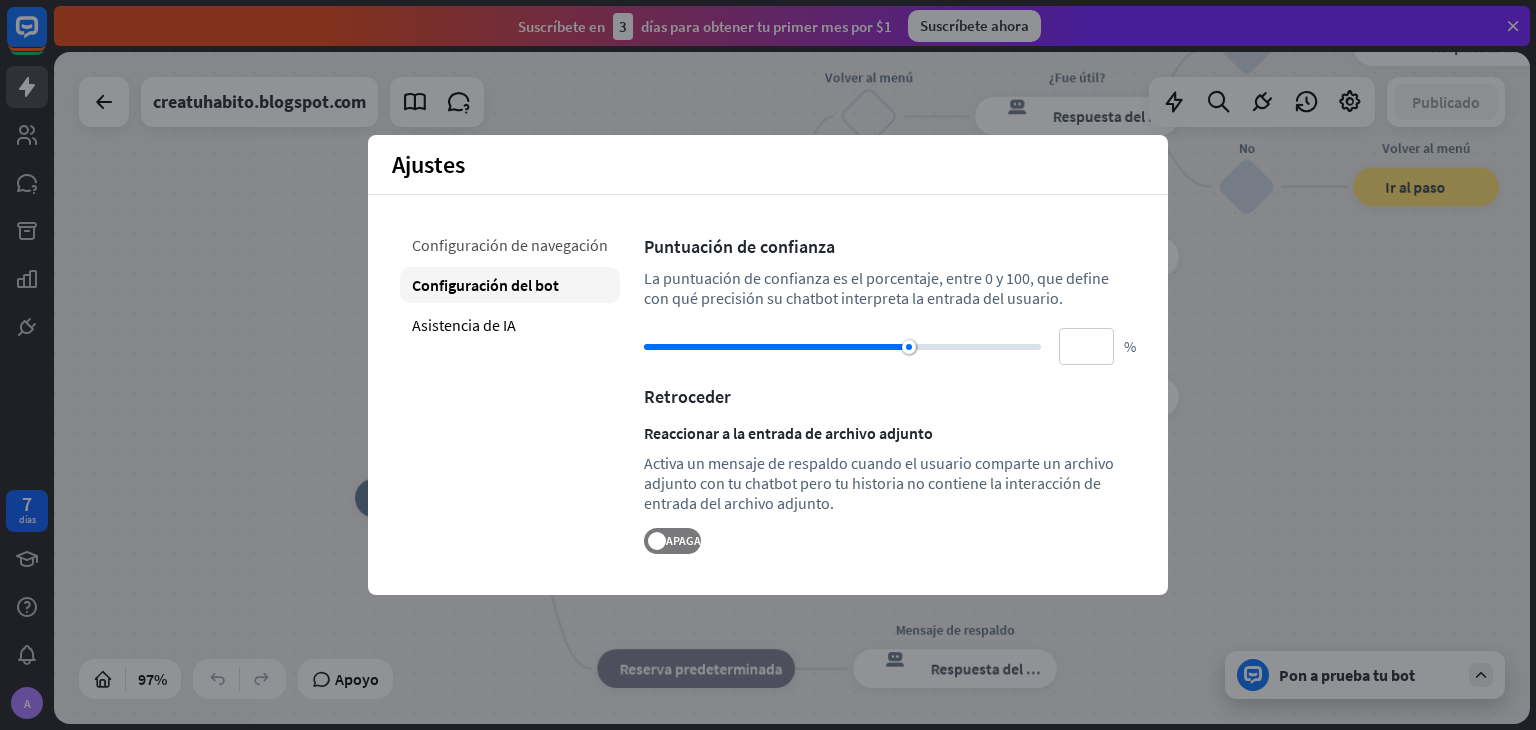 click on "Configuración de navegación" at bounding box center [510, 245] 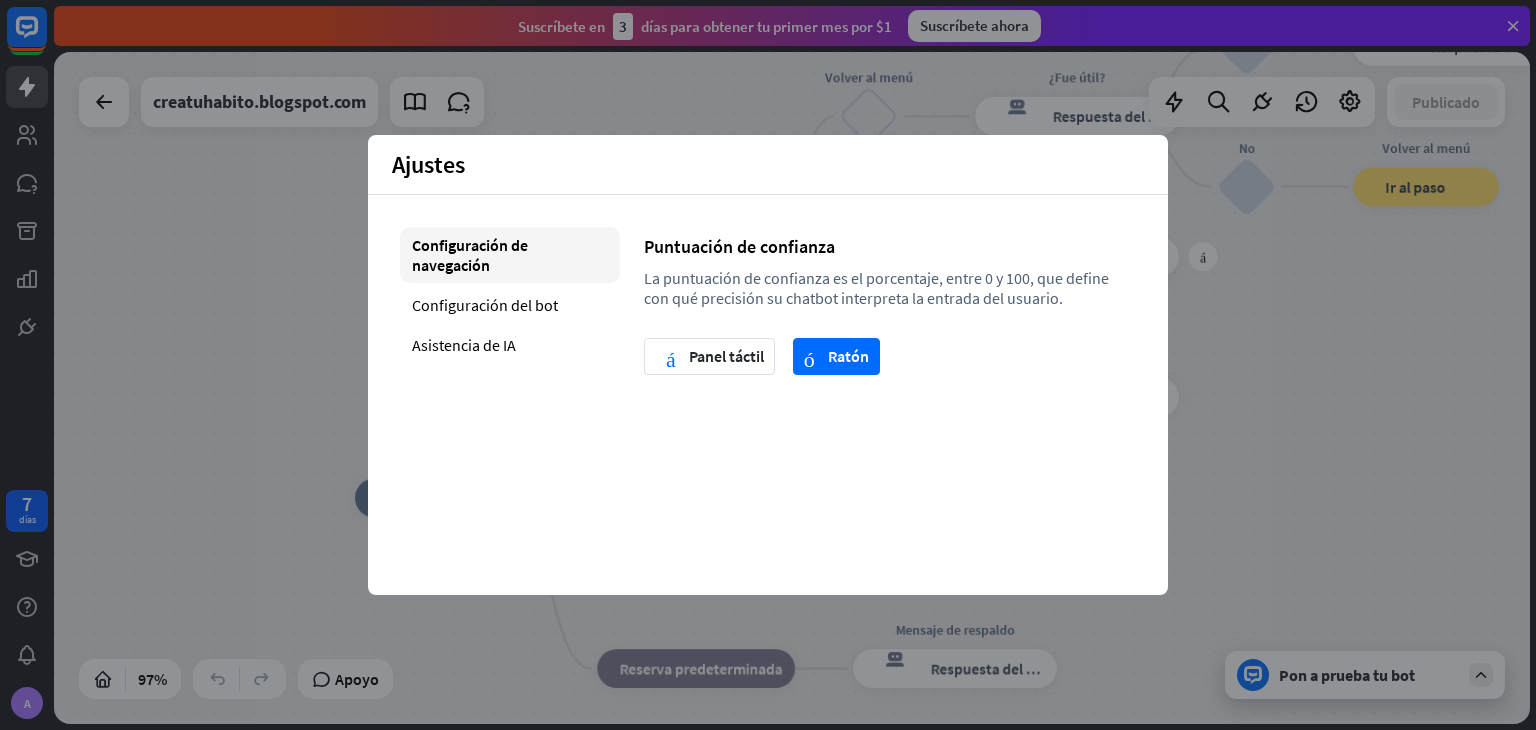 click on "Editar nombre   más_amarillo         más     respuesta del bot de bloqueo   Respuesta del bot" at bounding box center [1077, 257] 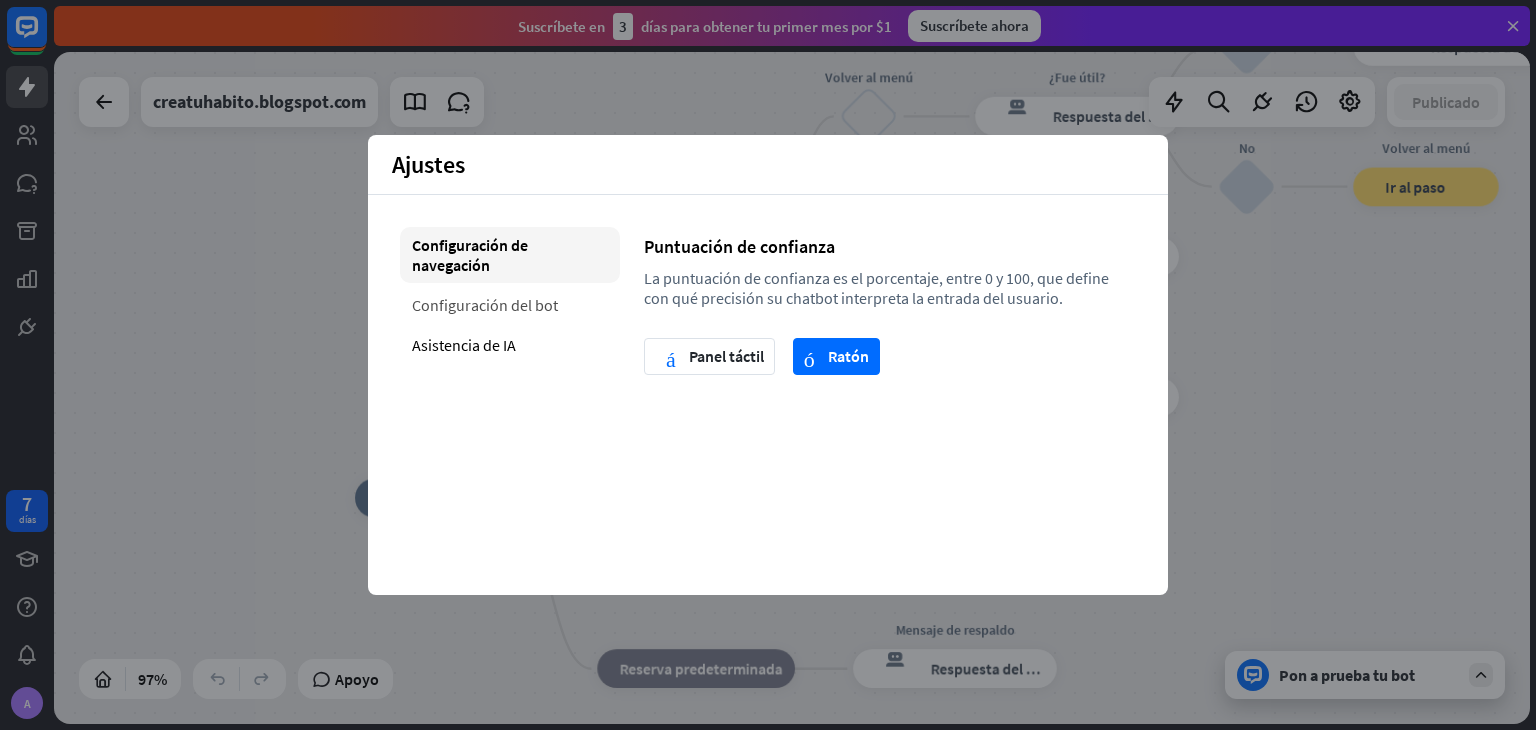 click on "Configuración del bot" at bounding box center [485, 305] 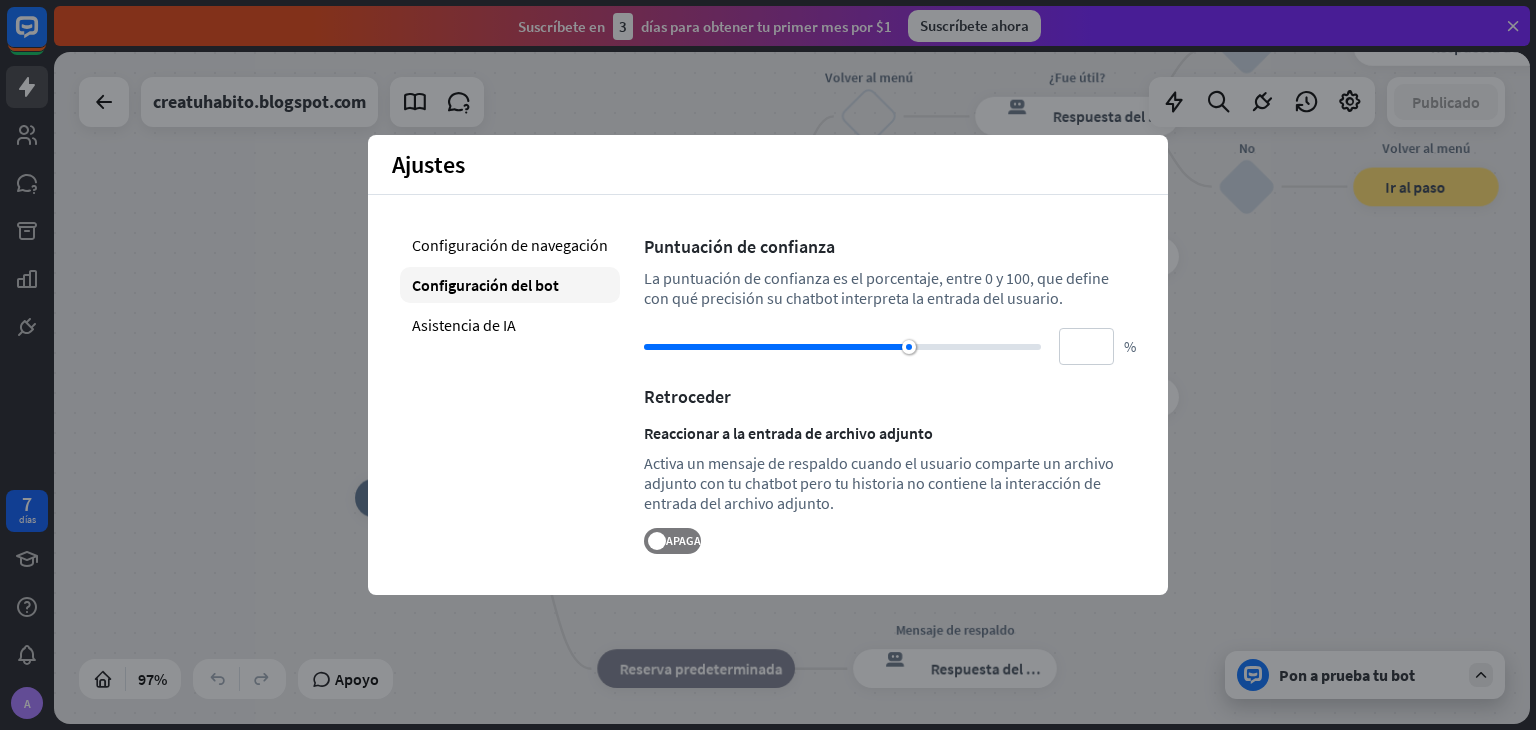 click on "inicio_2   Punto de inicio                 Mensaje de bienvenida   respuesta del bot de bloqueo   Respuesta del bot                 Volver al menú   bloquear_entrada_de_usuario                 ¿Fue útil?   respuesta del bot de bloqueo   Respuesta del bot                 Yes   bloquear_entrada_de_usuario                 ¡Gracias!   respuesta del bot de bloqueo   Respuesta del bot                 No   bloquear_entrada_de_usuario                 Volver al menú   bloque_ir a   Ir al paso                 Preguntas frecuentes   bloquear_entrada_de_usuario                   respuesta del bot de bloqueo   Respuesta del bot                 Menú   bloquear_entrada_de_usuario                 Mostrar menú   respuesta del bot de bloqueo   Respuesta del bot                   Preguntas frecuentes sobre bloques                     Asistencia de IA                   bloque_de_retroceso   Reserva predeterminada                 Mensaje de respaldo   respuesta del bot de bloqueo   Respuesta del bot" at bounding box center [1070, 823] 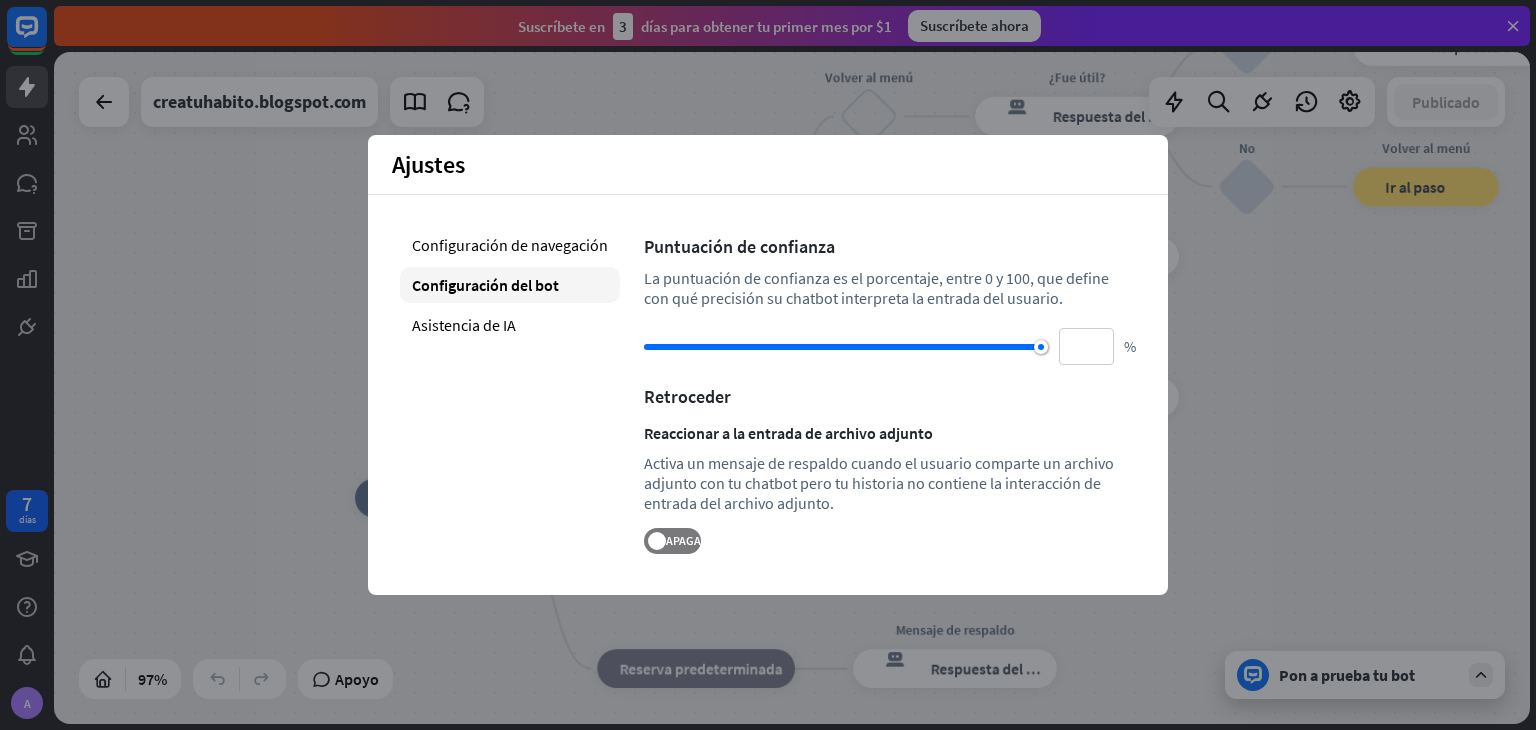 drag, startPoint x: 907, startPoint y: 349, endPoint x: 1055, endPoint y: 357, distance: 148.21606 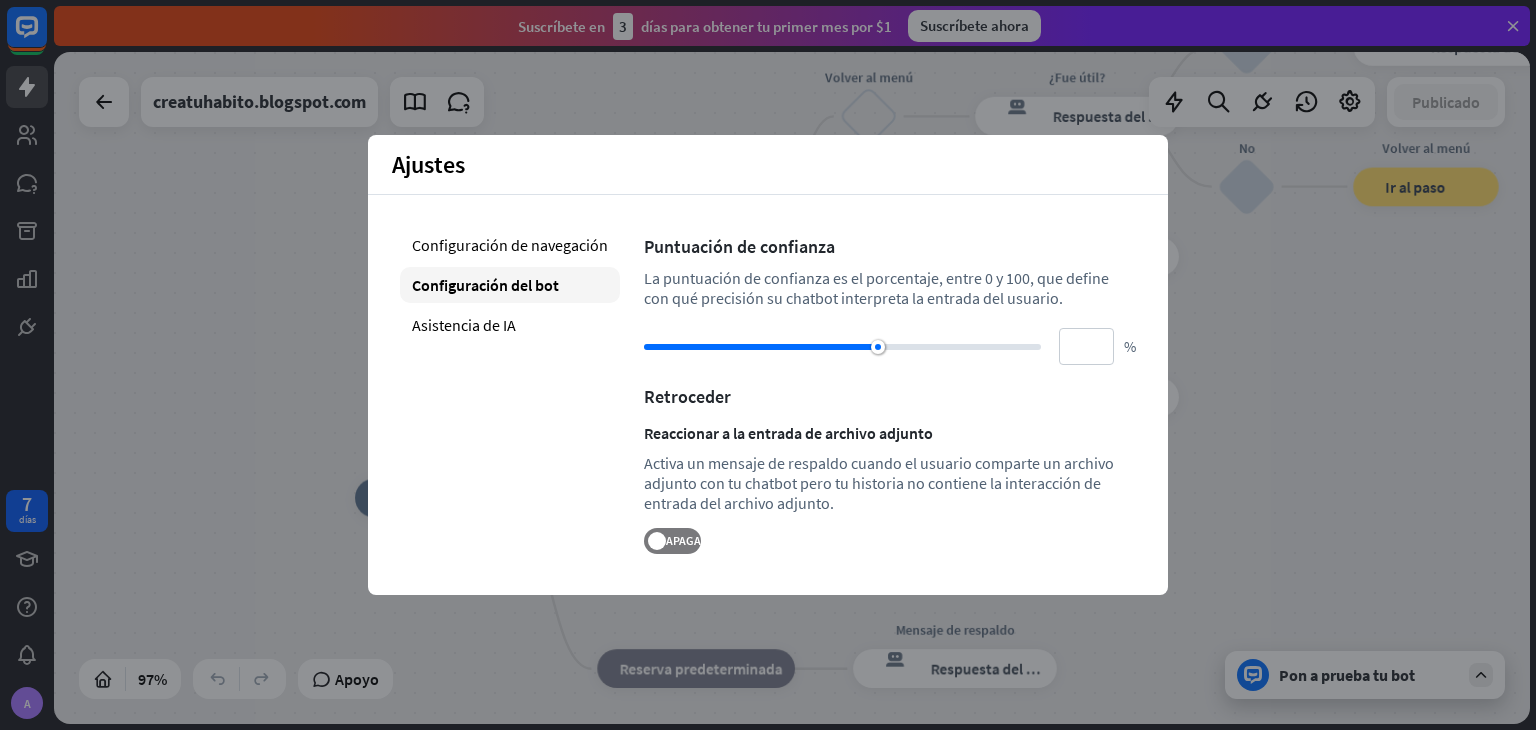 drag, startPoint x: 1040, startPoint y: 351, endPoint x: 869, endPoint y: 345, distance: 171.10522 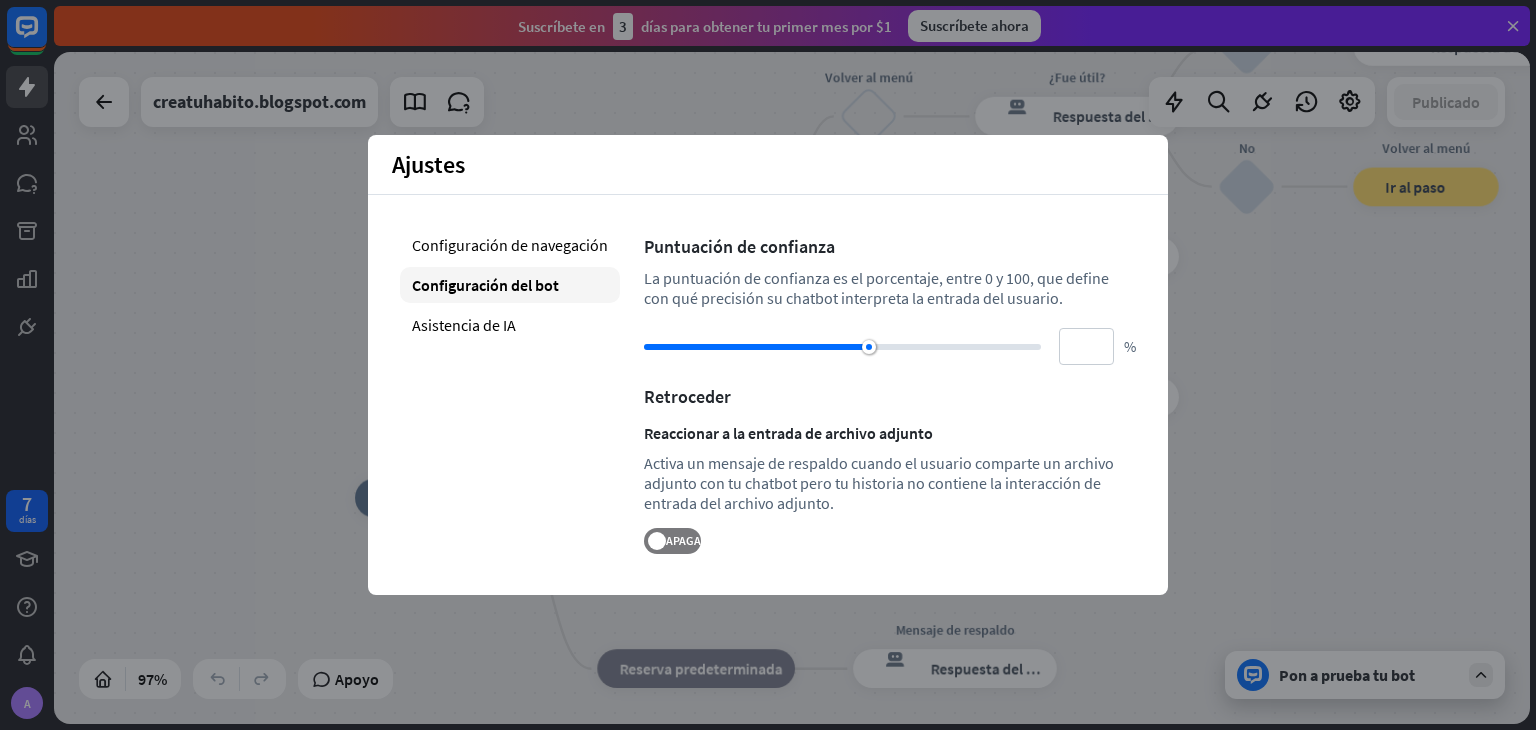 click at bounding box center (869, 347) 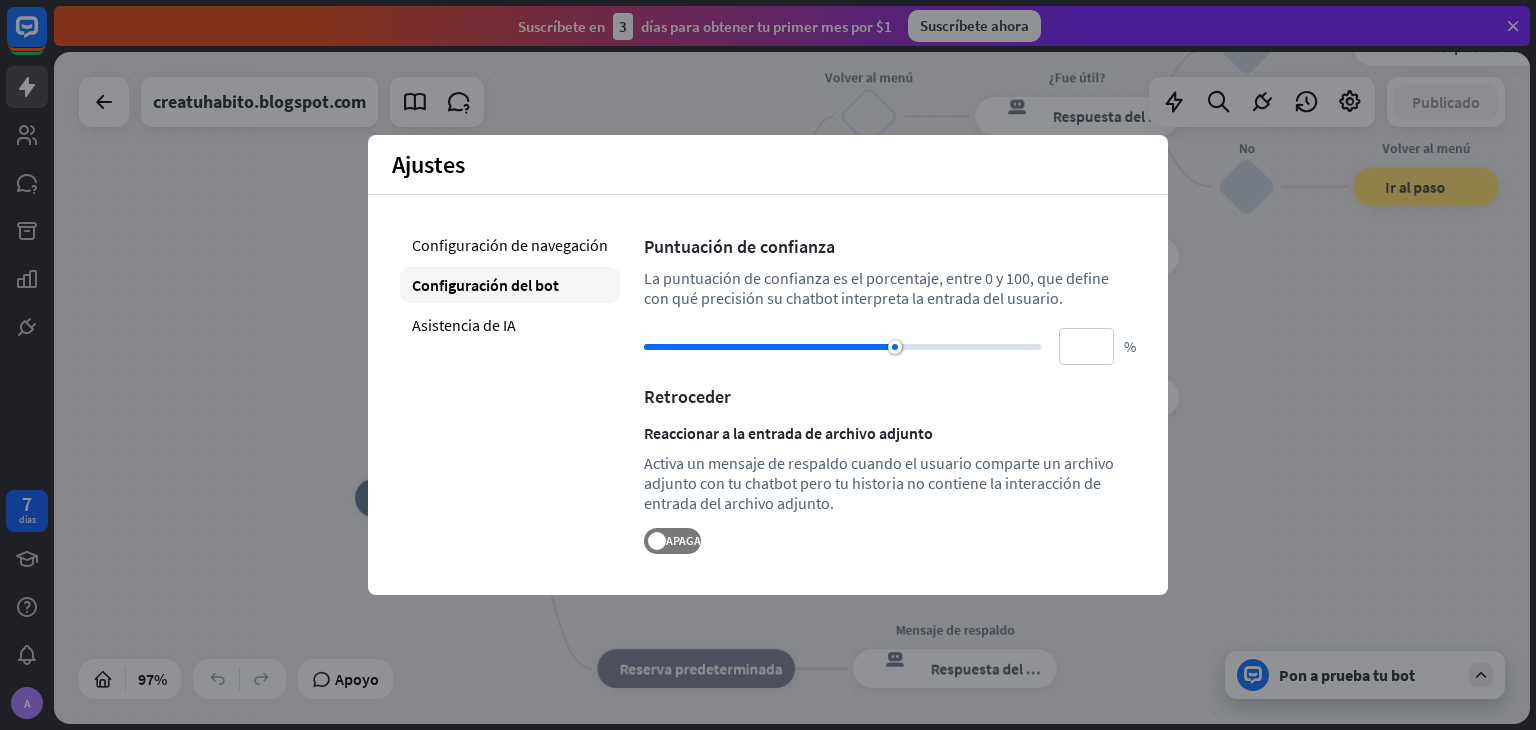 type on "**" 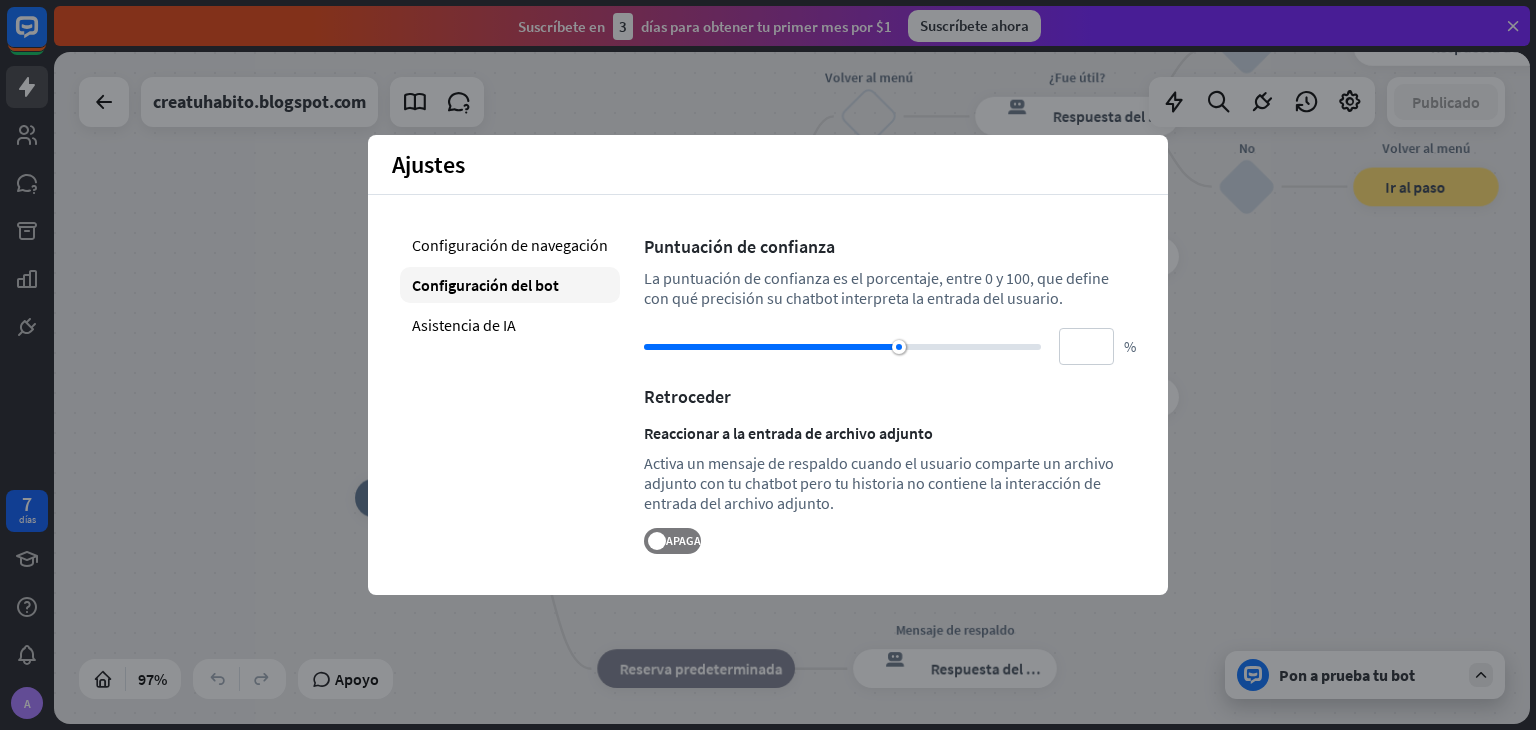 drag, startPoint x: 875, startPoint y: 345, endPoint x: 899, endPoint y: 345, distance: 24 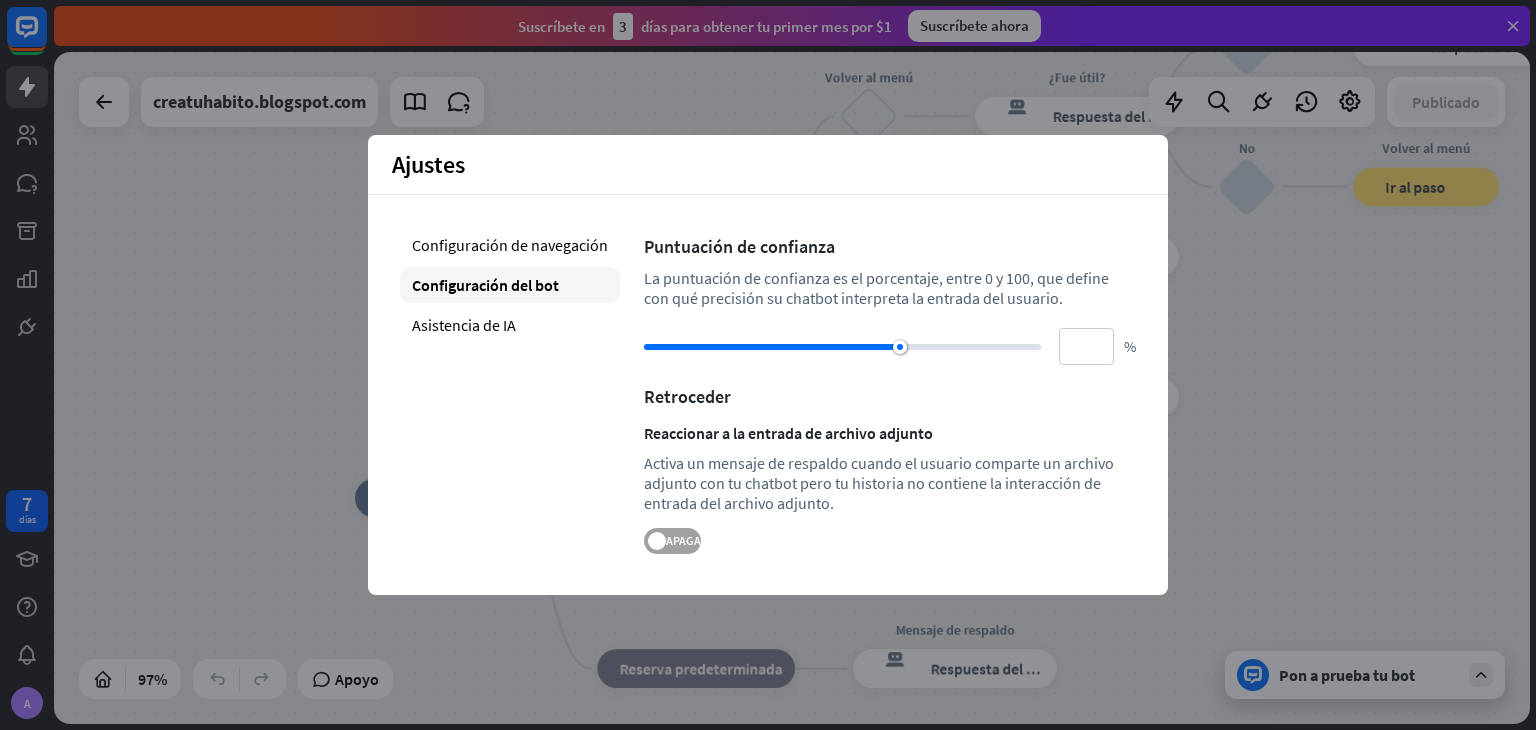 click on "APAGADO" at bounding box center [672, 541] 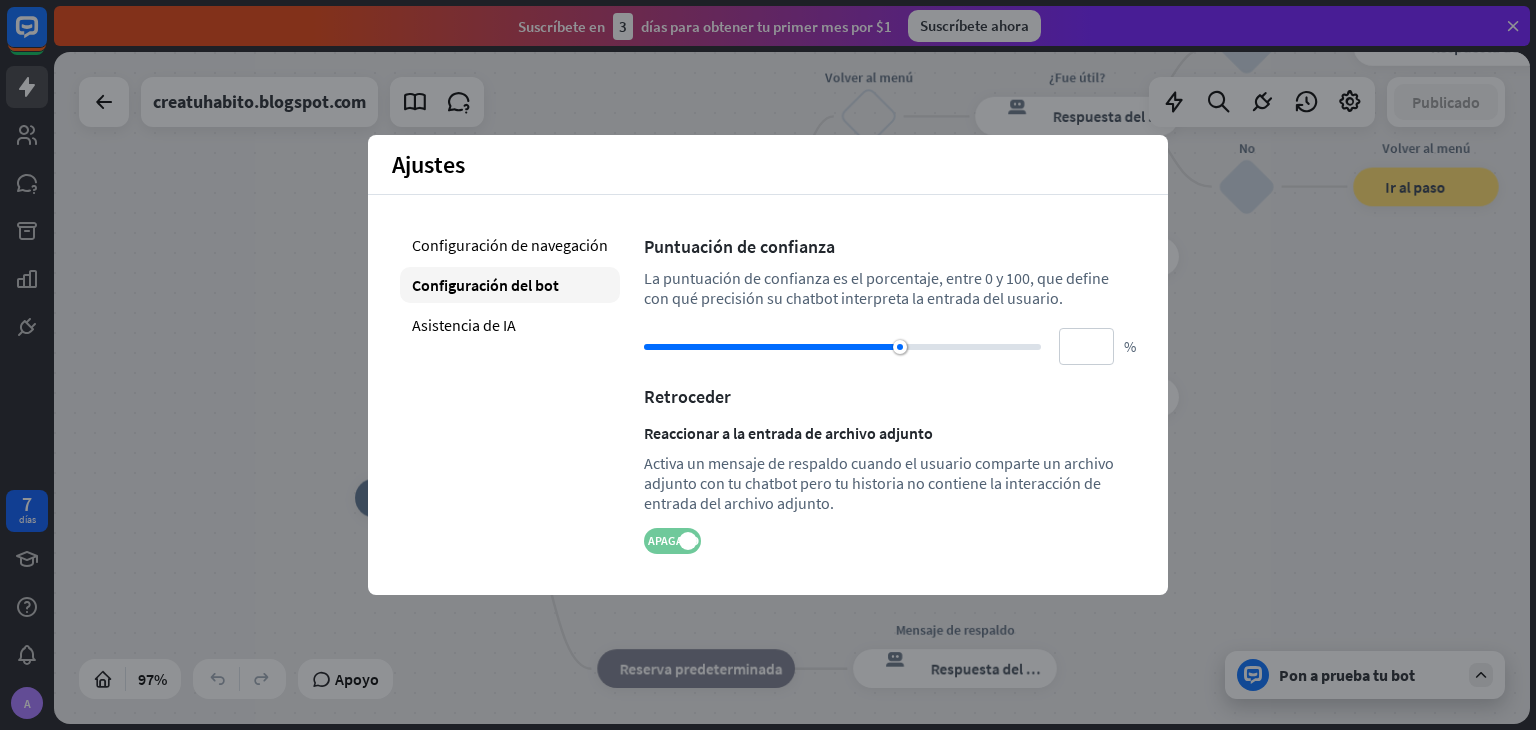 click on "APAGADO" at bounding box center (673, 540) 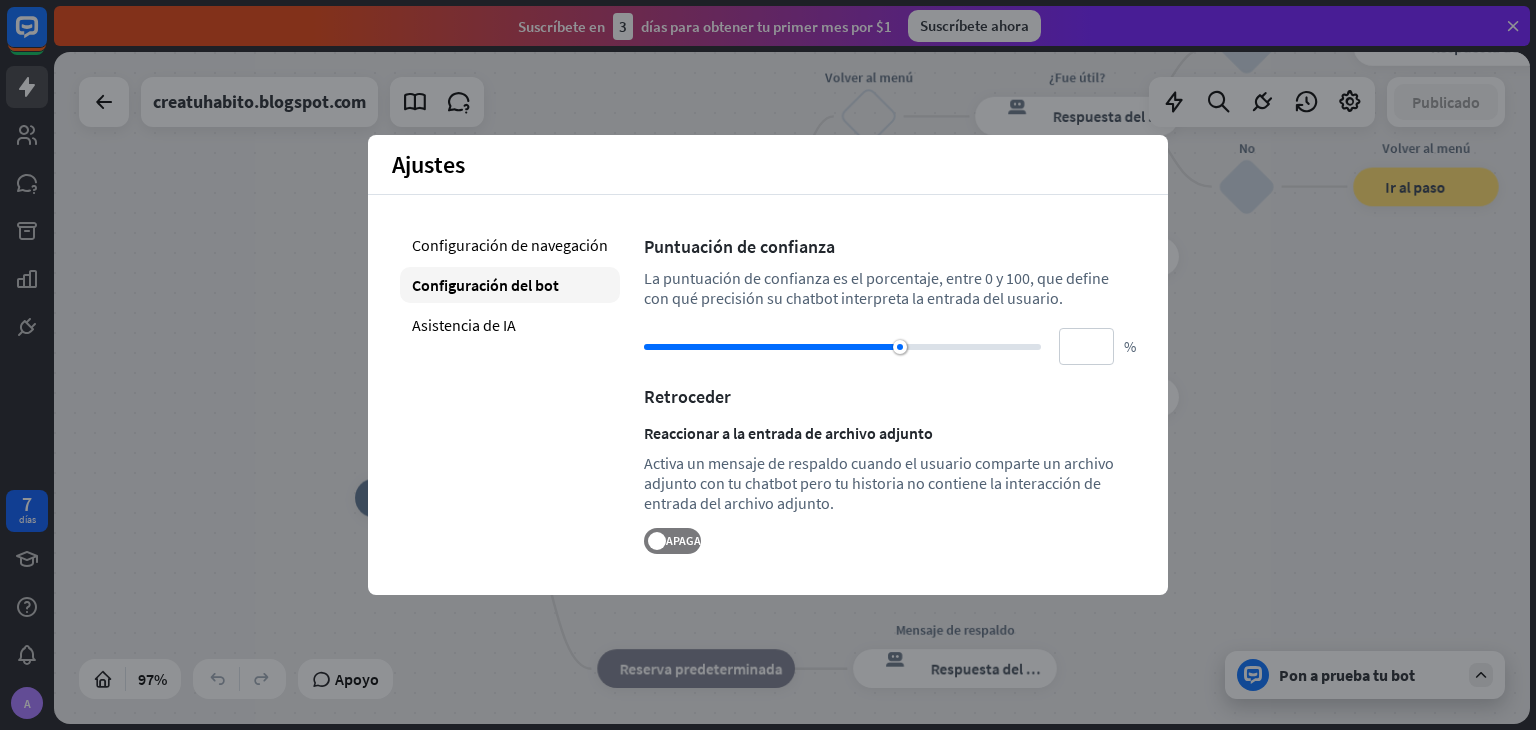 click on "inicio_2   Punto de inicio                 Mensaje de bienvenida   respuesta del bot de bloqueo   Respuesta del bot                 Volver al menú   bloquear_entrada_de_usuario                 ¿Fue útil?   respuesta del bot de bloqueo   Respuesta del bot                 Yes   bloquear_entrada_de_usuario                 ¡Gracias!   respuesta del bot de bloqueo   Respuesta del bot                 No   bloquear_entrada_de_usuario                 Volver al menú   bloque_ir a   Ir al paso                 Preguntas frecuentes   bloquear_entrada_de_usuario                   respuesta del bot de bloqueo   Respuesta del bot                 Menú   bloquear_entrada_de_usuario                 Mostrar menú   respuesta del bot de bloqueo   Respuesta del bot                   Preguntas frecuentes sobre bloques                     Asistencia de IA                   bloque_de_retroceso   Reserva predeterminada                 Mensaje de respaldo   respuesta del bot de bloqueo   Respuesta del bot" at bounding box center (792, 388) 